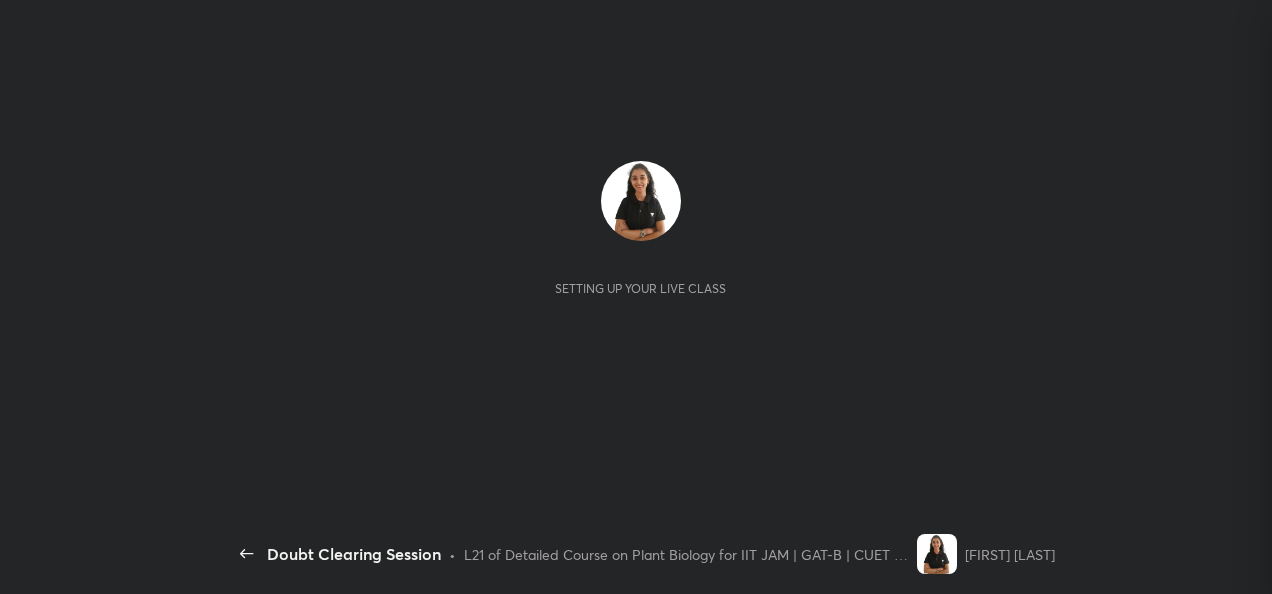 scroll, scrollTop: 0, scrollLeft: 0, axis: both 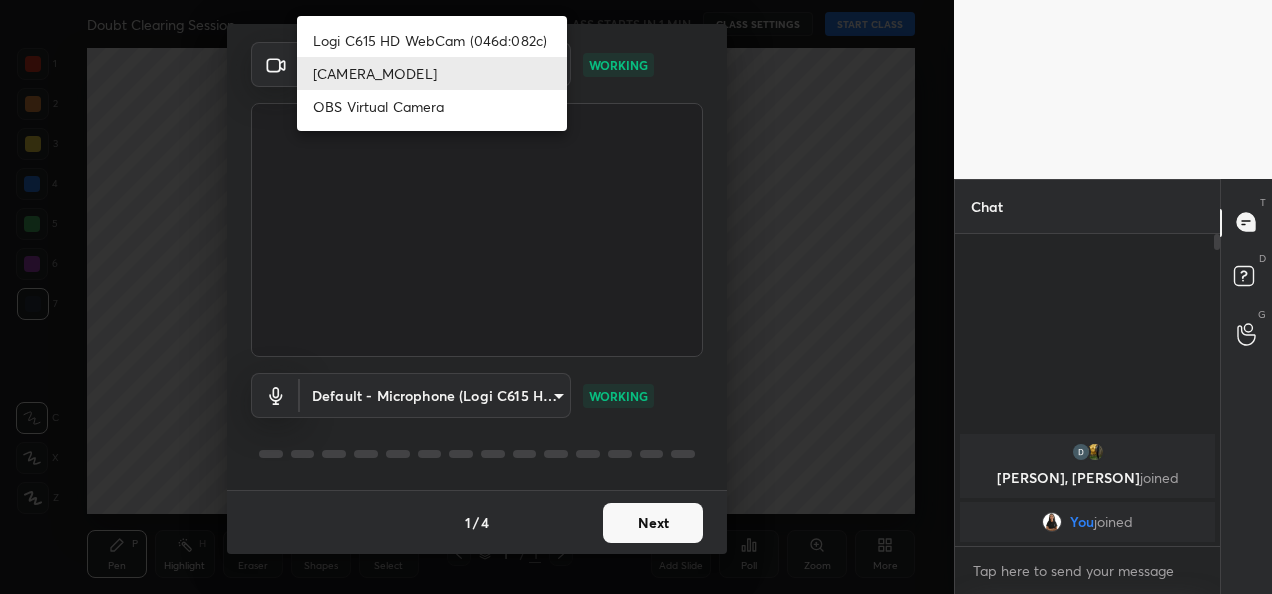 click on "1 2 3 4 5 6 7 C X Z C X Z E E Erase all   H H Doubt Clearing Session CLASS STARTS IN 1 MIN CLASS SETTINGS START CLASS Setting up your live class Back Doubt Clearing Session • L21 of Detailed Course on Plant Biology for IIT JAM | GAT-B | CUET PG 2026/27 [FIRST] [LAST] Pen P Highlight H Eraser Shapes L Select S 1 / 1 Add Slide Poll Zoom More Chat [USER], [USER]  joined You  joined 1 NEW MESSAGE Enable hand raising Enable raise hand to speak to learners. Once enabled, chat will be turned off temporarily. Enable x   introducing Raise a hand with a doubt Now learners can raise their hand along with a doubt  How it works? Doubts asked by learners will show up here Raise hand disabled You have disabled Raise hand currently. Enable it to invite learners to speak Enable Can't raise hand Looks like educator just invited you to speak. Please wait before you can raise your hand again. Got it T Messages (T) D Doubts (D) G Raise Hand (G) Report an issue Reason for reporting Buffering Chat not working ​ Attach an image 1" at bounding box center (636, 297) 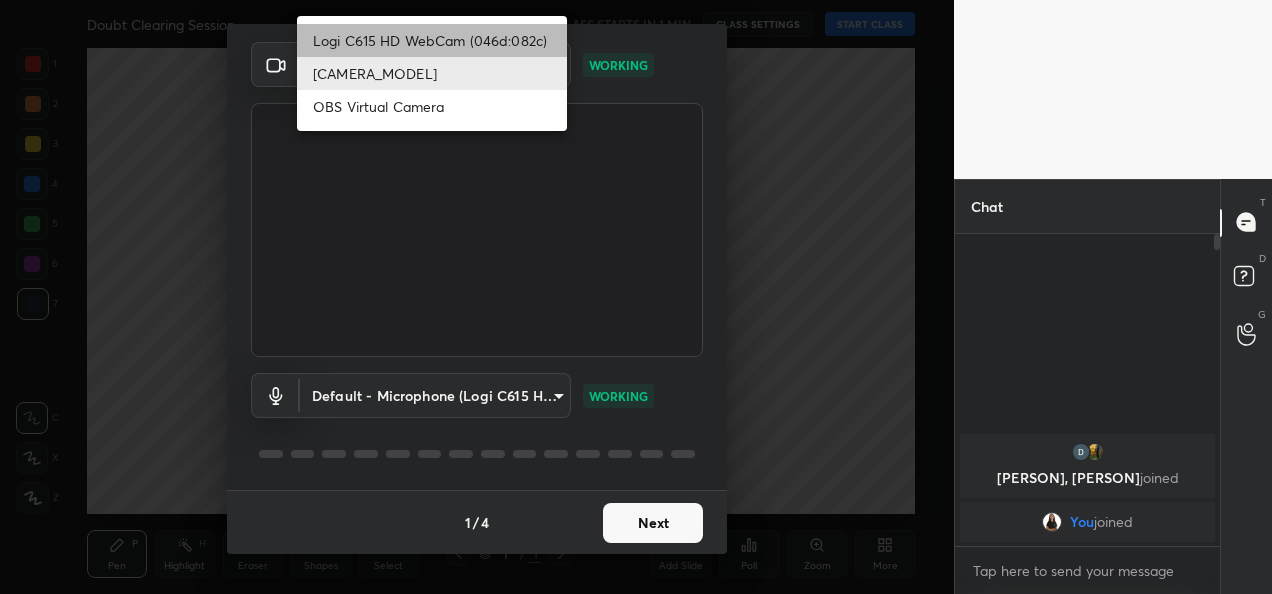 click on "Logi C615 HD WebCam (046d:082c)" at bounding box center (432, 40) 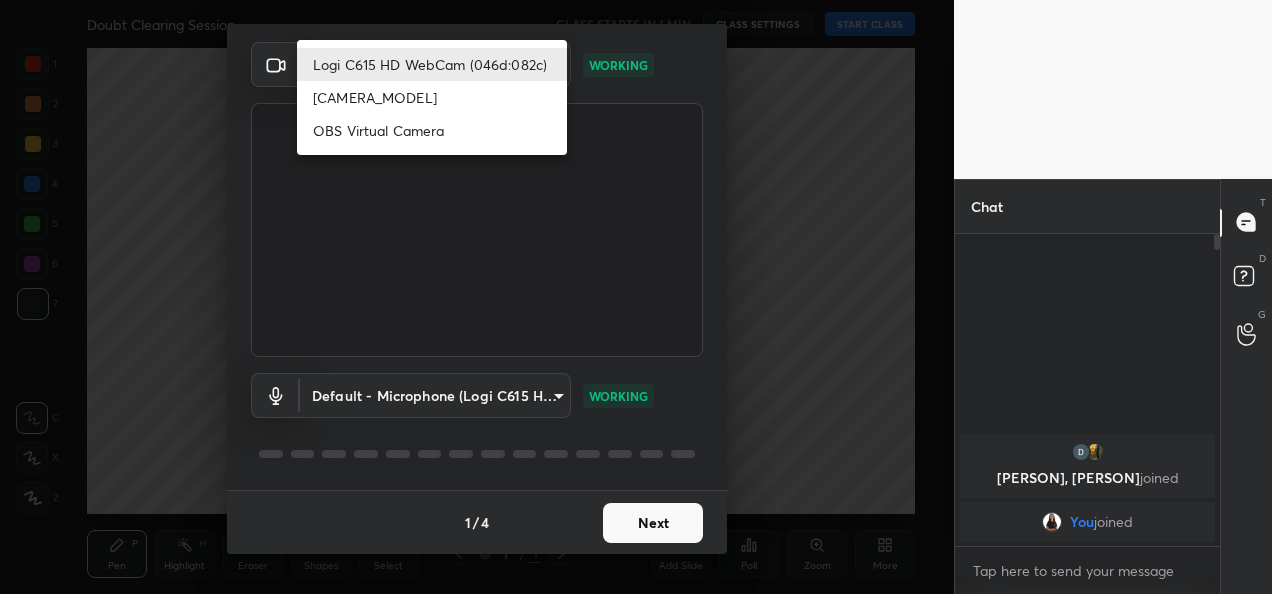 click on "1 2 3 4 5 6 7 C X Z C X Z E E Erase all   H H Doubt Clearing Session CLASS STARTS IN 1 MIN CLASS SETTINGS START CLASS Setting up your live class Back Doubt Clearing Session • L21 of Detailed Course on Plant Biology for IIT JAM | GAT-B | CUET PG 2026/27 [FIRST] [LAST] Pen P Highlight H Eraser Shapes L Select S 1 / 1 Add Slide Poll Zoom More Chat [USER], [USER]  joined You  joined 1 NEW MESSAGE Enable hand raising Enable raise hand to speak to learners. Once enabled, chat will be turned off temporarily. Enable x   introducing Raise a hand with a doubt Now learners can raise their hand along with a doubt  How it works? Doubts asked by learners will show up here Raise hand disabled You have disabled Raise hand currently. Enable it to invite learners to speak Enable Can't raise hand Looks like educator just invited you to speak. Please wait before you can raise your hand again. Got it T Messages (T) D Doubts (D) G Raise Hand (G) Report an issue Reason for reporting Buffering Chat not working ​ Attach an image 1" at bounding box center (636, 297) 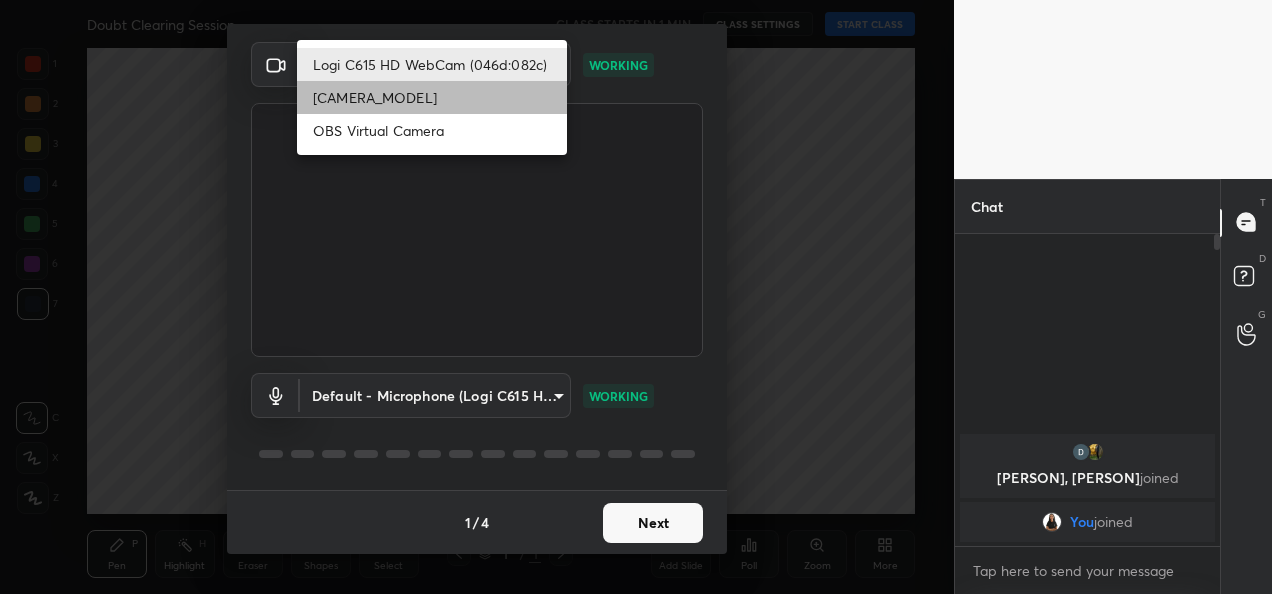 click on "[CAMERA_MODEL]" at bounding box center [432, 97] 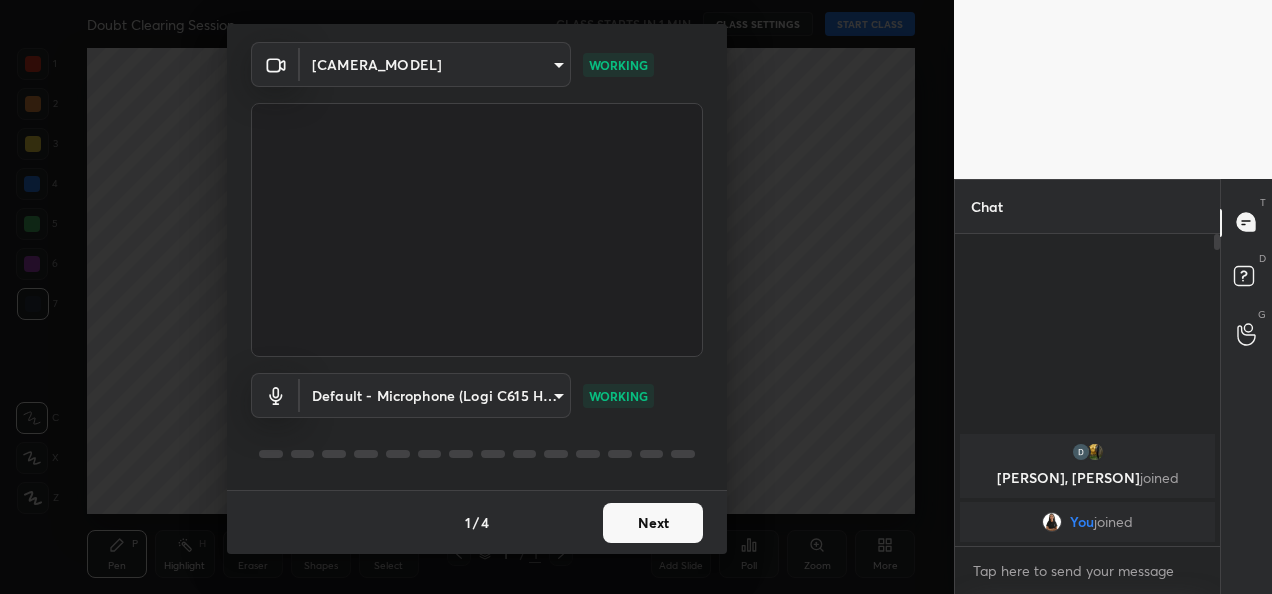 click on "Next" at bounding box center (653, 523) 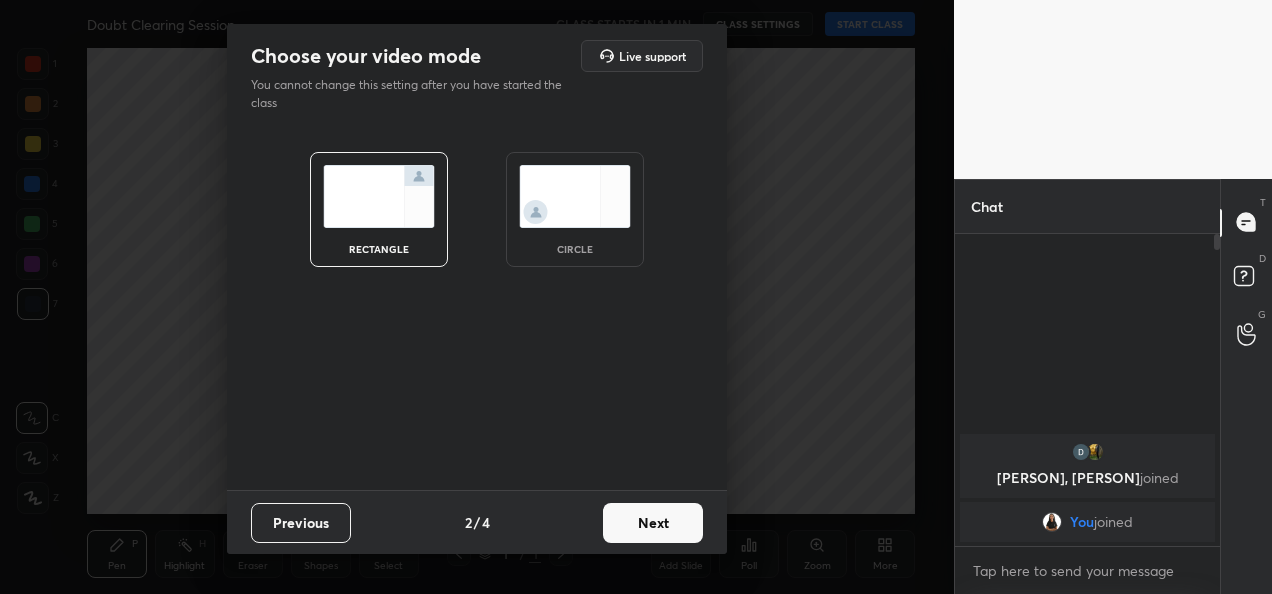 scroll, scrollTop: 0, scrollLeft: 0, axis: both 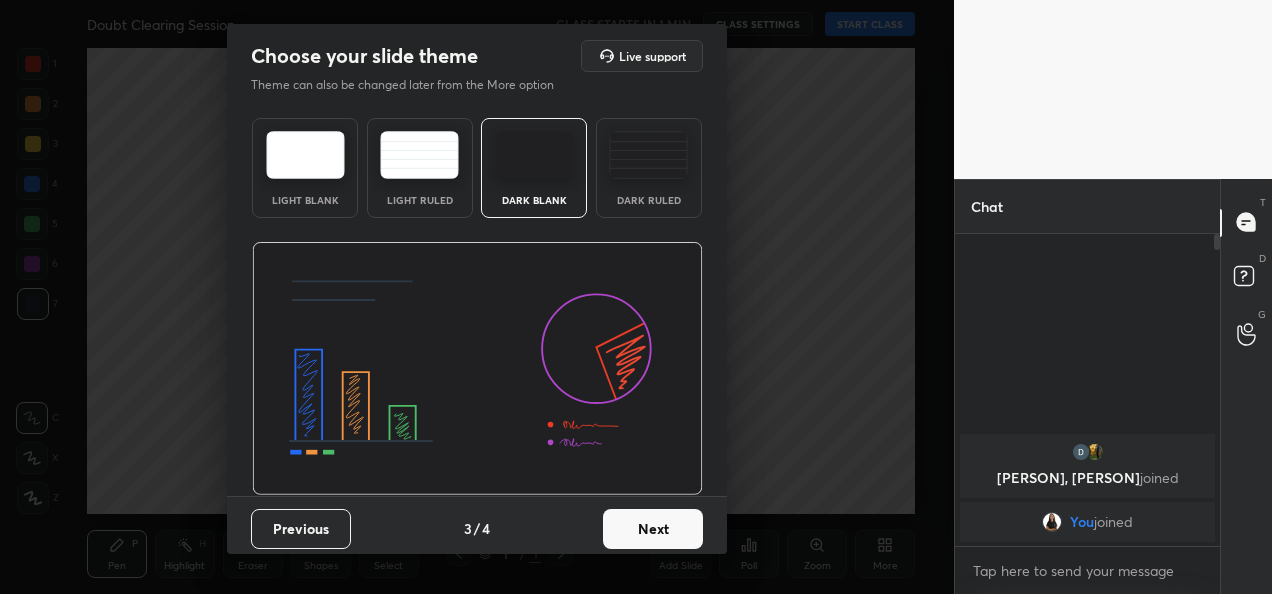 click on "Next" at bounding box center (653, 529) 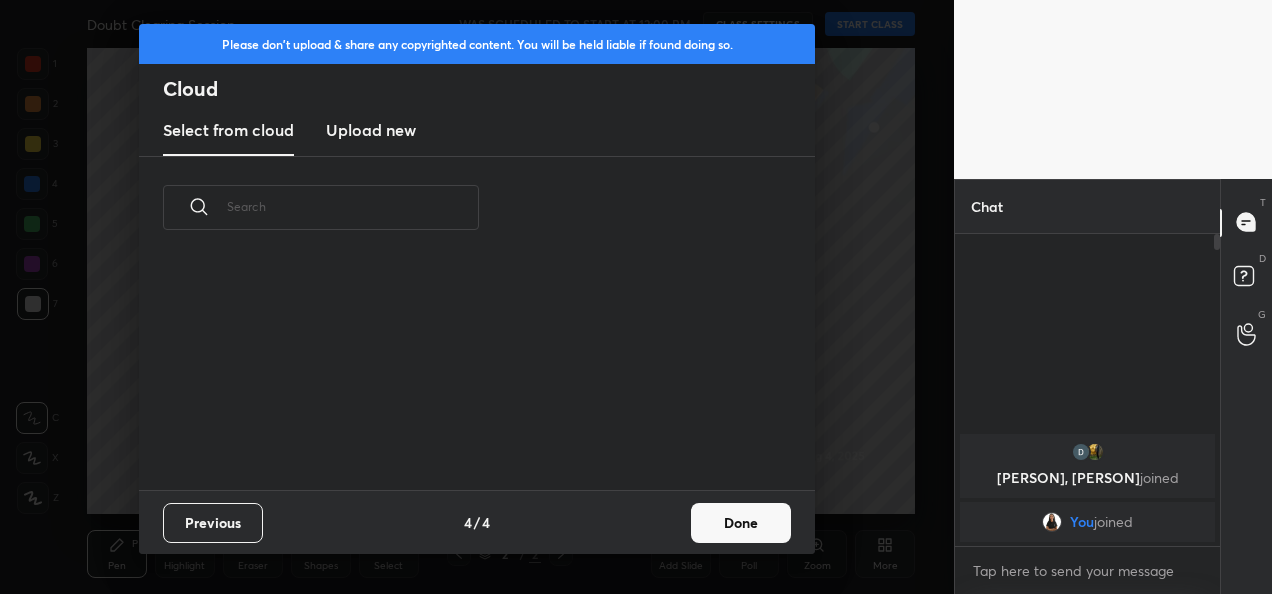 scroll, scrollTop: 6, scrollLeft: 11, axis: both 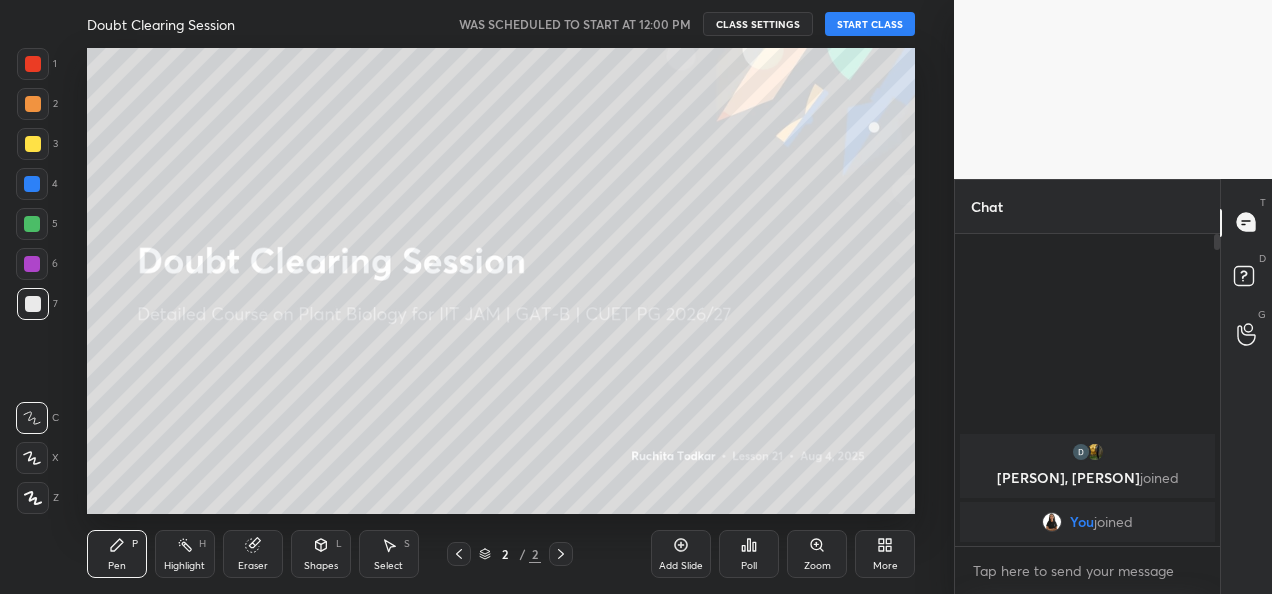 click on "START CLASS" at bounding box center [870, 24] 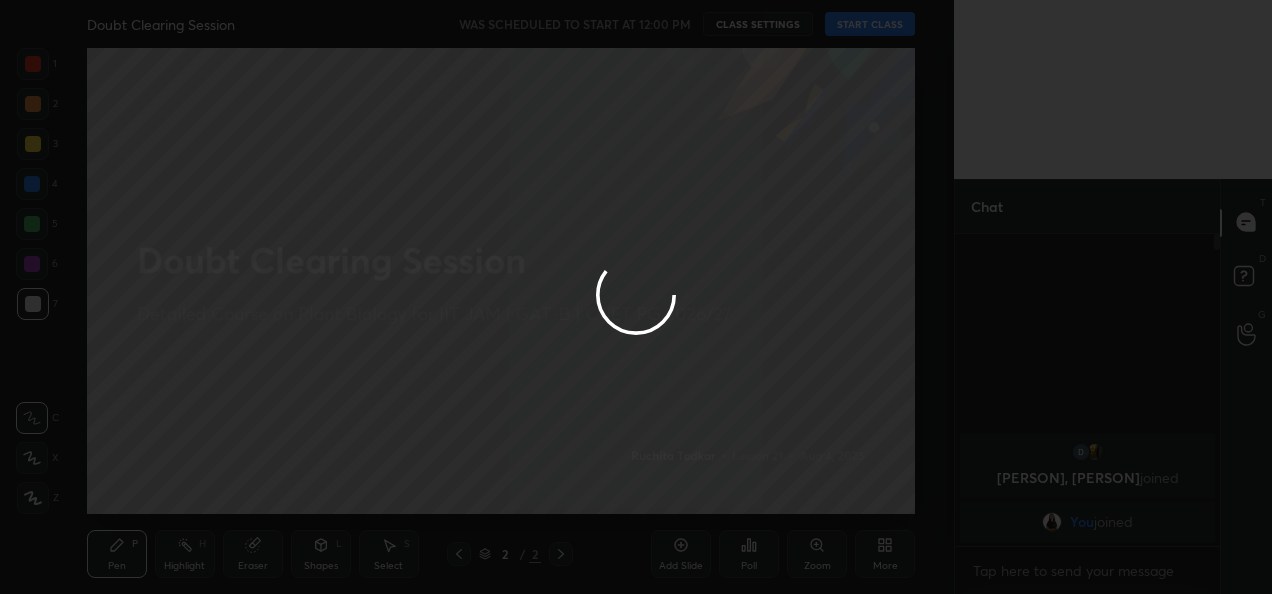 type on "x" 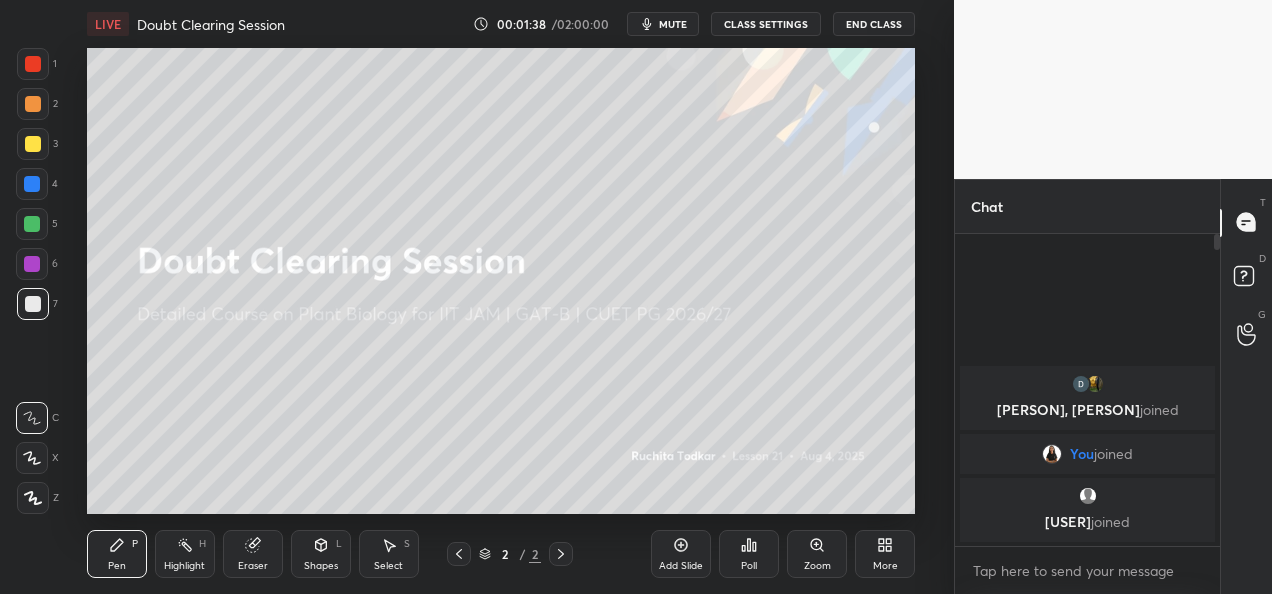 click on "CLASS SETTINGS" at bounding box center (766, 24) 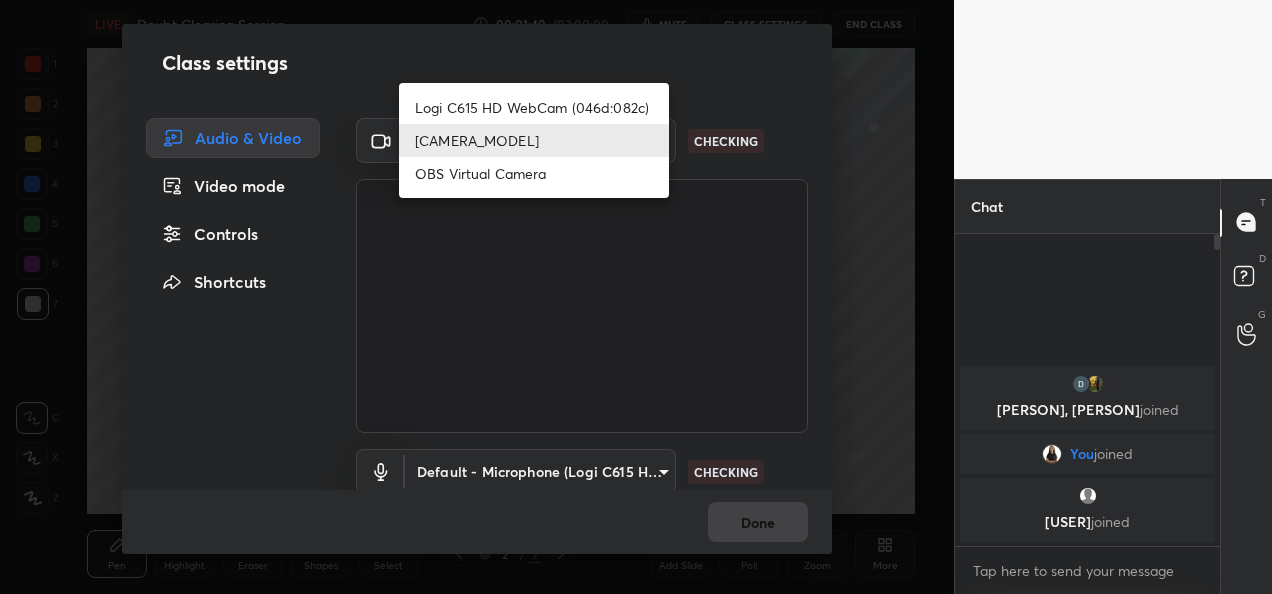 click on "1 2 3 4 5 6 7 C X Z C X Z E E Erase all   H H LIVE Doubt Clearing Session 00:01:40 /  02:00:00 mute CLASS SETTINGS End Class Setting up your live class Poll for   secs No correct answer Start poll Back Doubt Clearing Session • L21 of Detailed Course on Plant Biology for IIT JAM | GAT-B | CUET PG 2026/27 [FIRST] [LAST] Pen P Highlight H Eraser Shapes L Select S 2 / 2 Add Slide Poll Zoom More Chat [USER], [USER]  joined You  joined [USER]  joined 2 NEW MESSAGES Enable hand raising Enable raise hand to speak to learners. Once enabled, chat will be turned off temporarily. Enable x   introducing Raise a hand with a doubt Now learners can raise their hand along with a doubt  How it works? Doubts asked by learners will show up here NEW DOUBTS ASKED No one has raised a hand yet Can't raise hand Looks like educator just invited you to speak. Please wait before you can raise your hand again. Got it T Messages (T) D Doubts (D) G Raise Hand (G) Report an issue Reason for reporting Buffering Chat not working ​ Report" at bounding box center [636, 297] 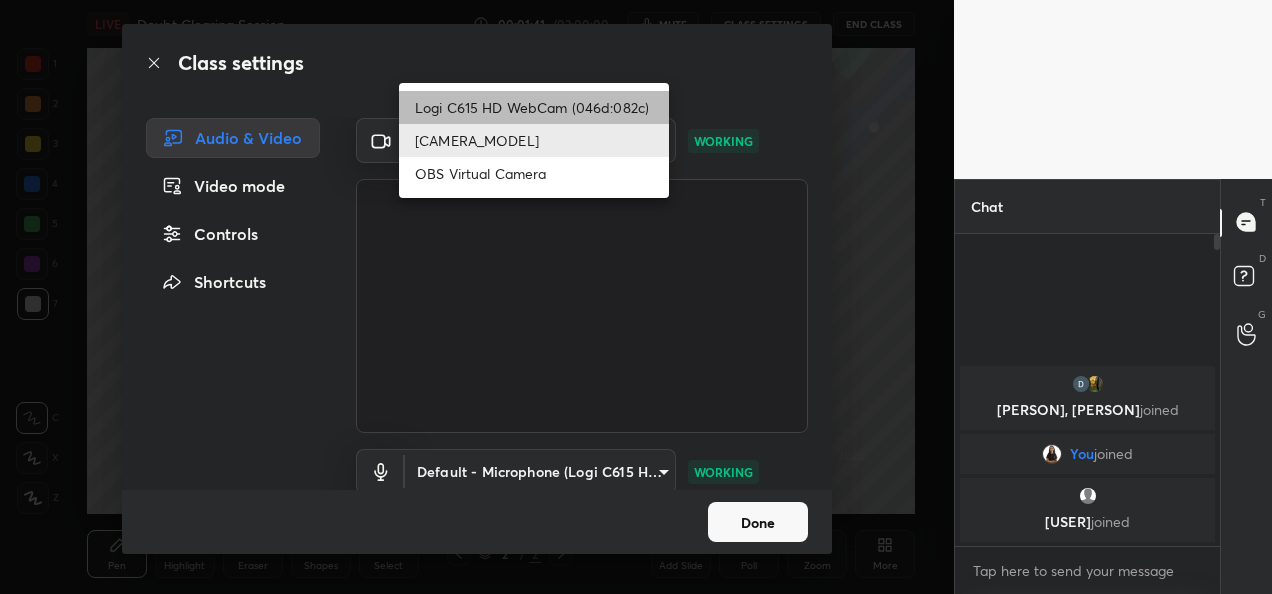 click on "Logi C615 HD WebCam (046d:082c)" at bounding box center (534, 107) 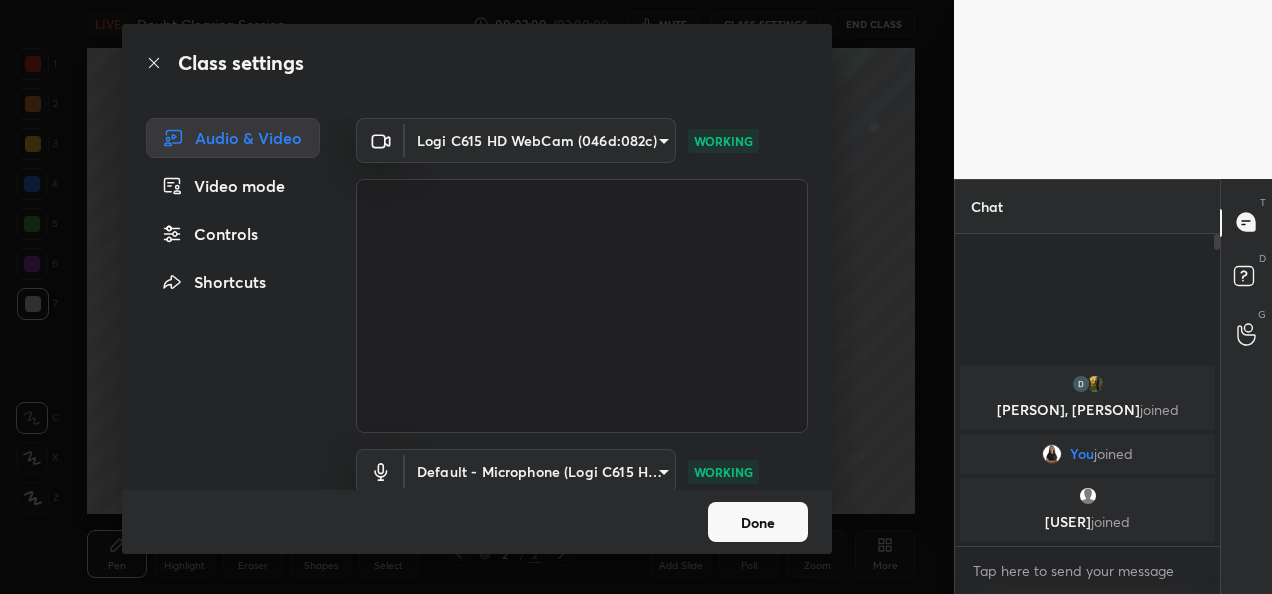 click on "Done" at bounding box center [758, 522] 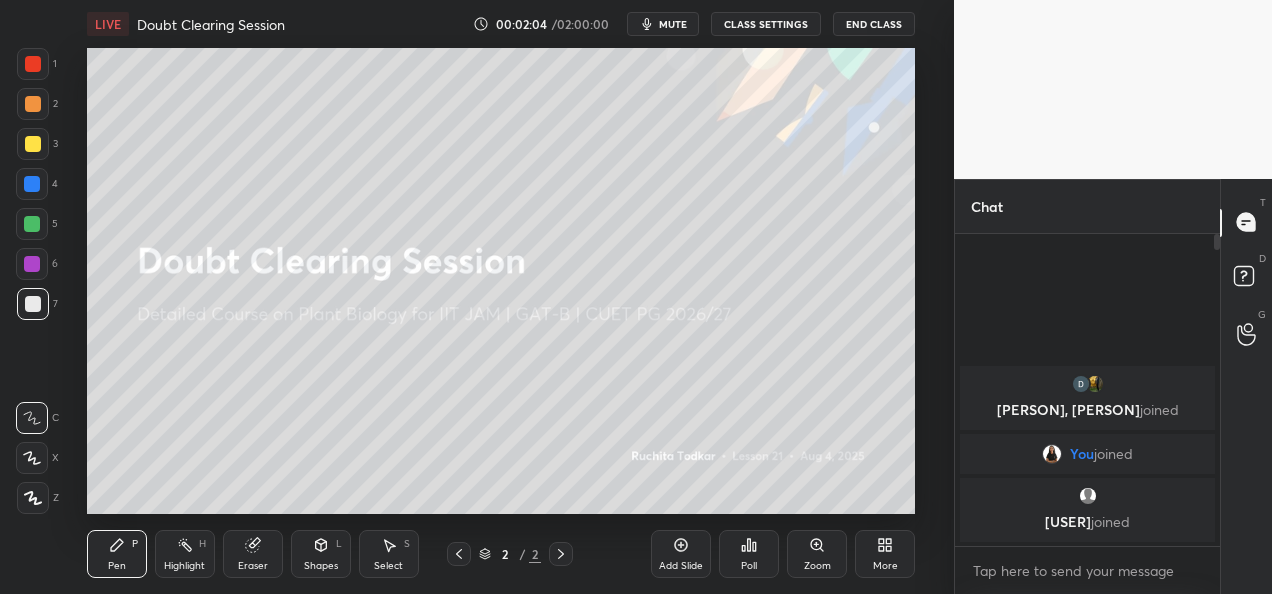 type 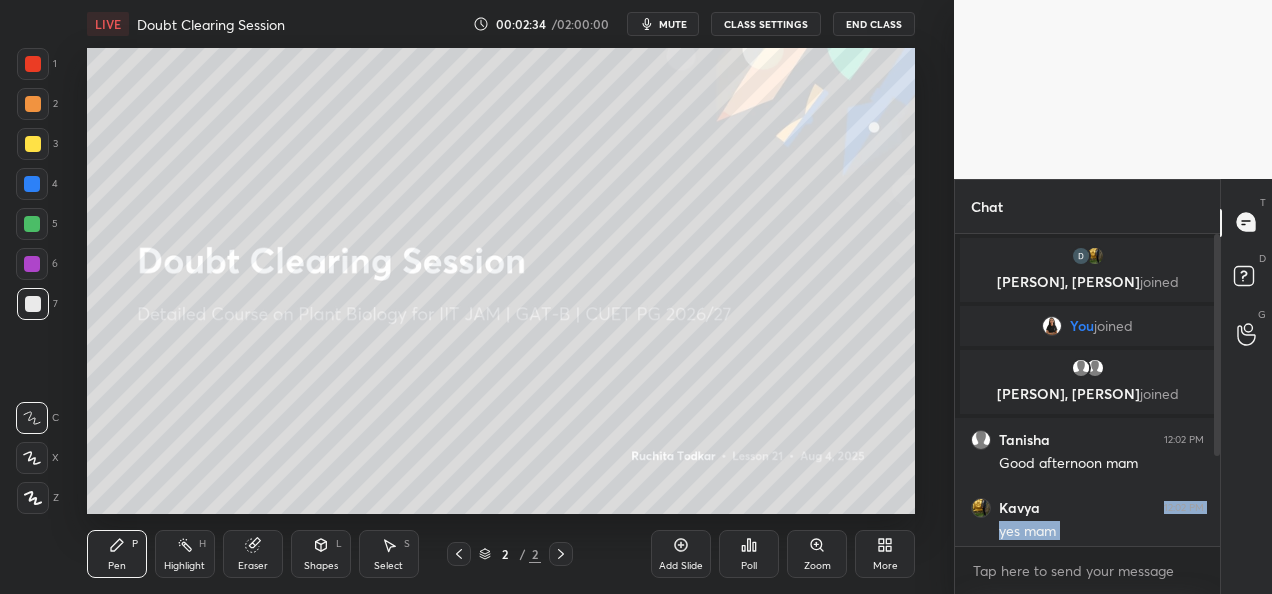 drag, startPoint x: 1096, startPoint y: 504, endPoint x: 1214, endPoint y: 453, distance: 128.5496 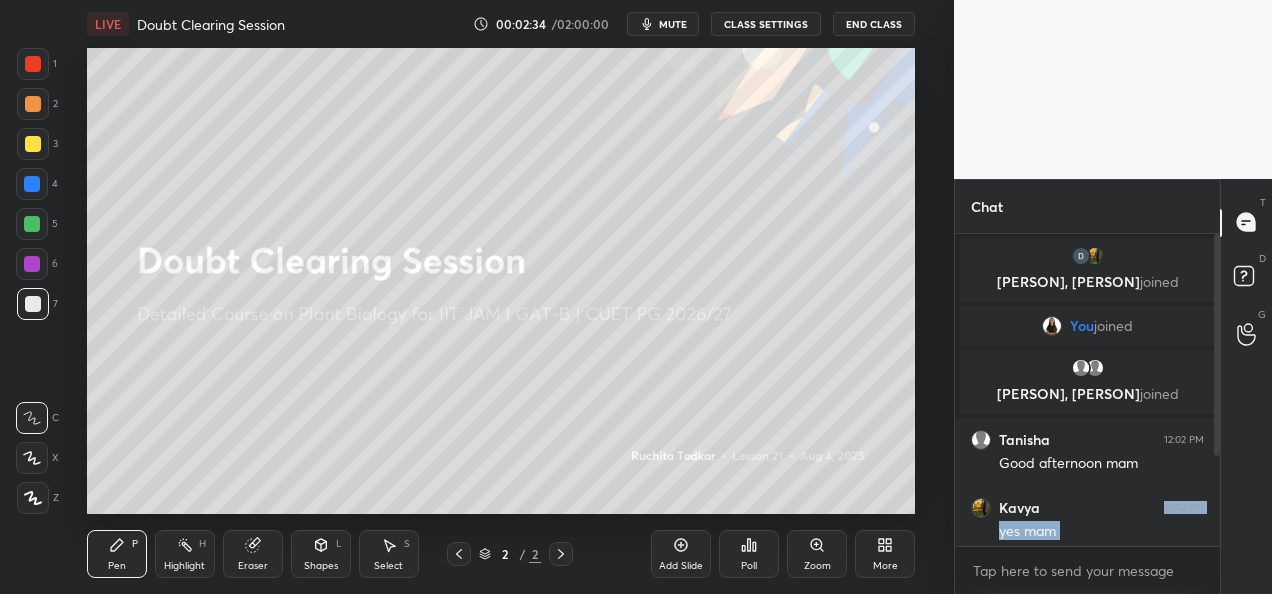 click on "[PERSON], [PERSON]  joined You  joined [PERSON], [PERSON]  joined [PERSON] 12:02 PM Good afternoon mam [PERSON] 12:02 PM yes mam [PERSON] 12:02 PM yes ma'am [PERSON] 12:02 PM good afternoon mam 7 NEW MESSAGES" at bounding box center [1087, 390] 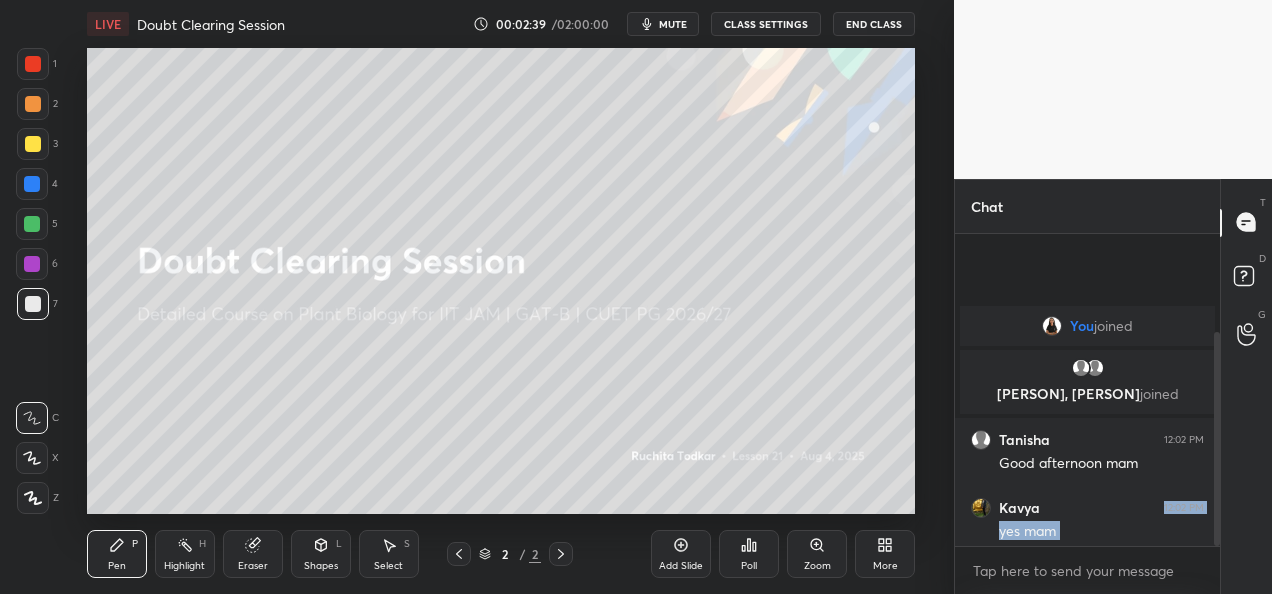 scroll, scrollTop: 144, scrollLeft: 0, axis: vertical 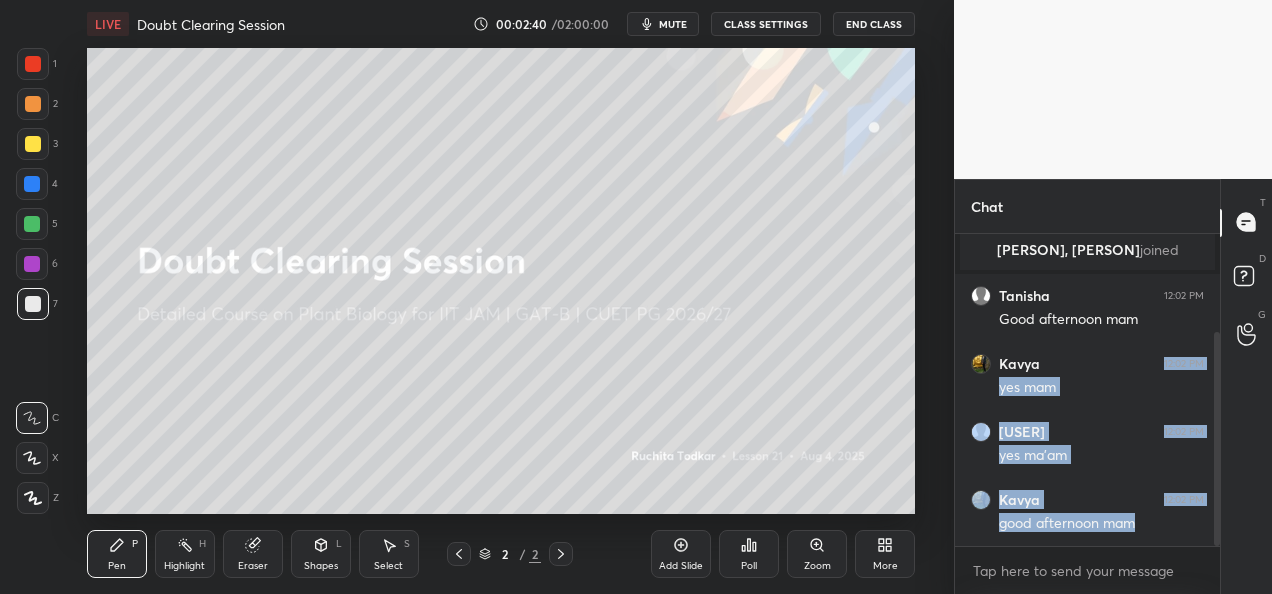 click on "Setting up your live class Poll for   secs No correct answer Start poll" at bounding box center (501, 281) 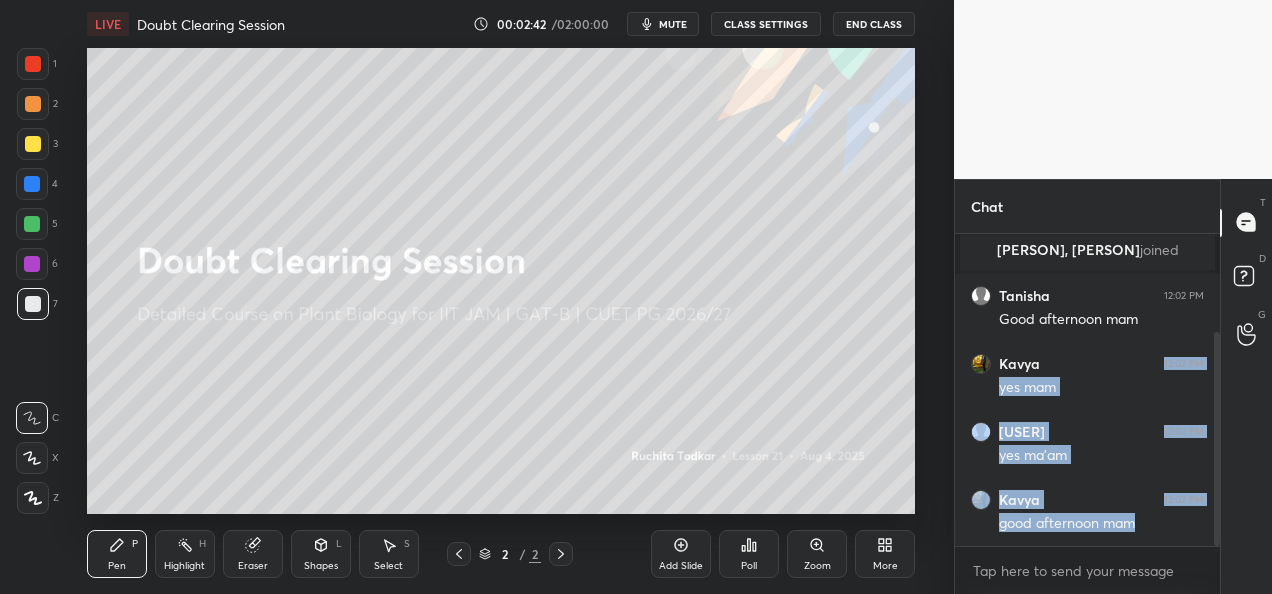 click on "Setting up your live class Poll for   secs No correct answer Start poll" at bounding box center [501, 281] 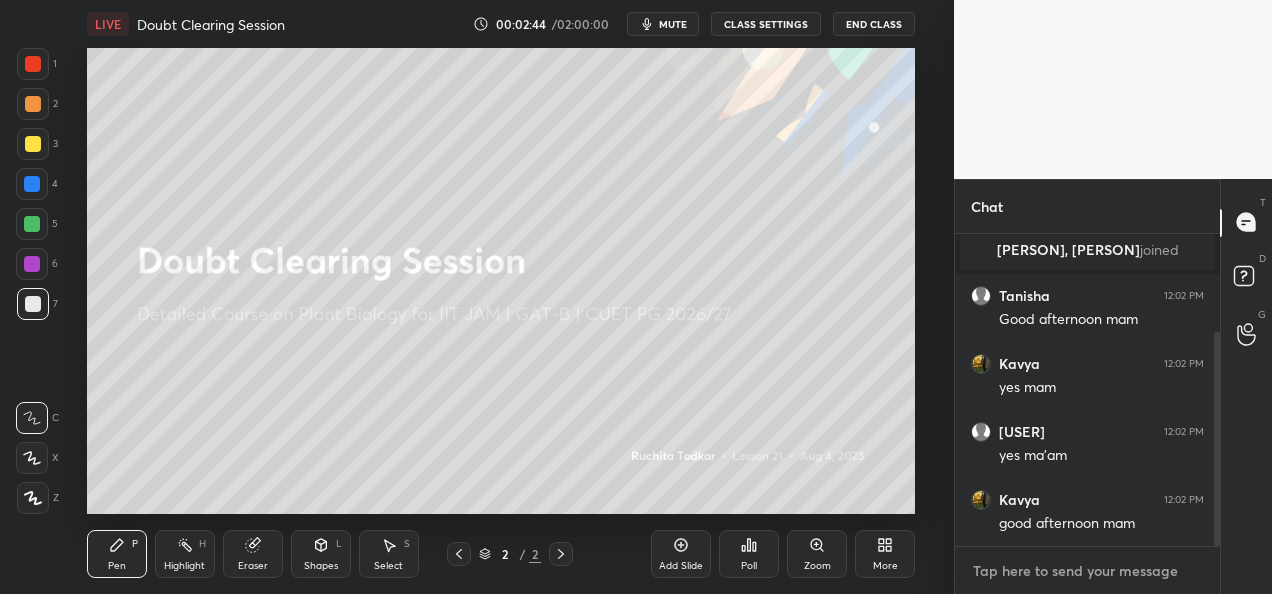 click at bounding box center (1087, 571) 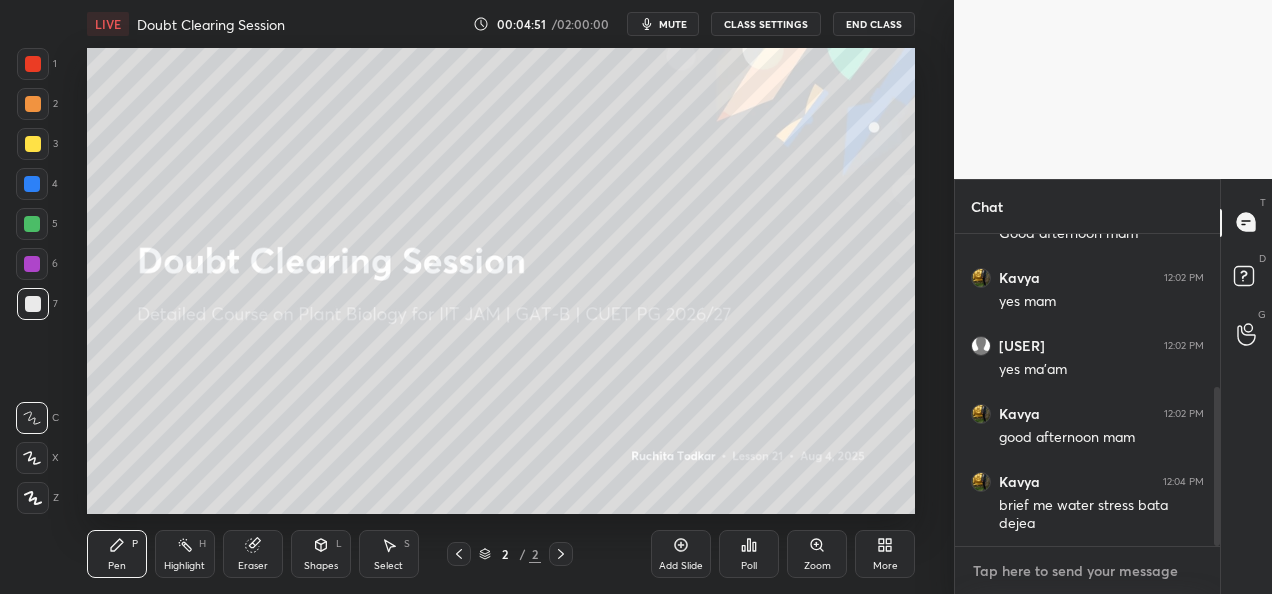 scroll, scrollTop: 302, scrollLeft: 0, axis: vertical 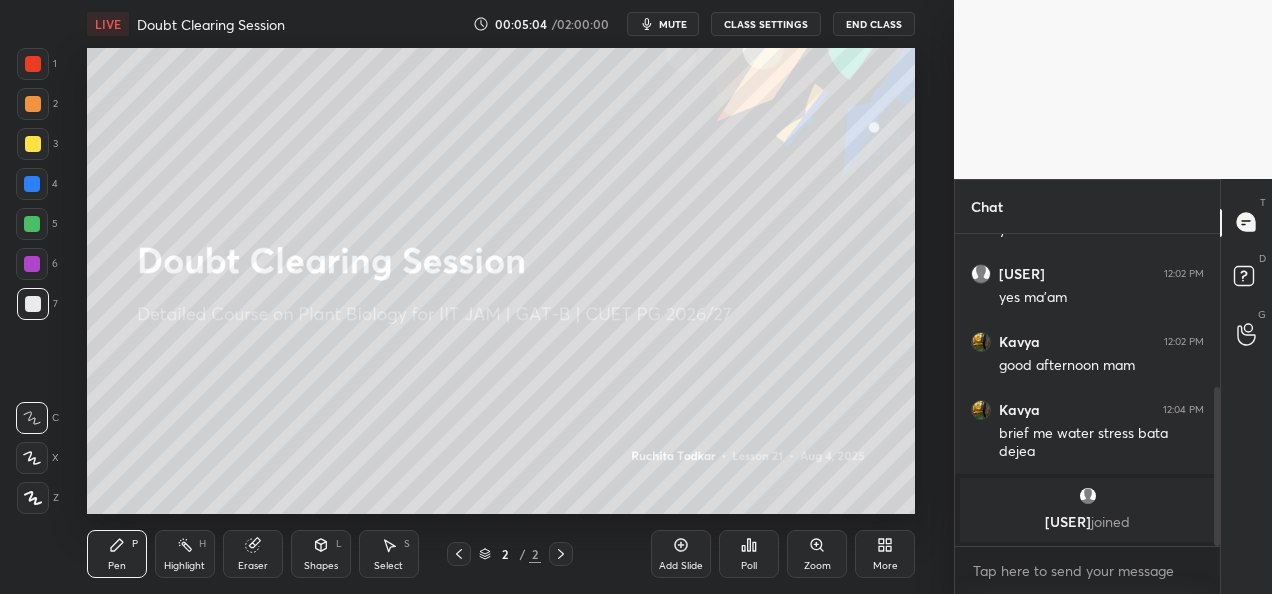 click on "More" at bounding box center (885, 554) 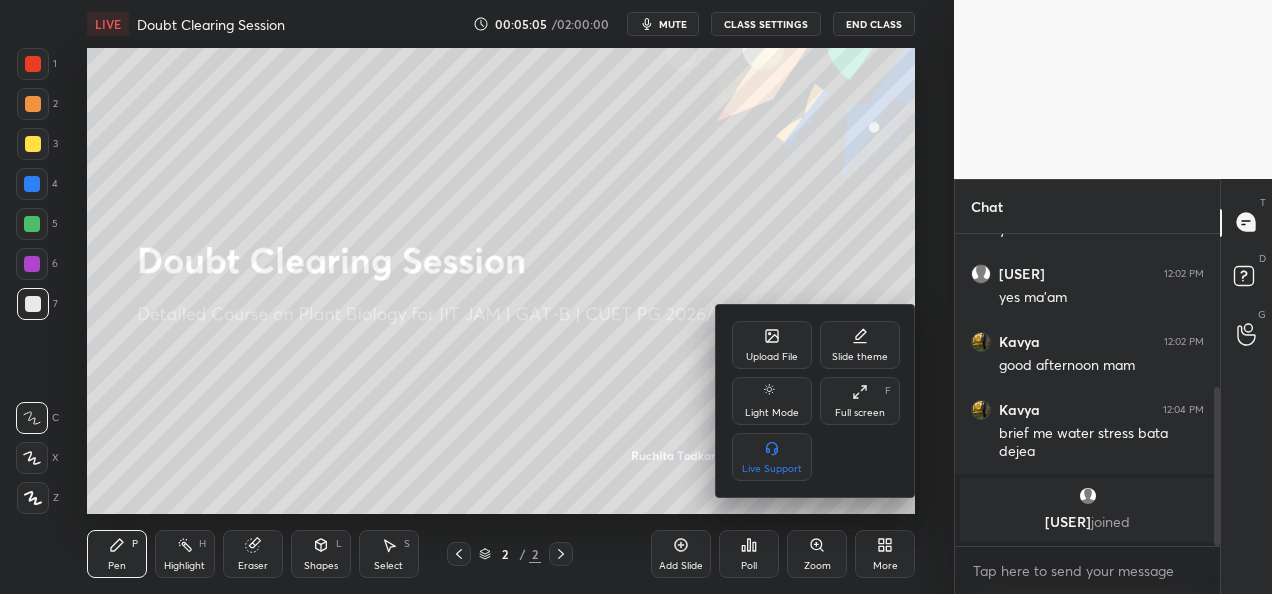 click on "Upload File" at bounding box center (772, 357) 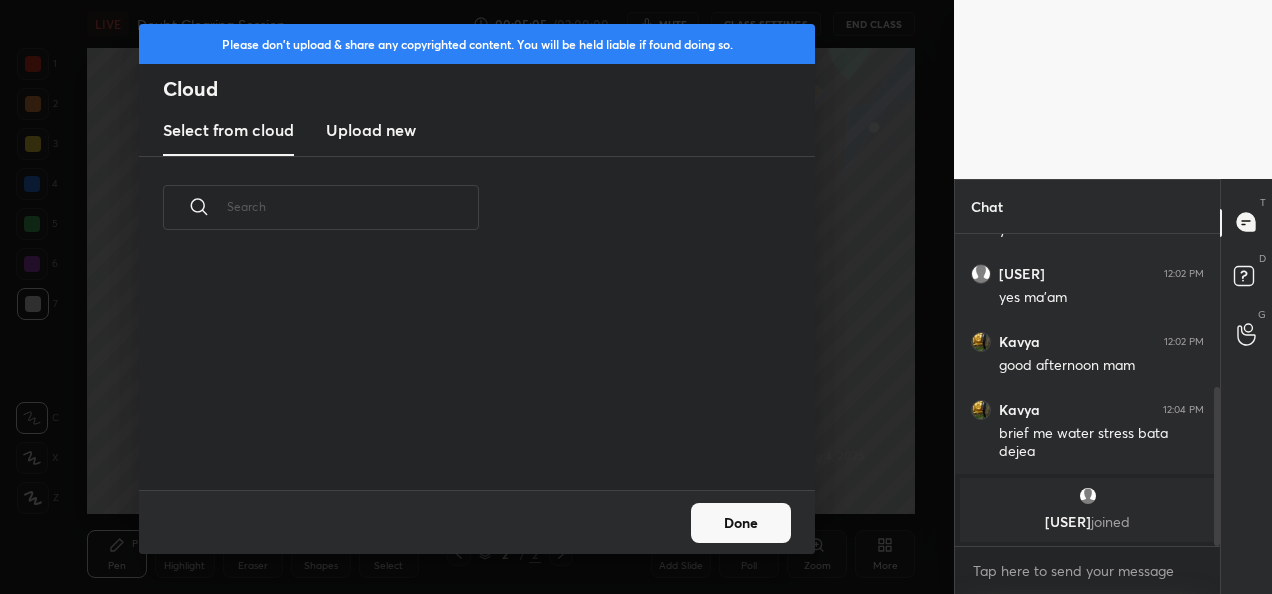 scroll, scrollTop: 6, scrollLeft: 11, axis: both 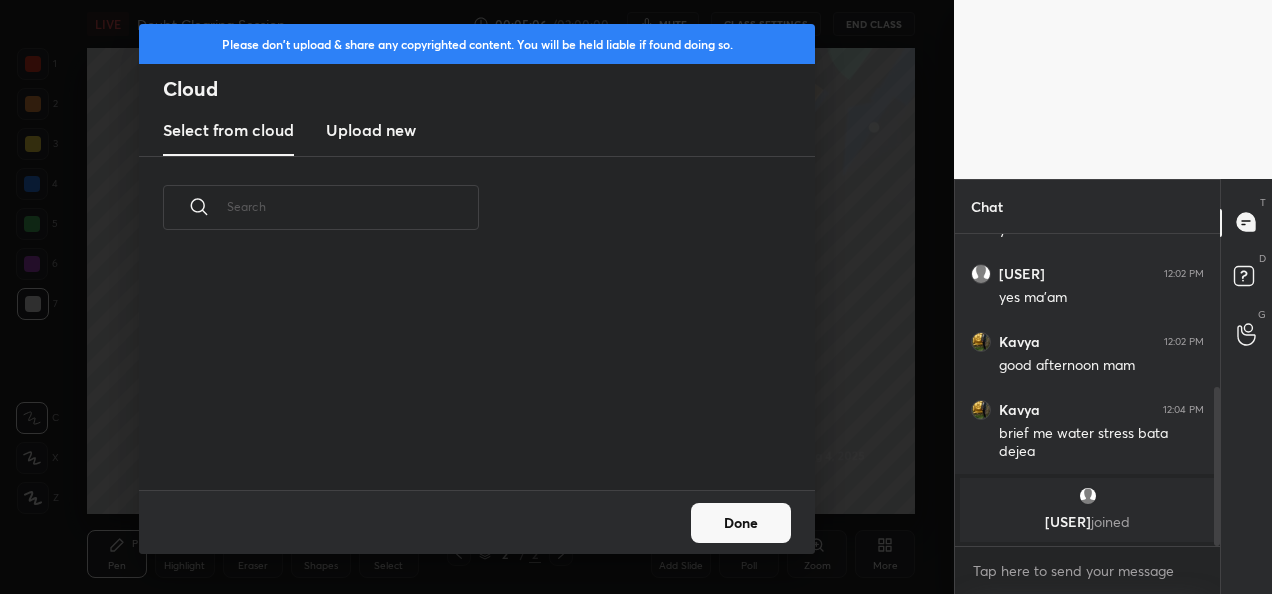click on "Upload new" at bounding box center (371, 130) 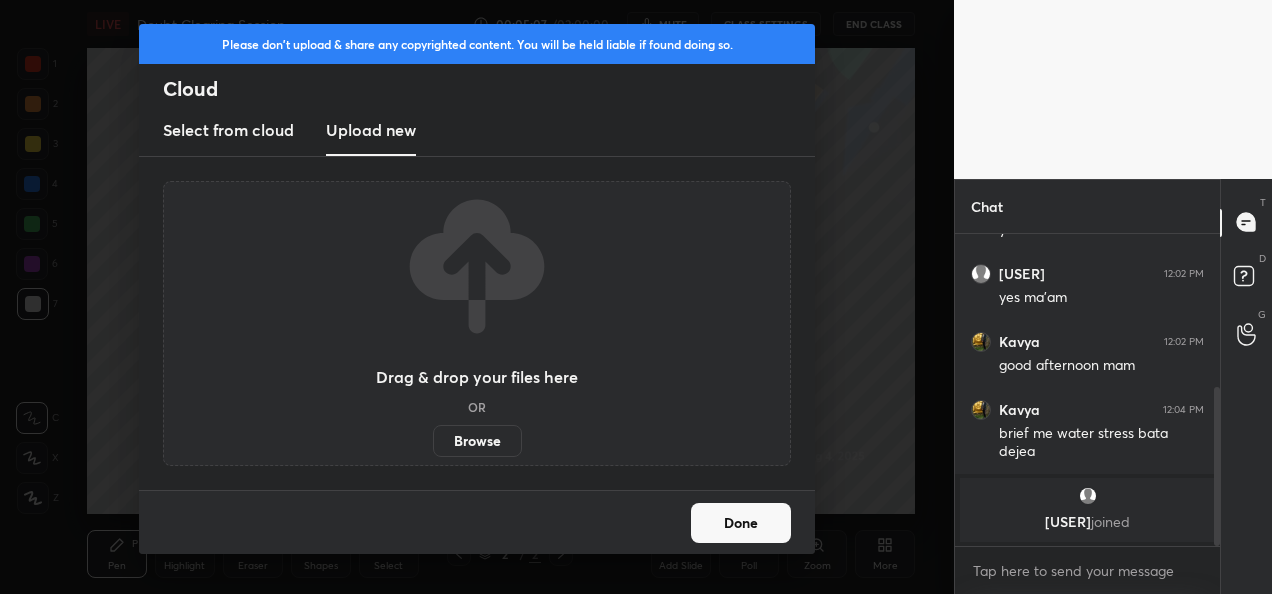 click on "Browse" at bounding box center [477, 441] 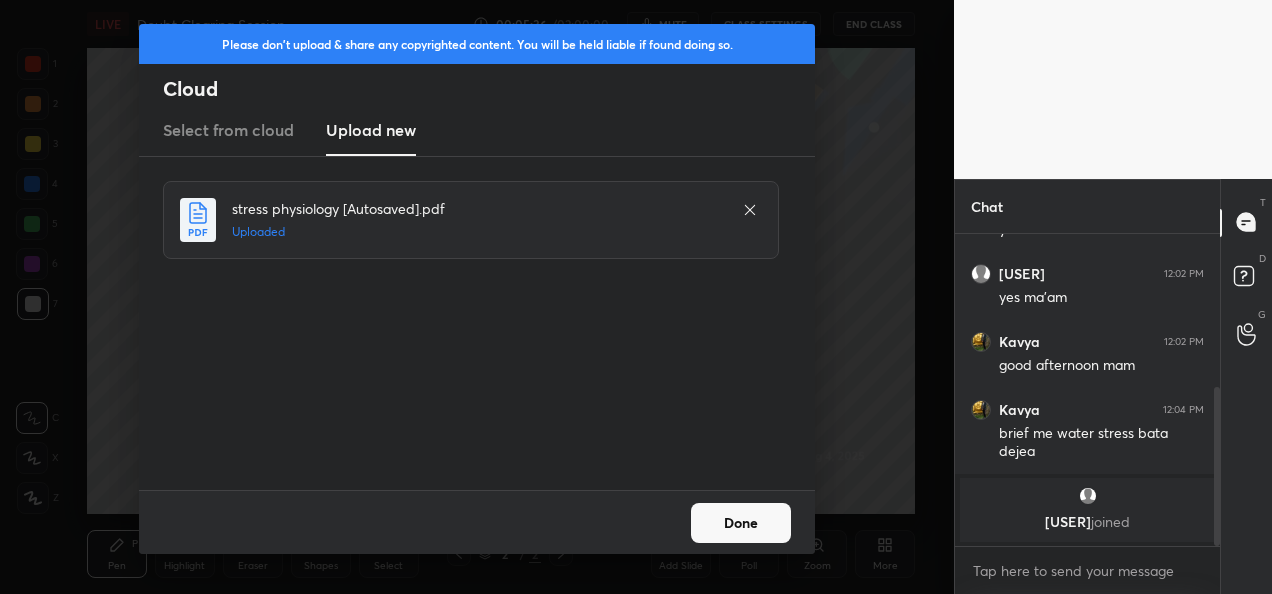 click on "Done" at bounding box center (741, 523) 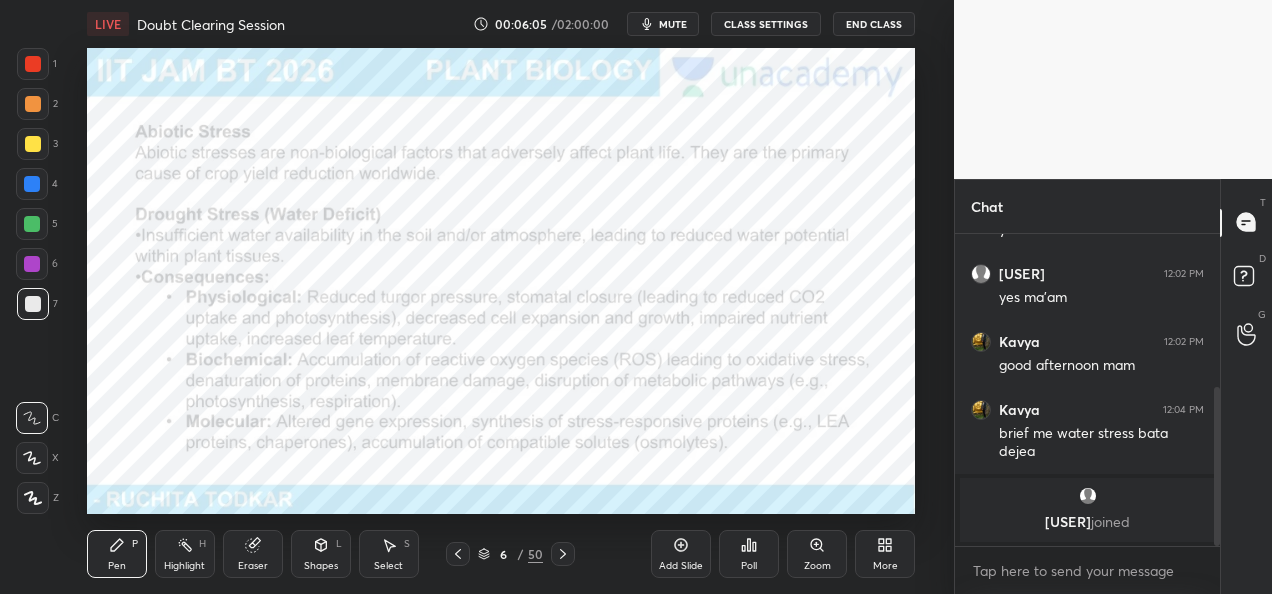 click on "Add Slide" at bounding box center [681, 554] 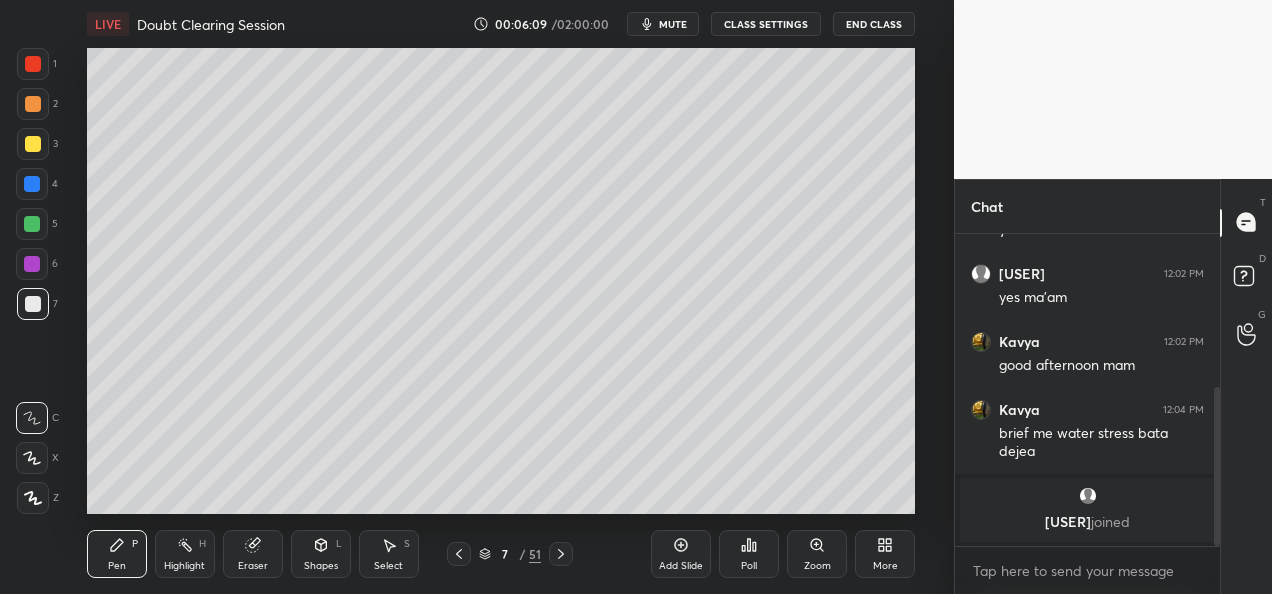 click 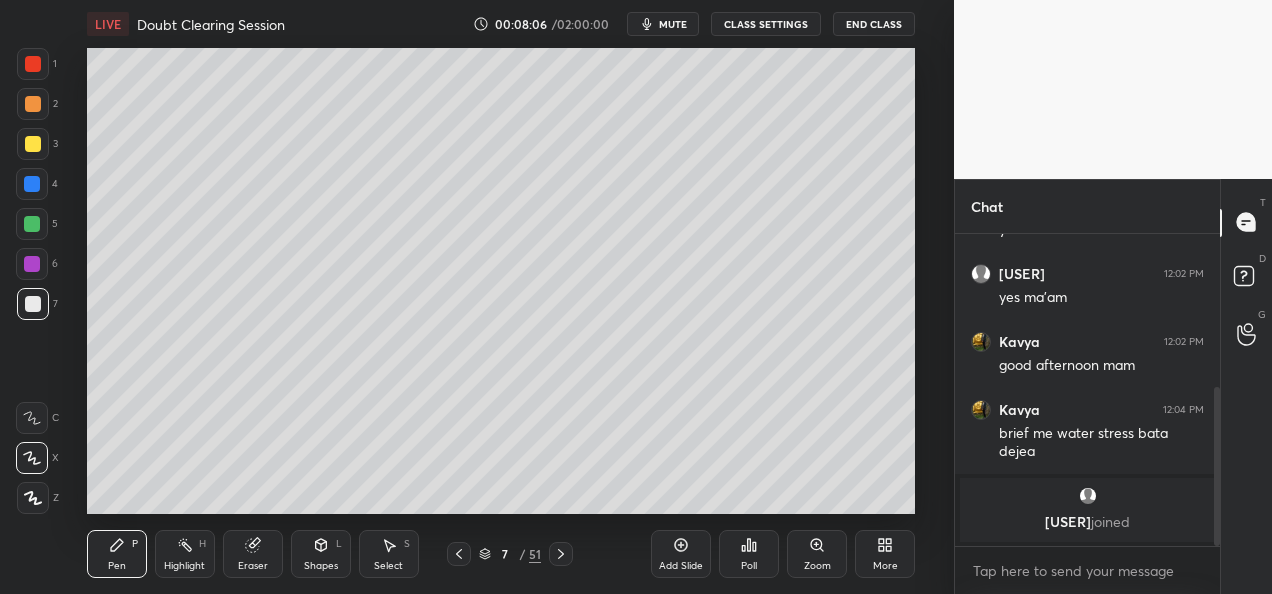 click 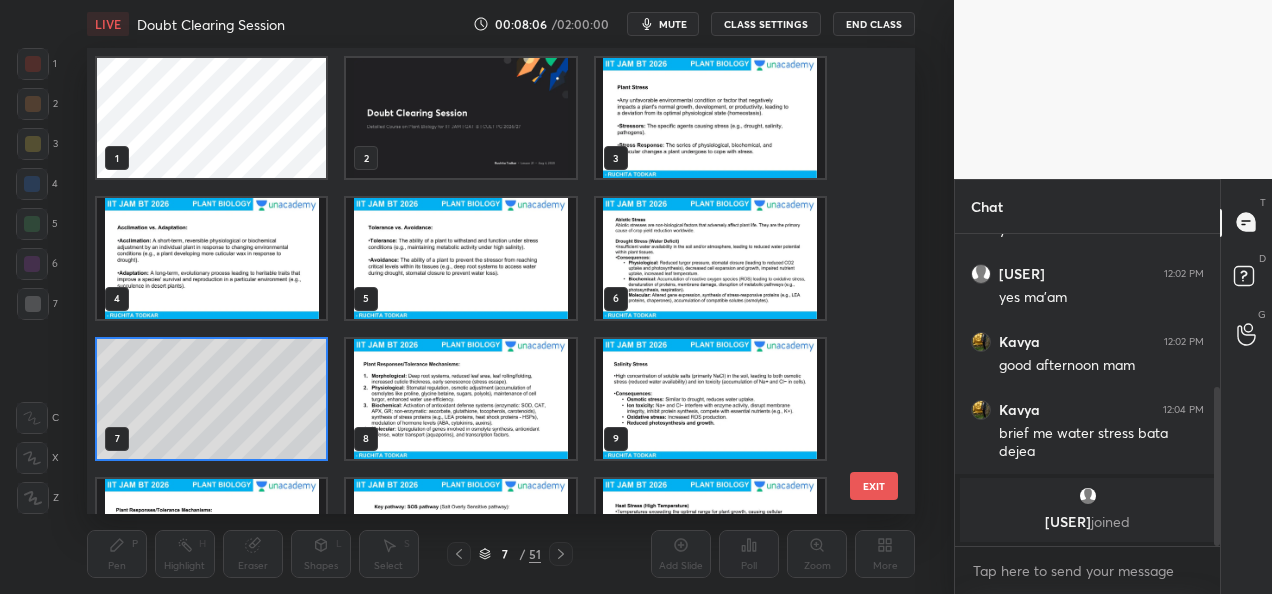 scroll, scrollTop: 7, scrollLeft: 10, axis: both 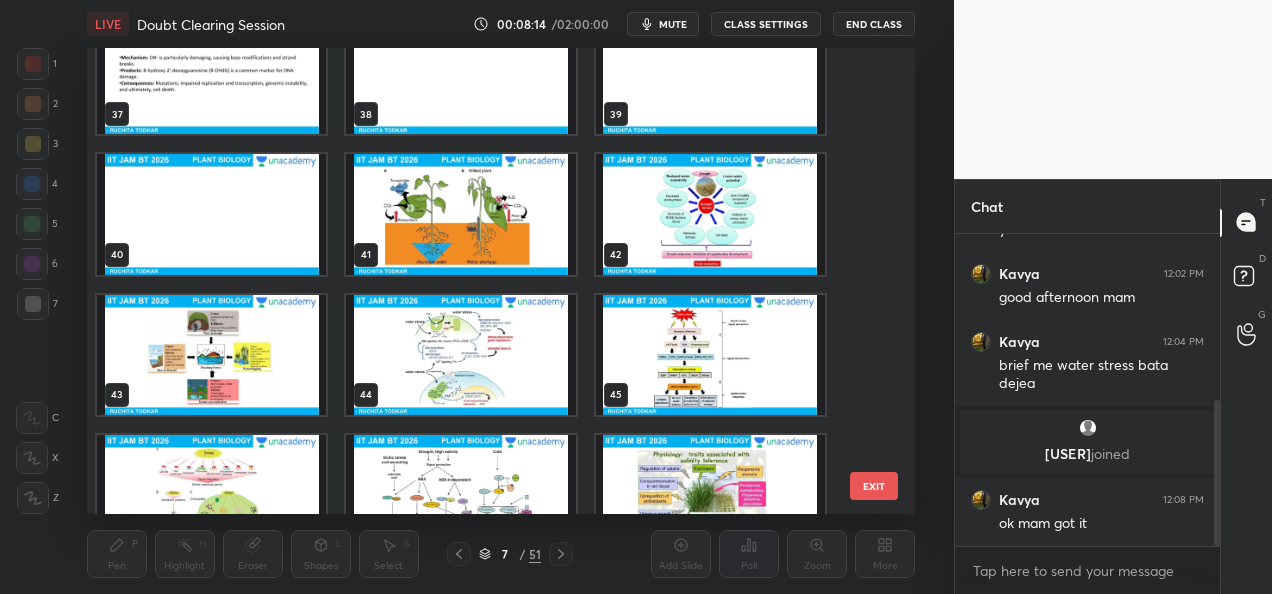 click at bounding box center (460, 355) 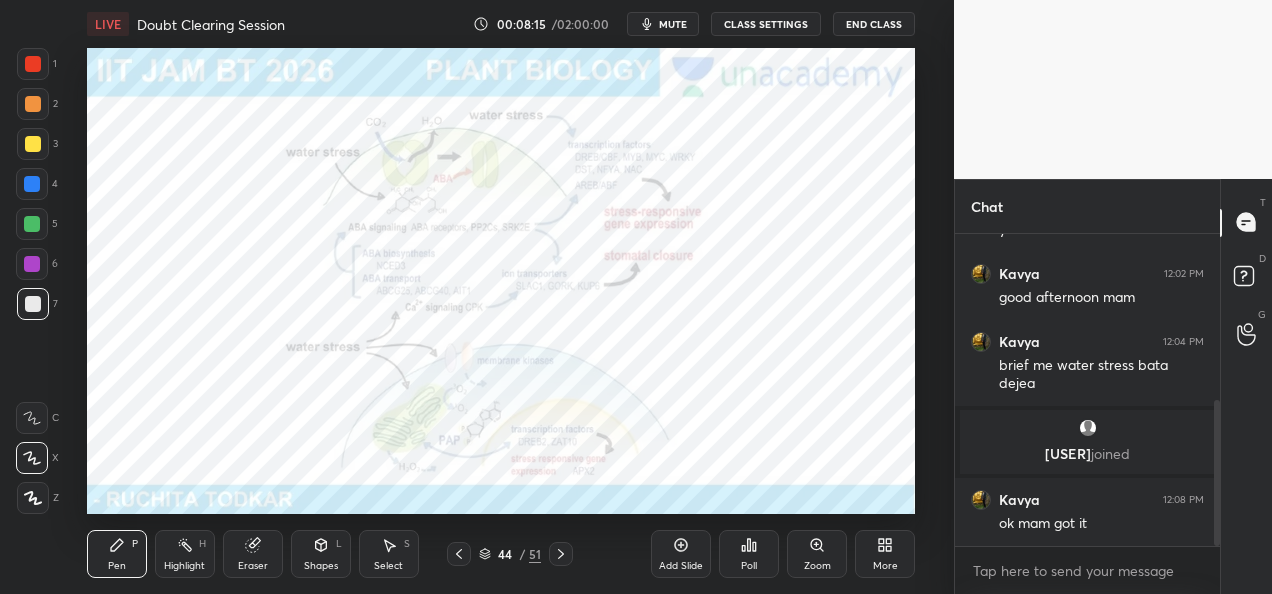 click at bounding box center [460, 355] 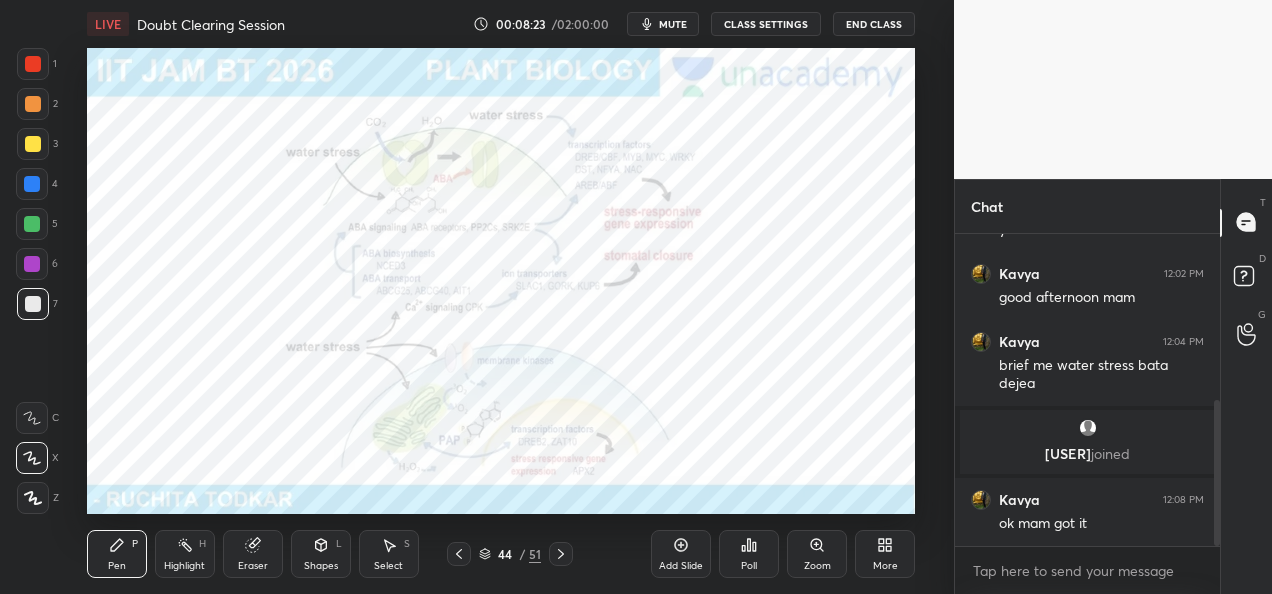 click at bounding box center (33, 144) 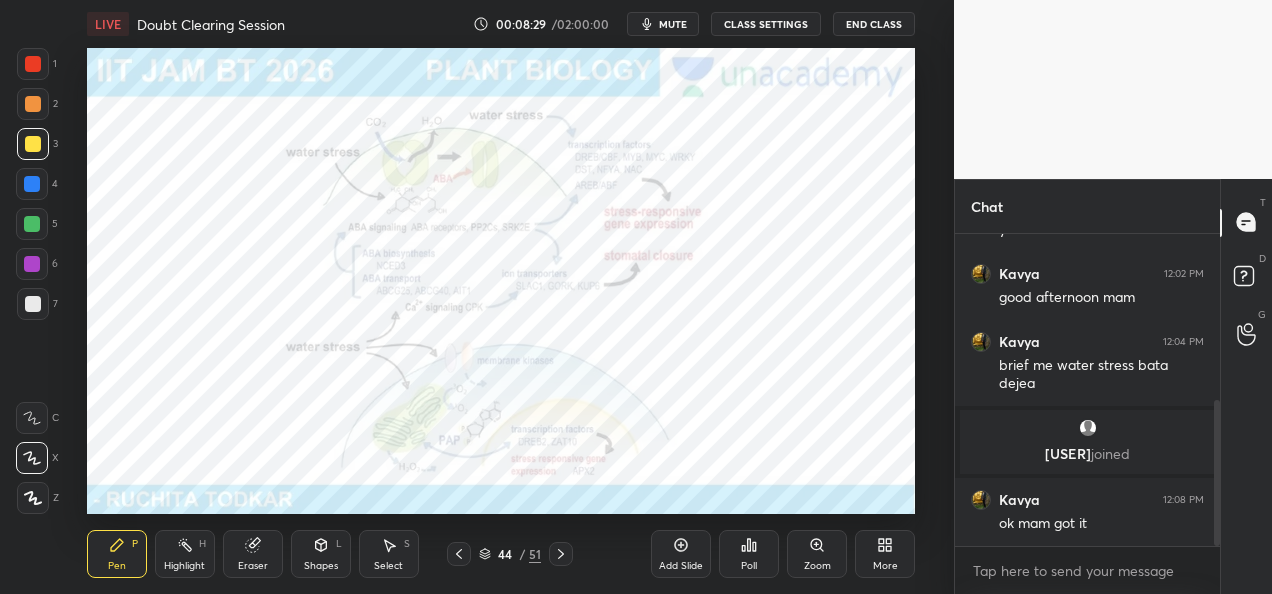 click at bounding box center [33, 64] 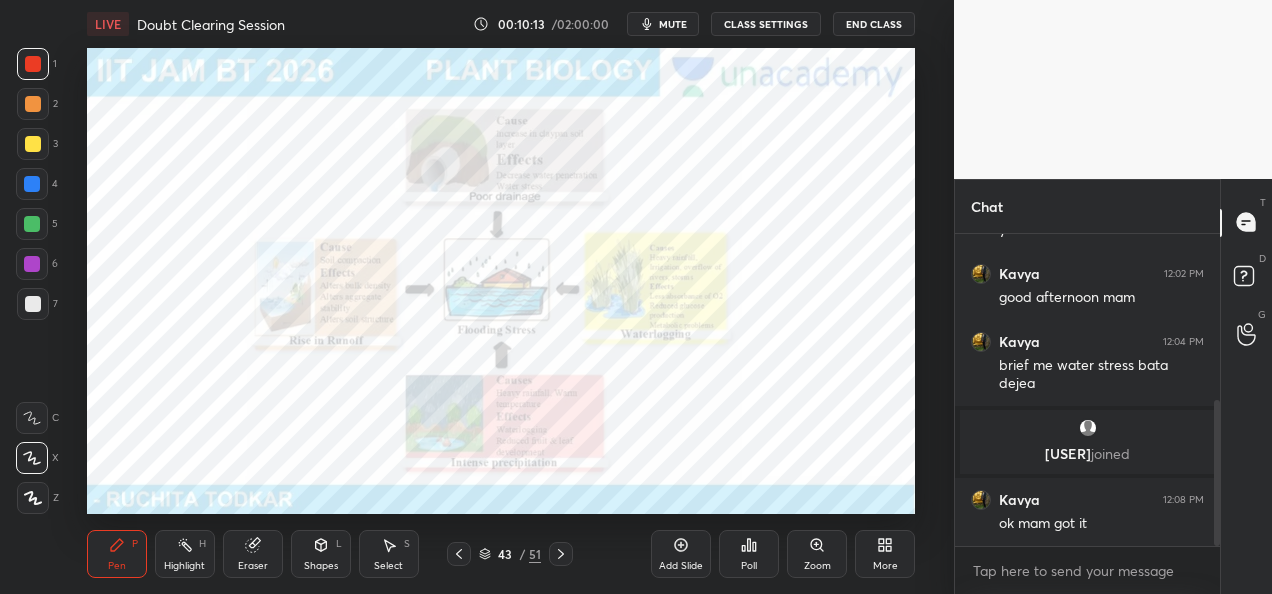 click 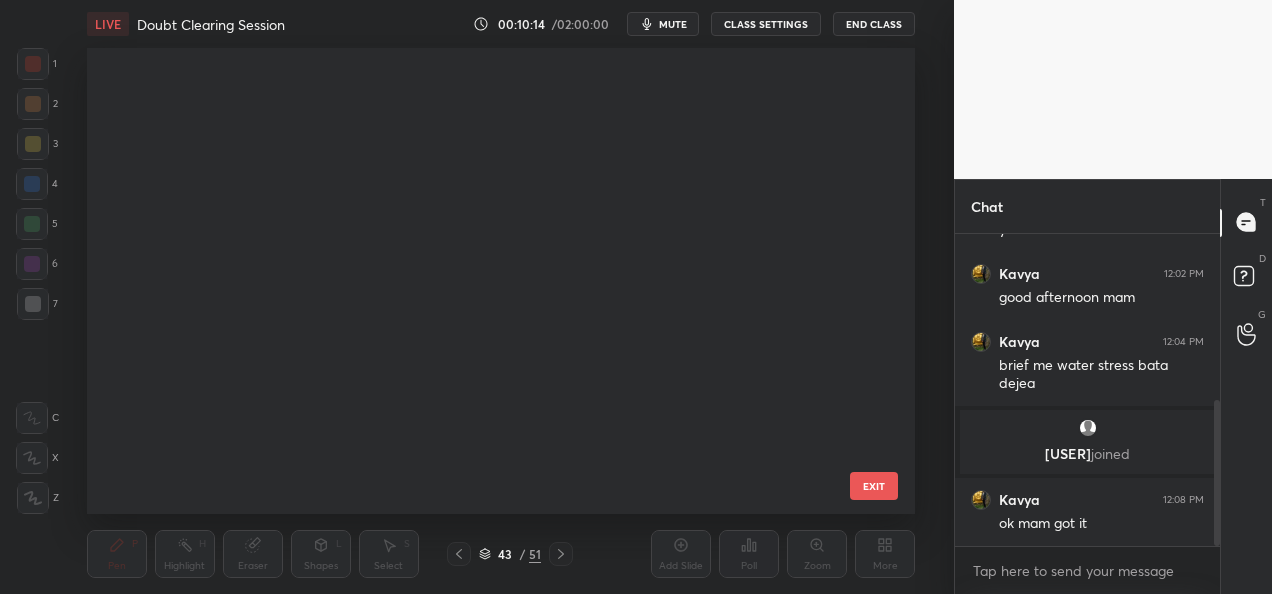 scroll, scrollTop: 1638, scrollLeft: 0, axis: vertical 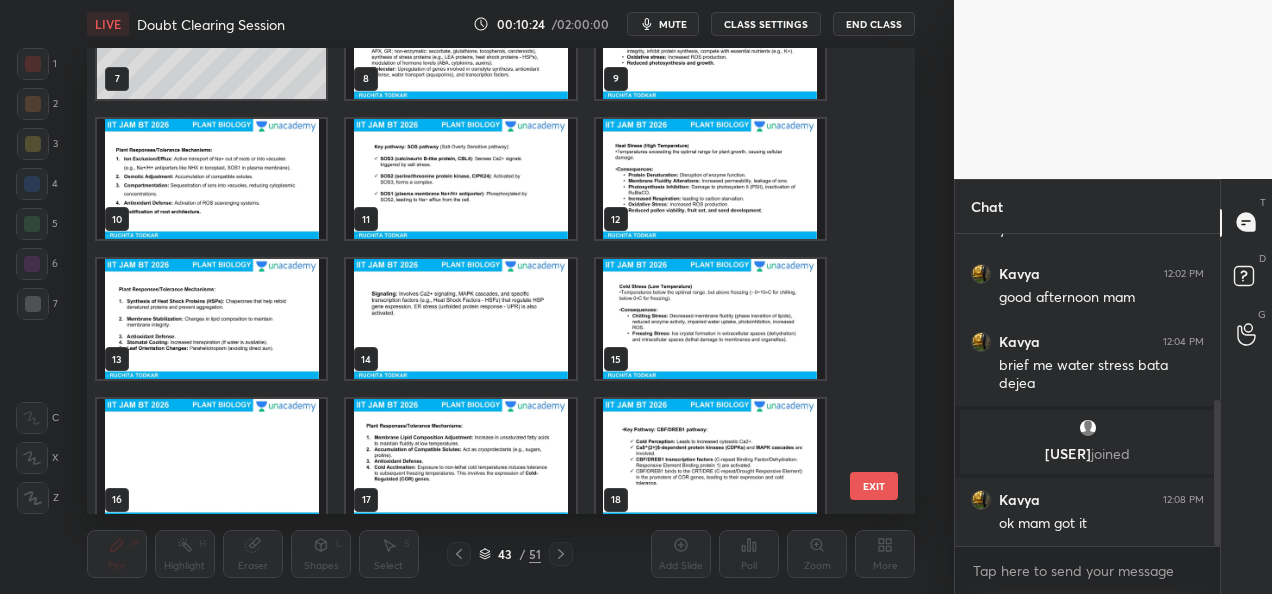 click on "EXIT" at bounding box center (874, 486) 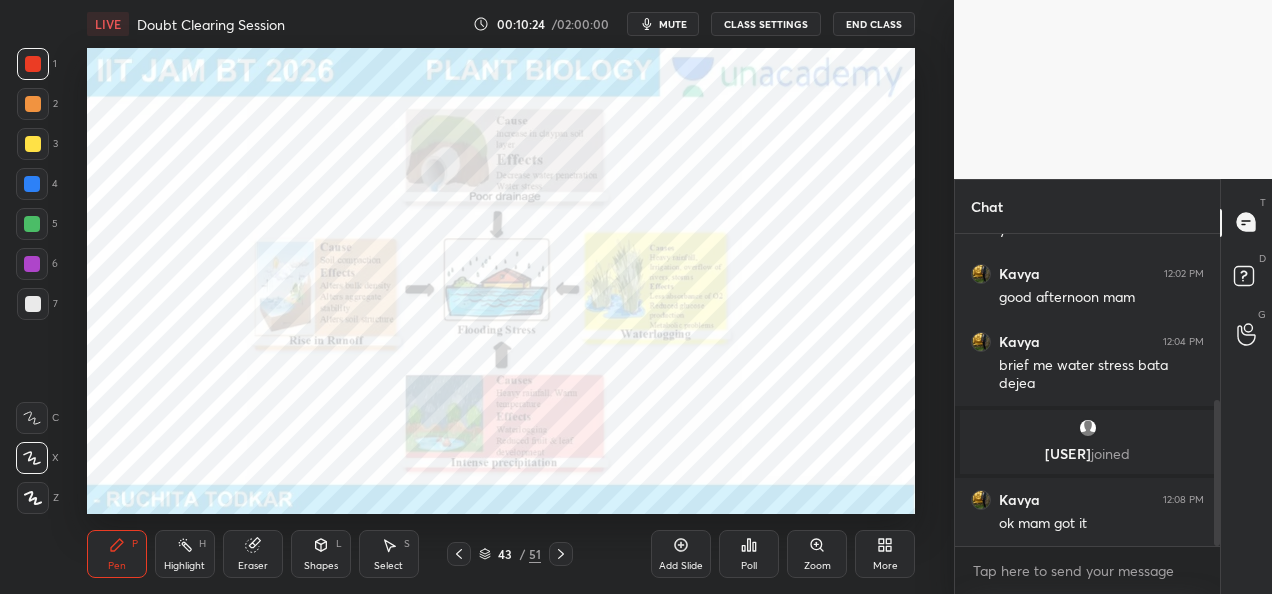 scroll, scrollTop: 0, scrollLeft: 0, axis: both 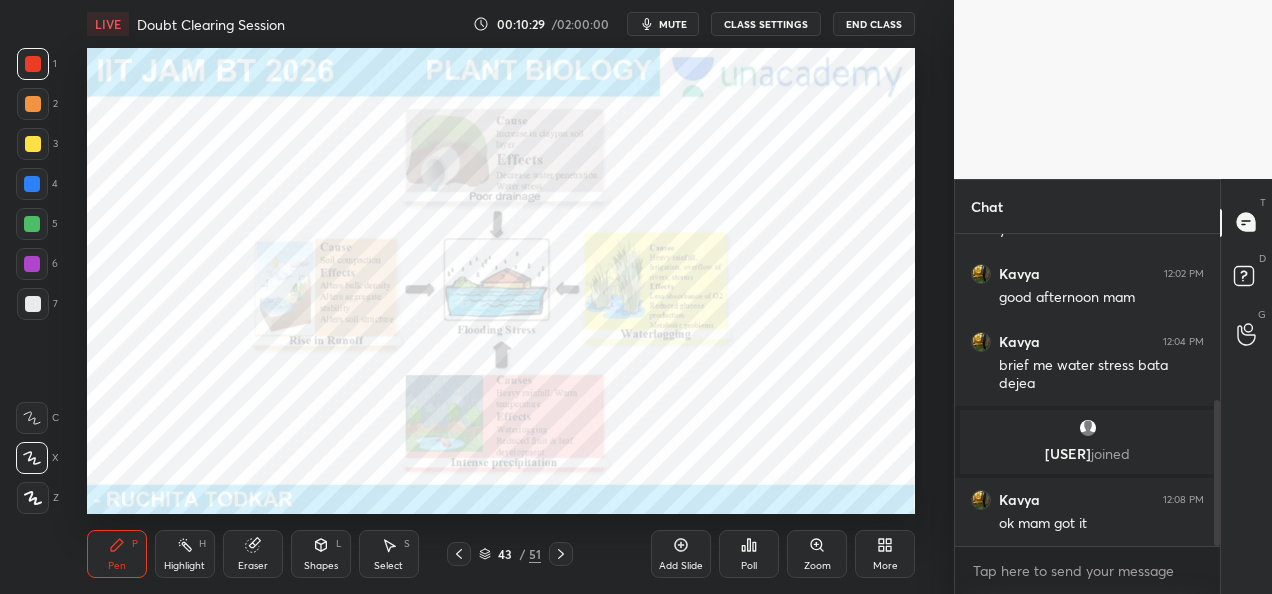 click 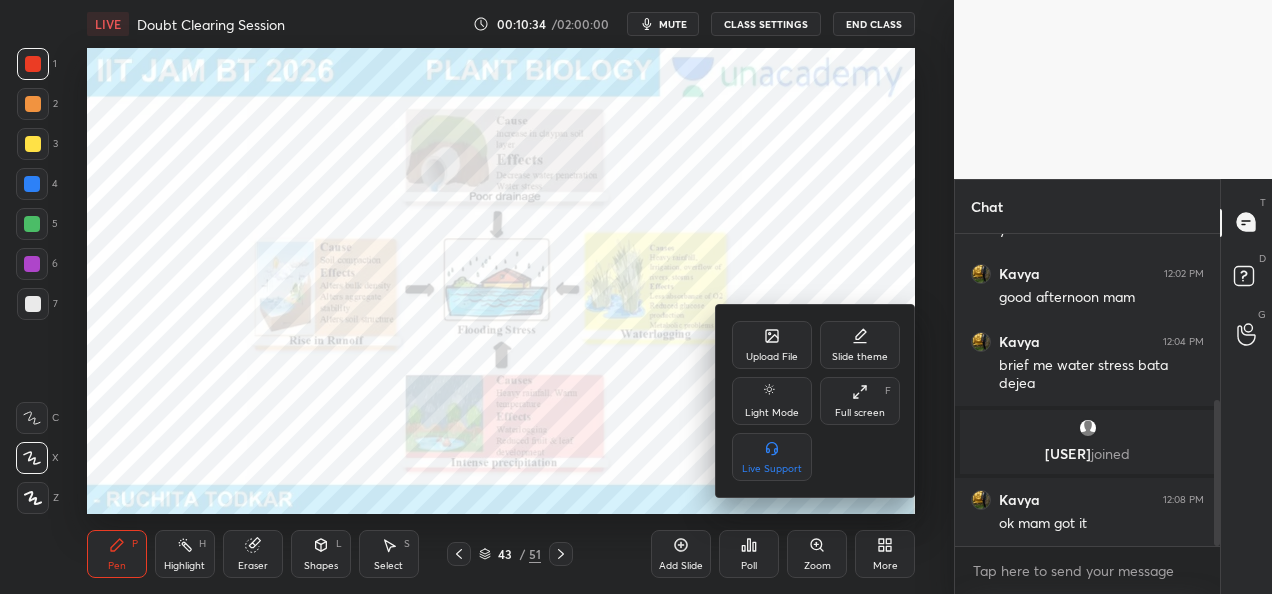 click on "Upload File" at bounding box center [772, 357] 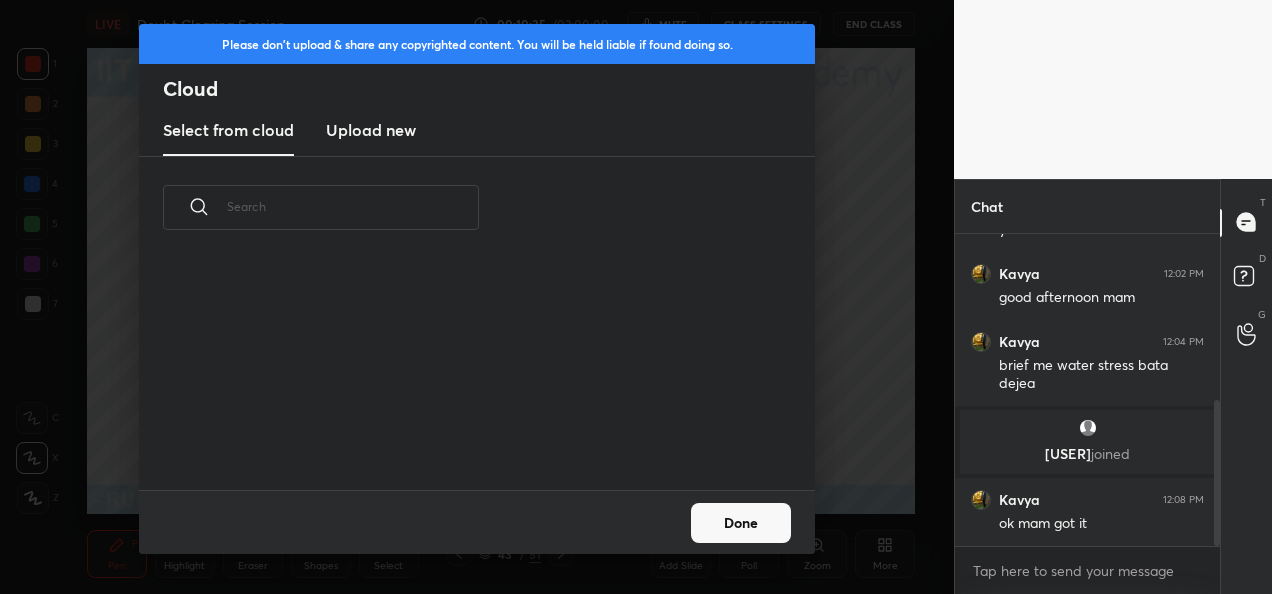 scroll, scrollTop: 6, scrollLeft: 11, axis: both 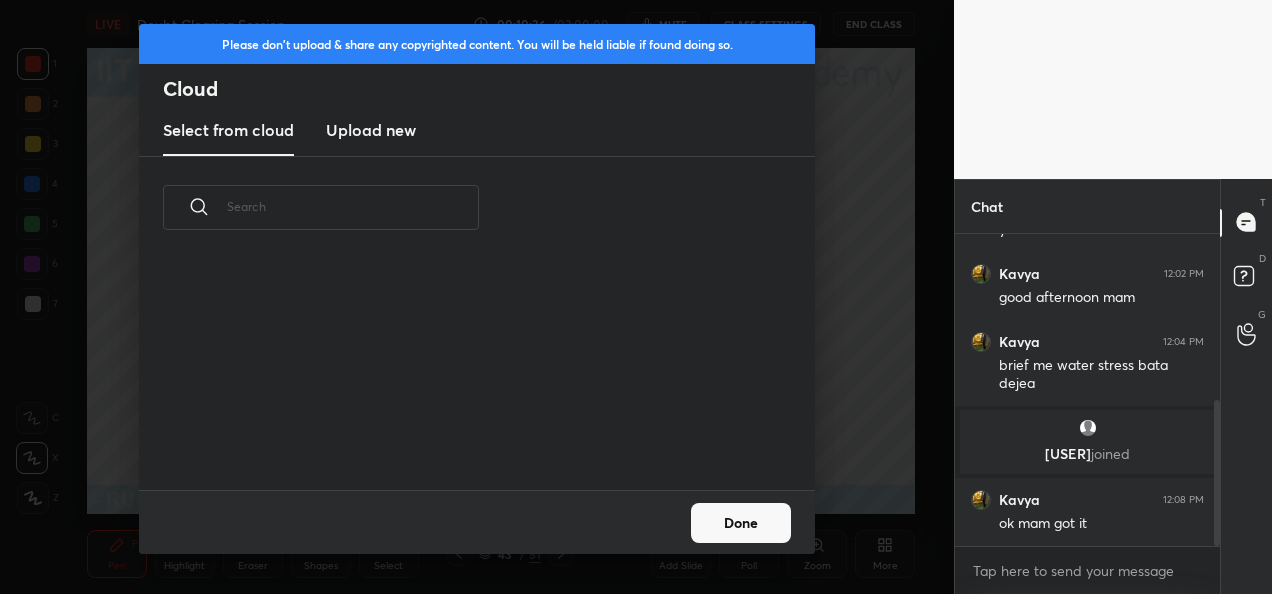 click on "Upload new" at bounding box center (371, 130) 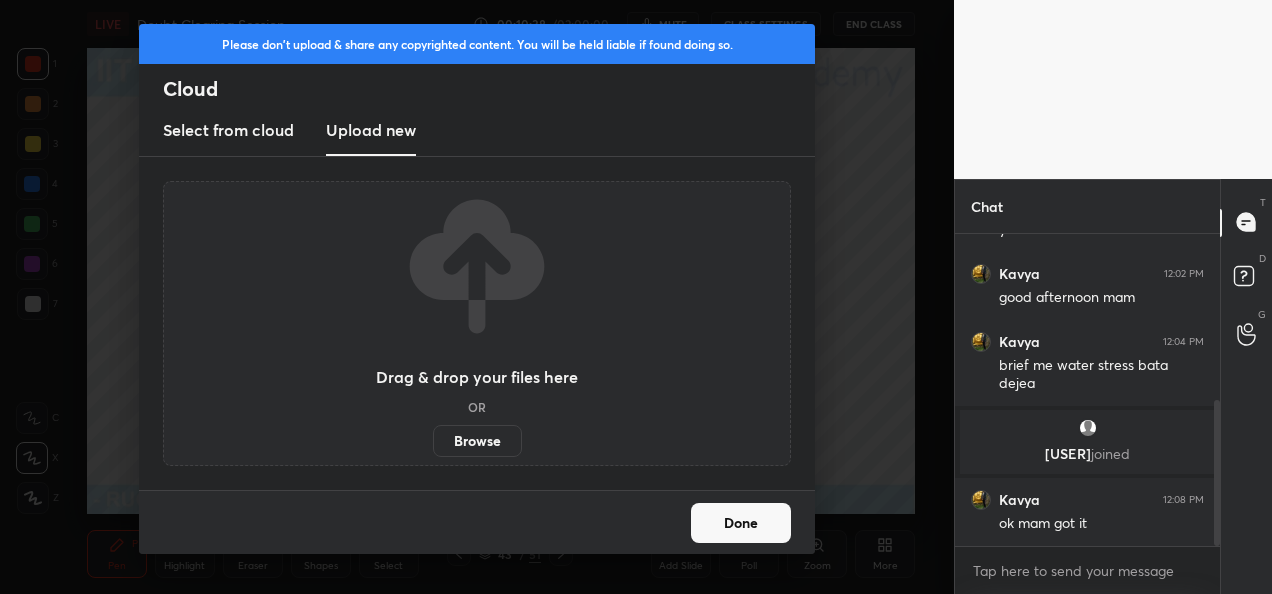click on "Browse" at bounding box center [477, 441] 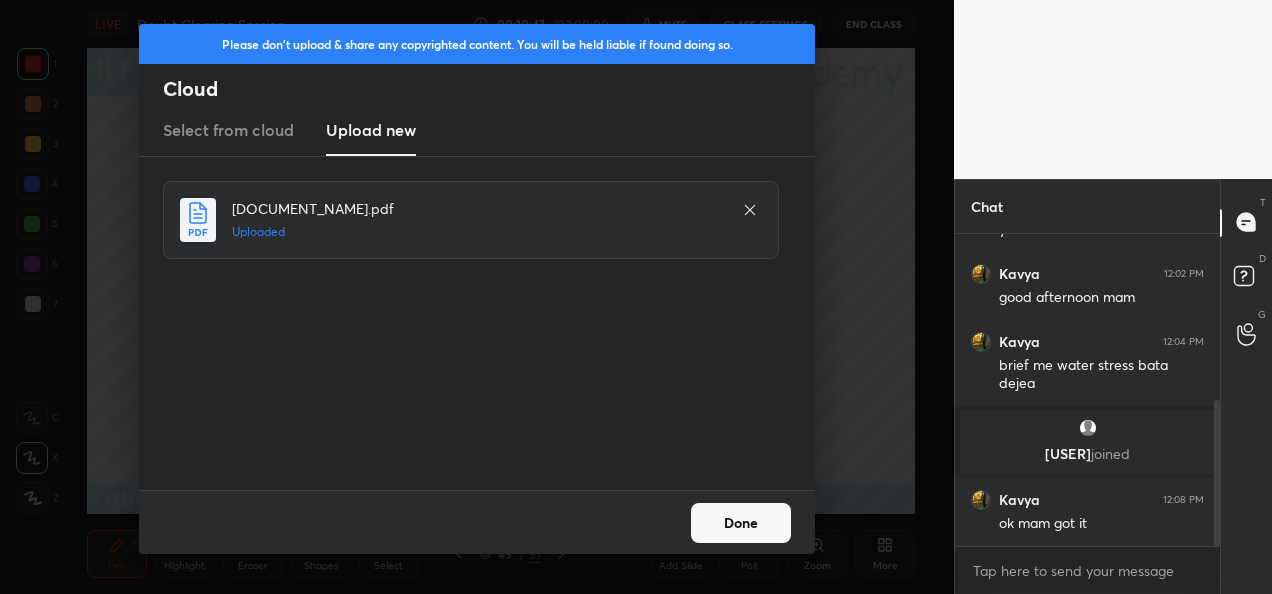click on "Done" at bounding box center [741, 523] 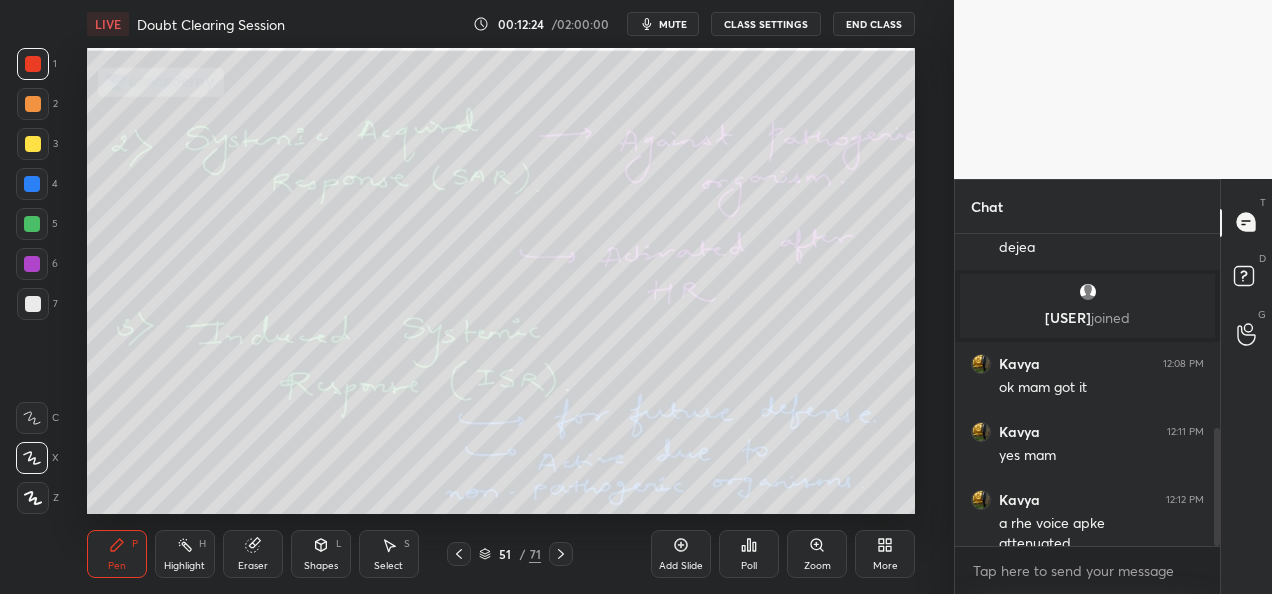 scroll, scrollTop: 510, scrollLeft: 0, axis: vertical 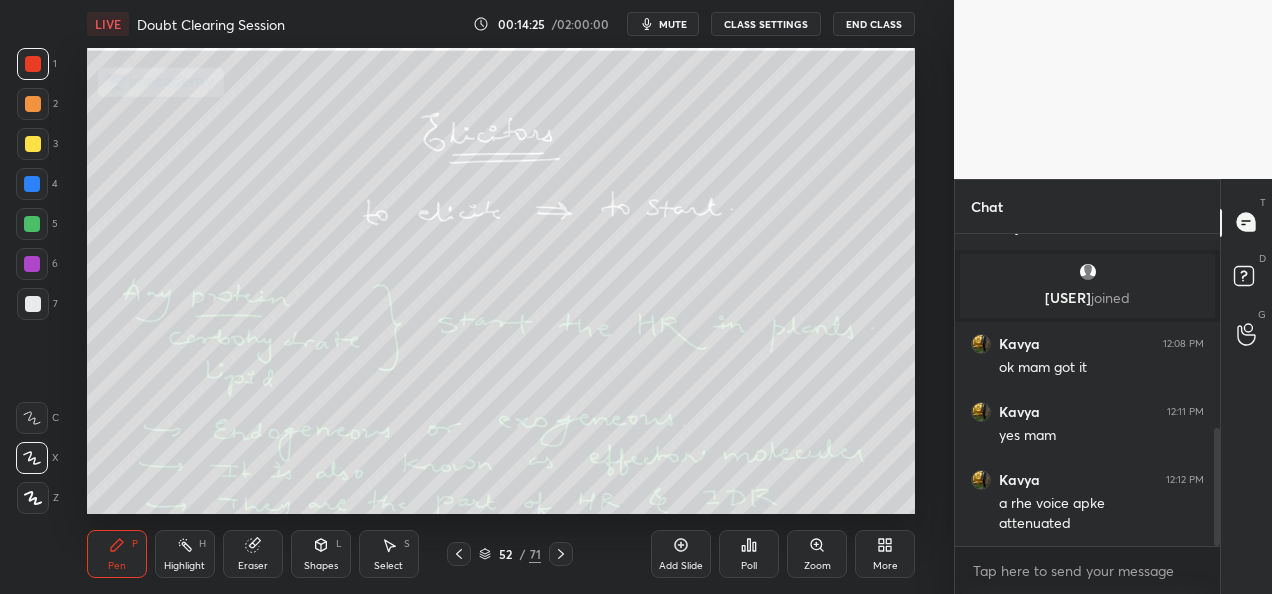 click at bounding box center (33, 144) 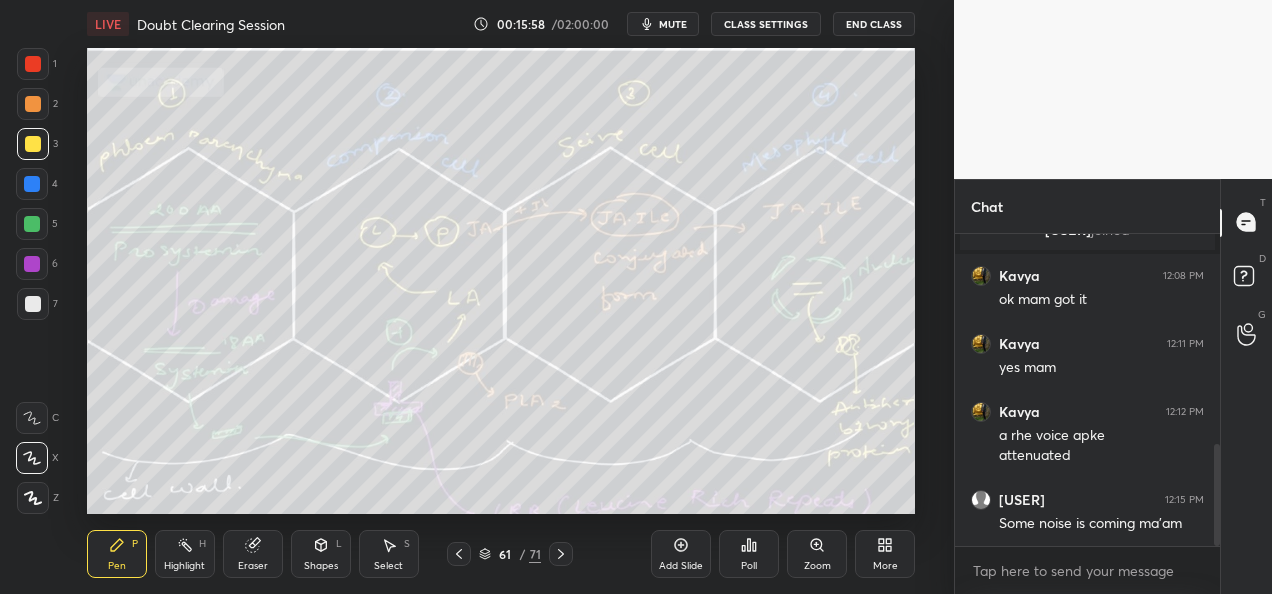 scroll, scrollTop: 646, scrollLeft: 0, axis: vertical 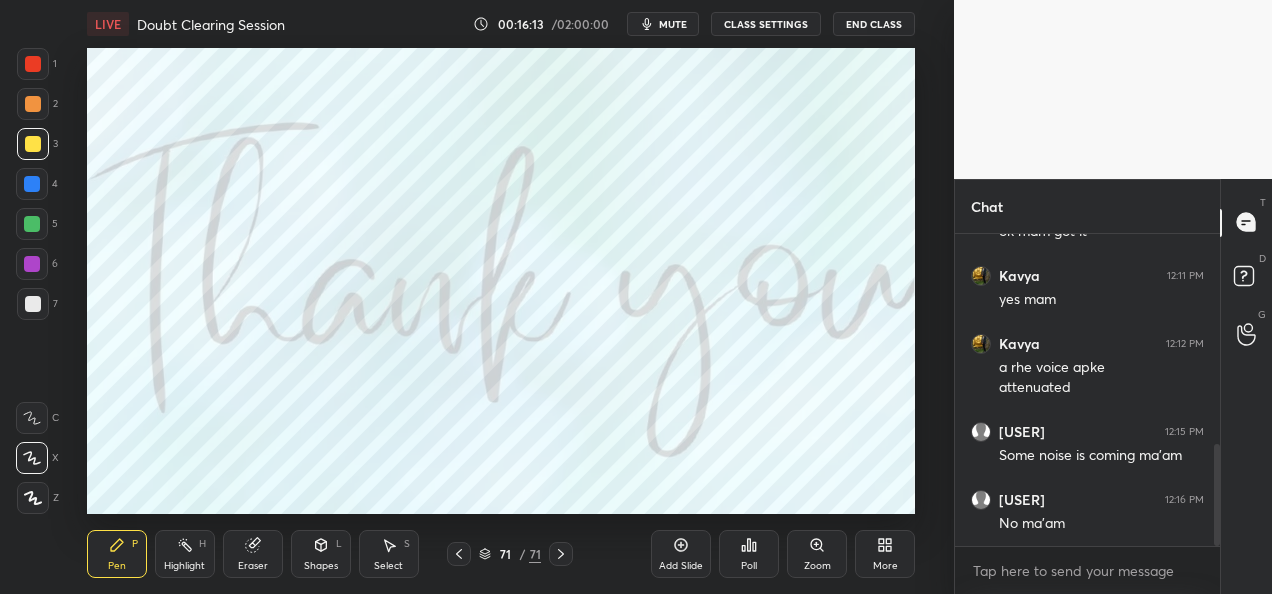 click on "Add Slide" at bounding box center [681, 566] 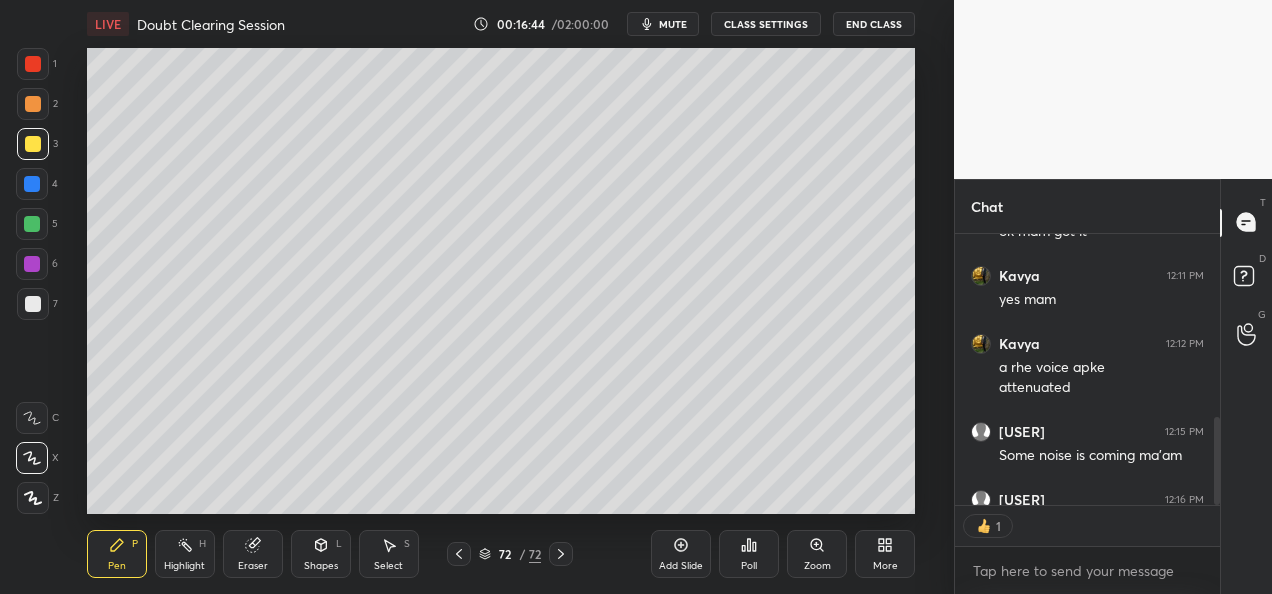 scroll, scrollTop: 265, scrollLeft: 259, axis: both 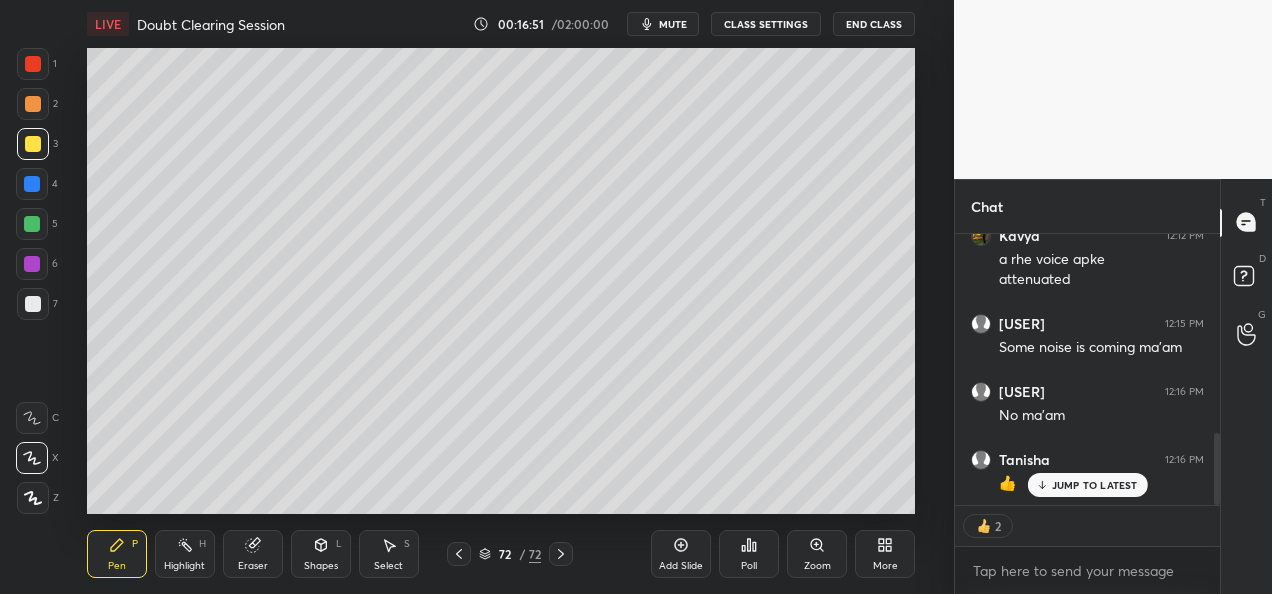 click on "Add Slide" at bounding box center (681, 554) 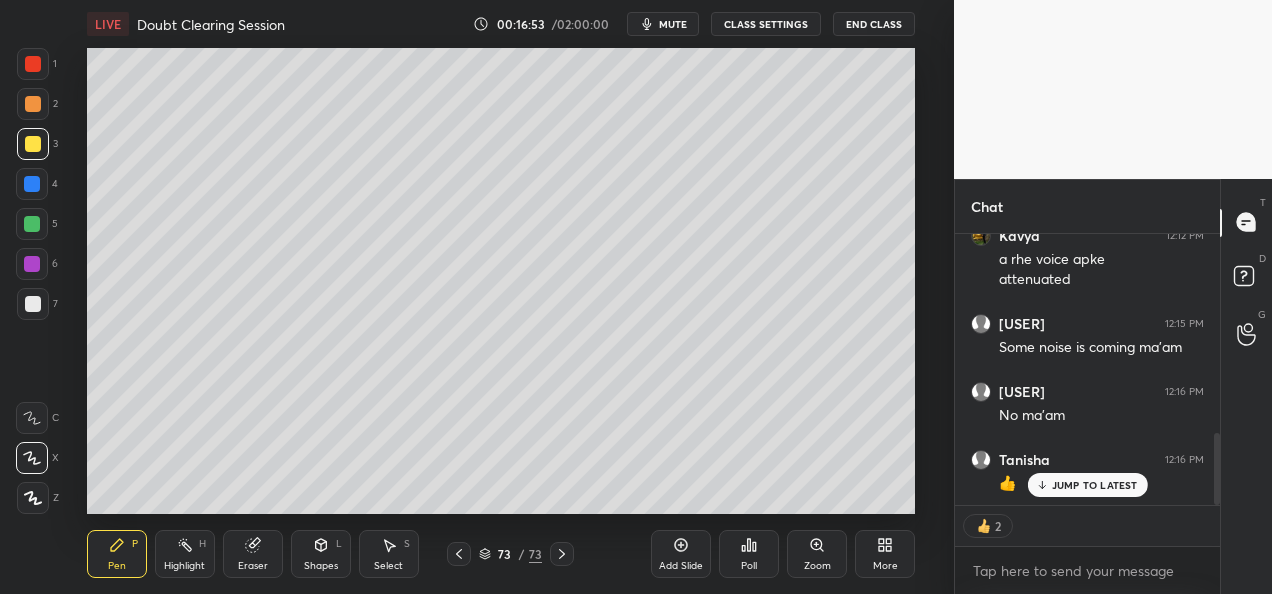 click at bounding box center (33, 104) 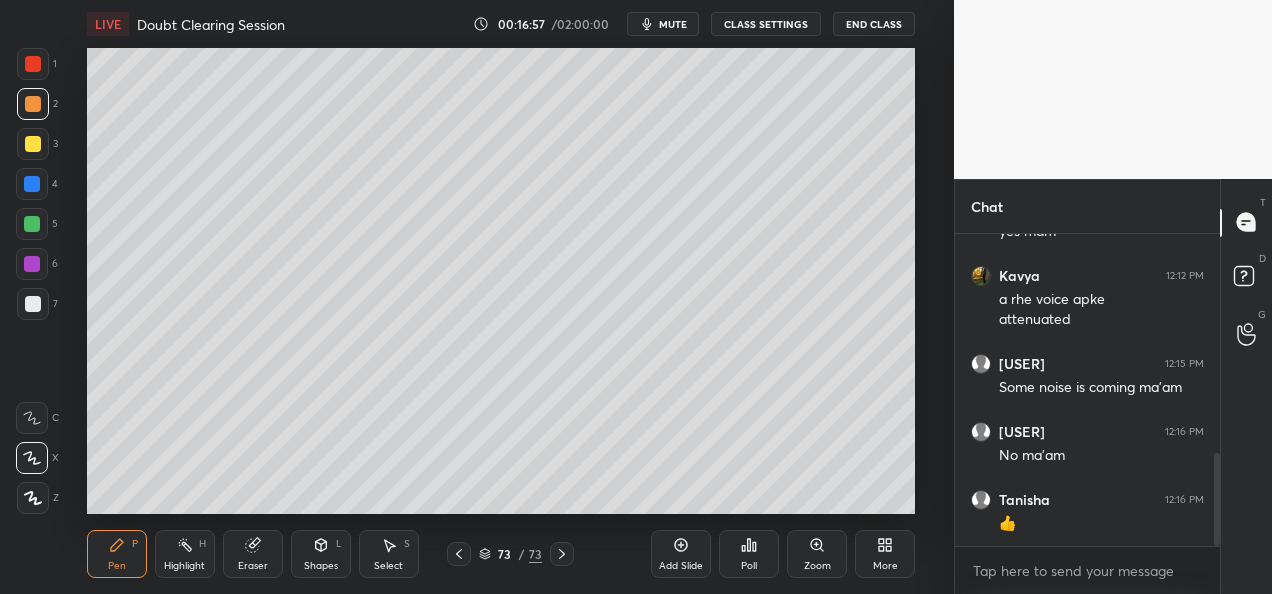 scroll, scrollTop: 6, scrollLeft: 6, axis: both 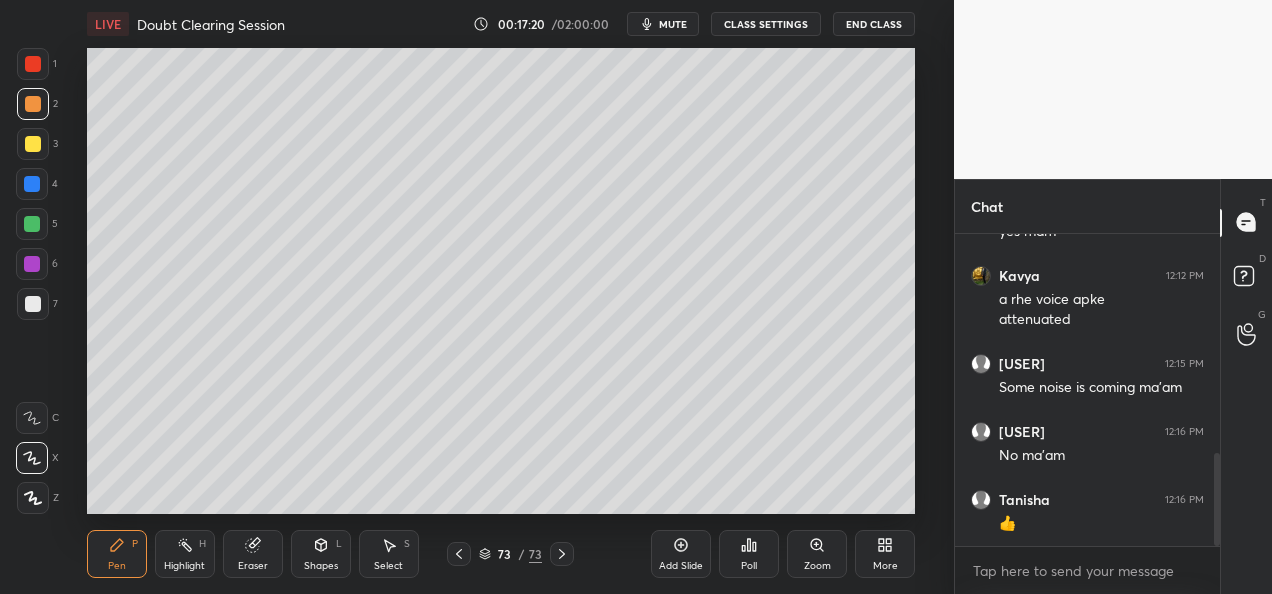click at bounding box center (33, 144) 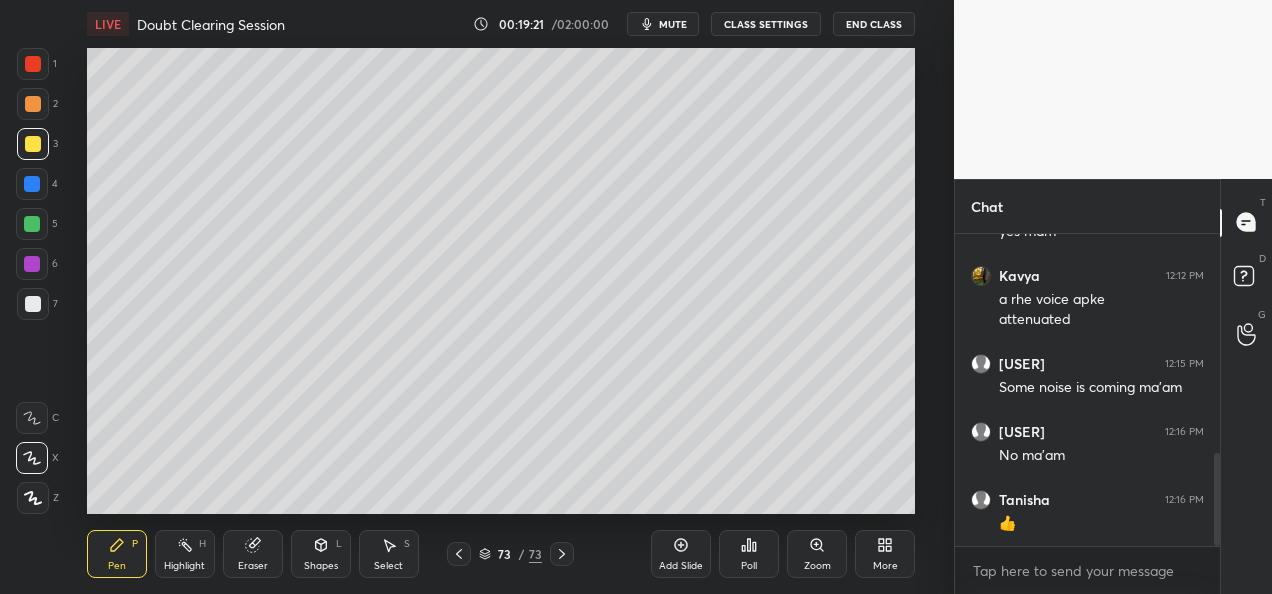 click at bounding box center (33, 104) 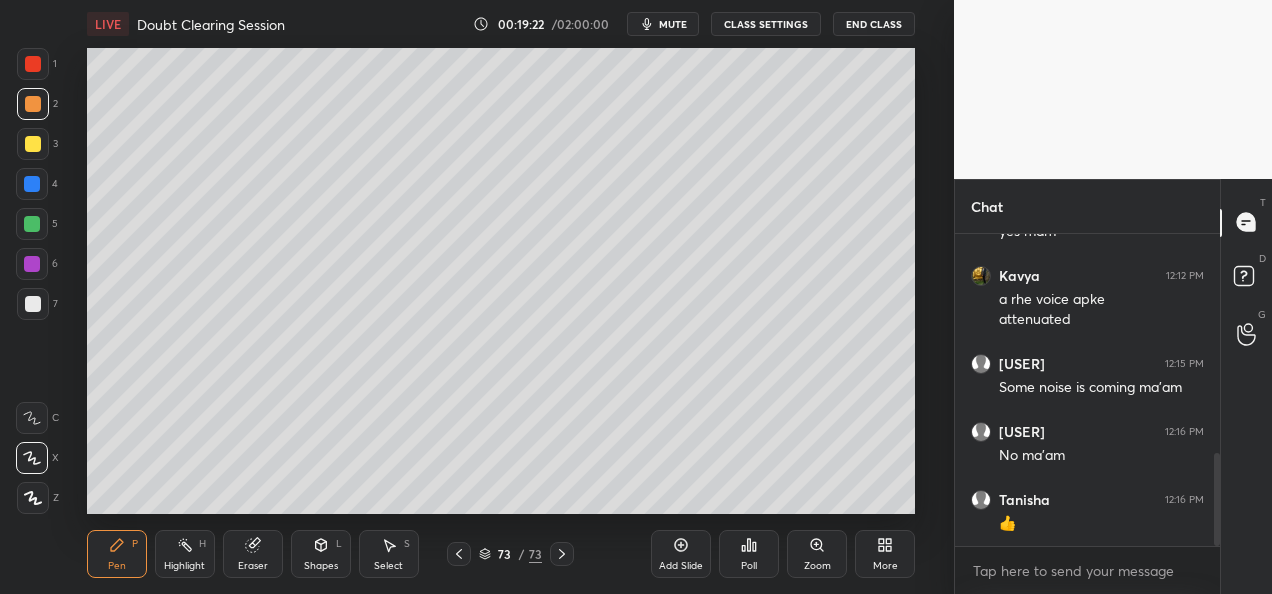 click at bounding box center (32, 224) 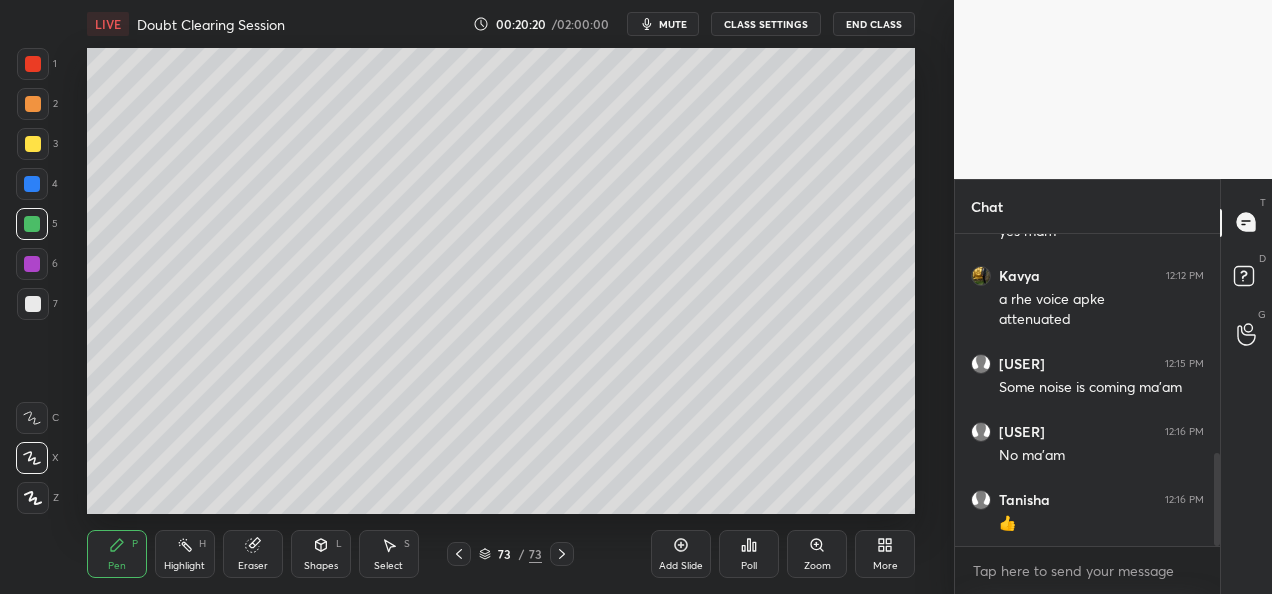 click 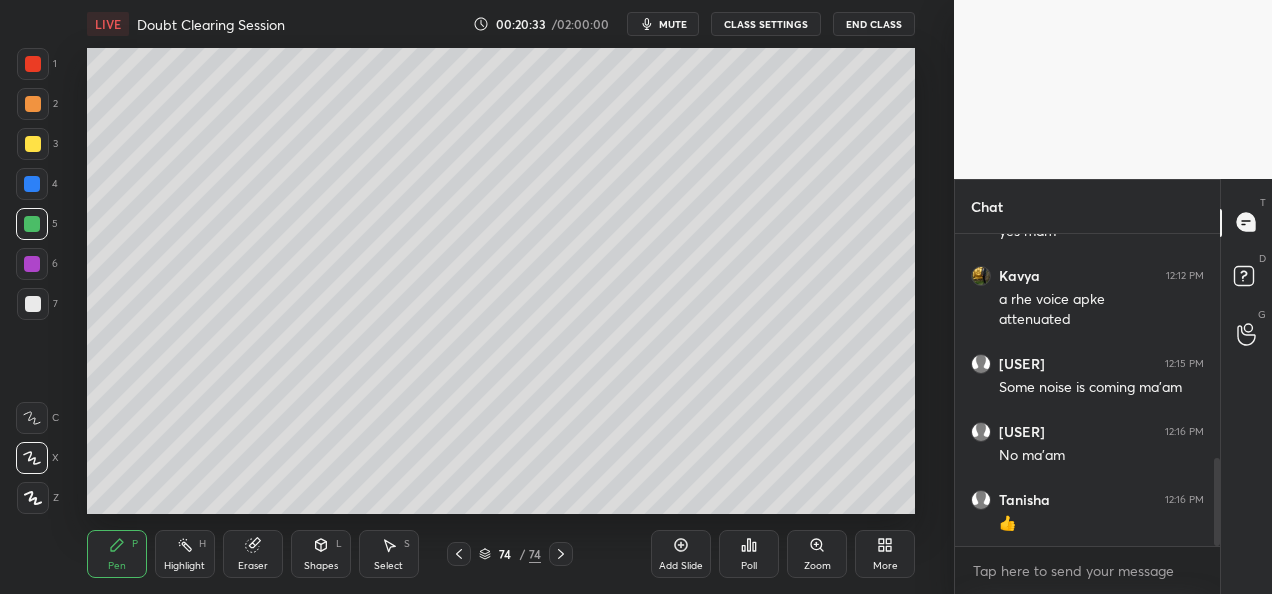 scroll, scrollTop: 798, scrollLeft: 0, axis: vertical 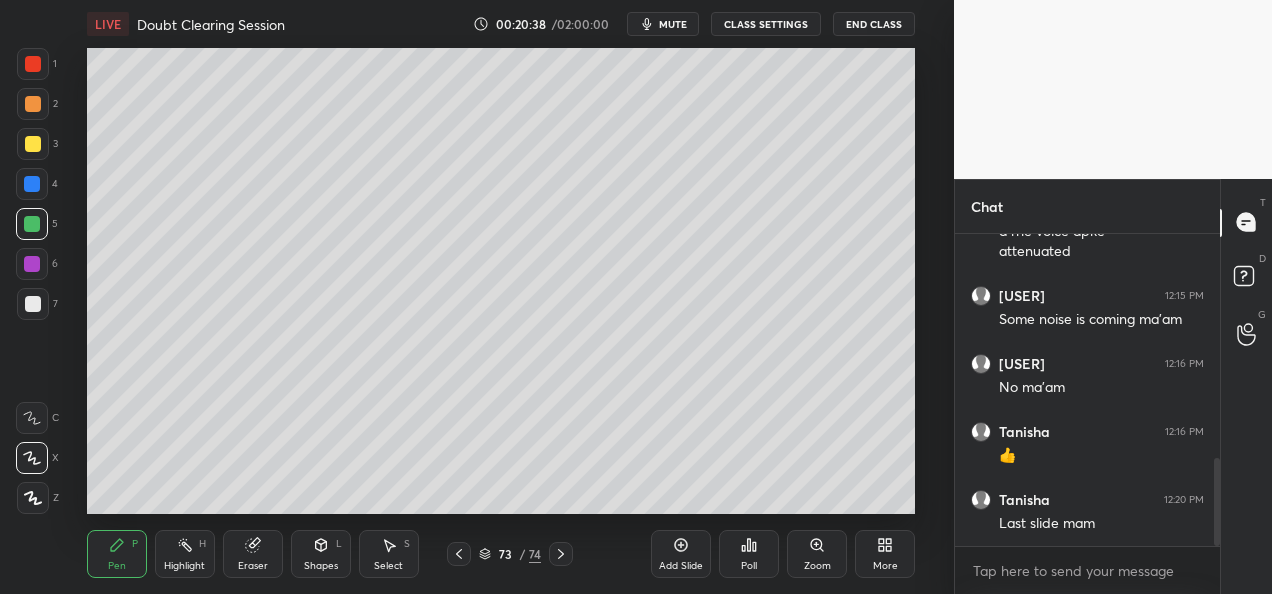 click at bounding box center (33, 144) 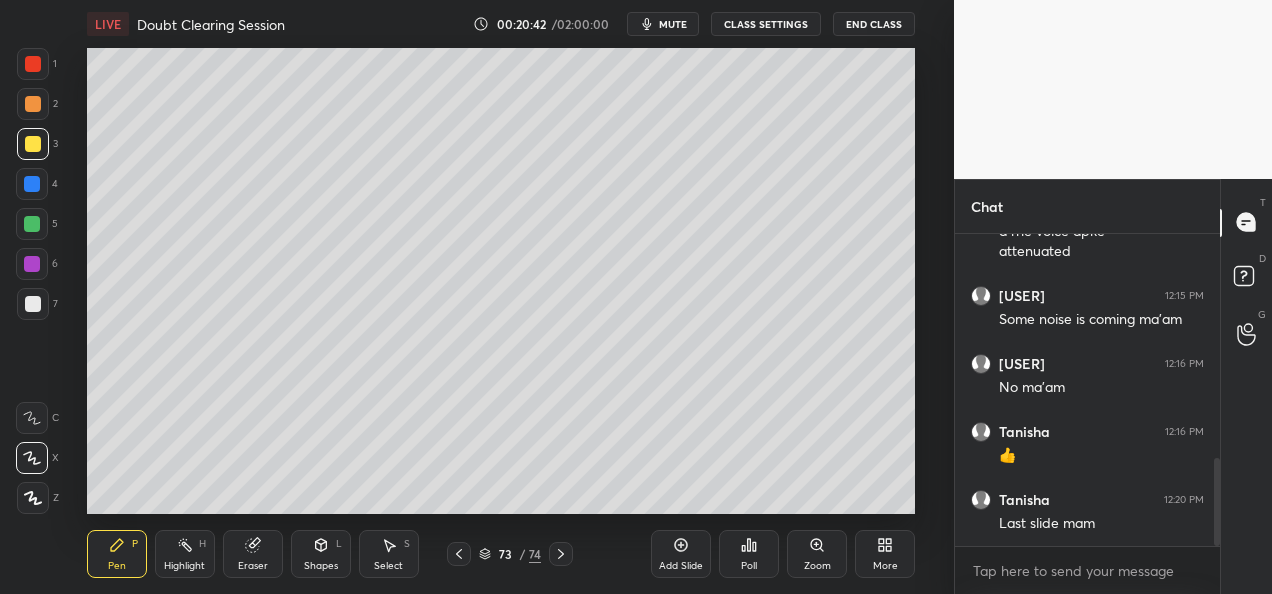 scroll, scrollTop: 818, scrollLeft: 0, axis: vertical 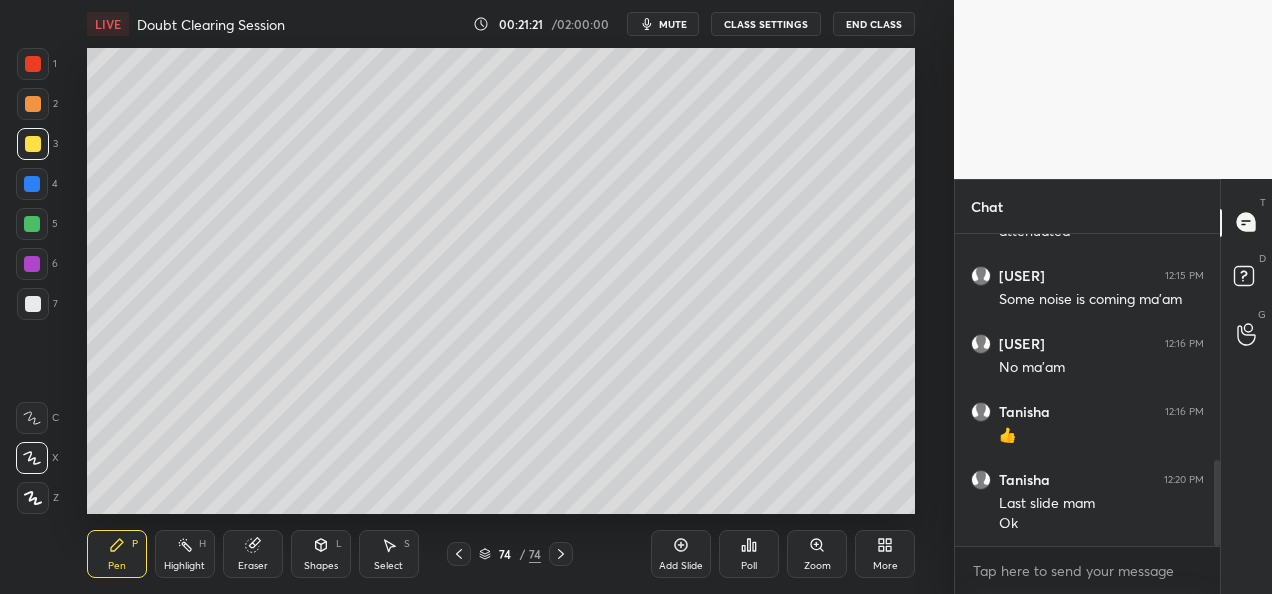 click at bounding box center [32, 224] 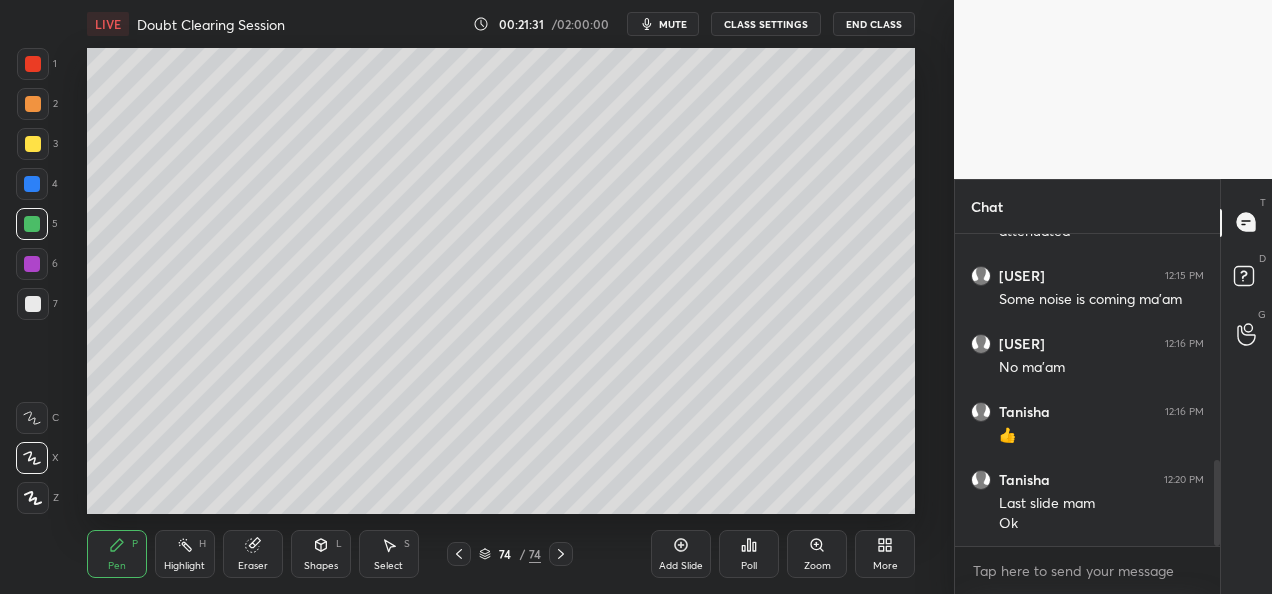 click at bounding box center (32, 184) 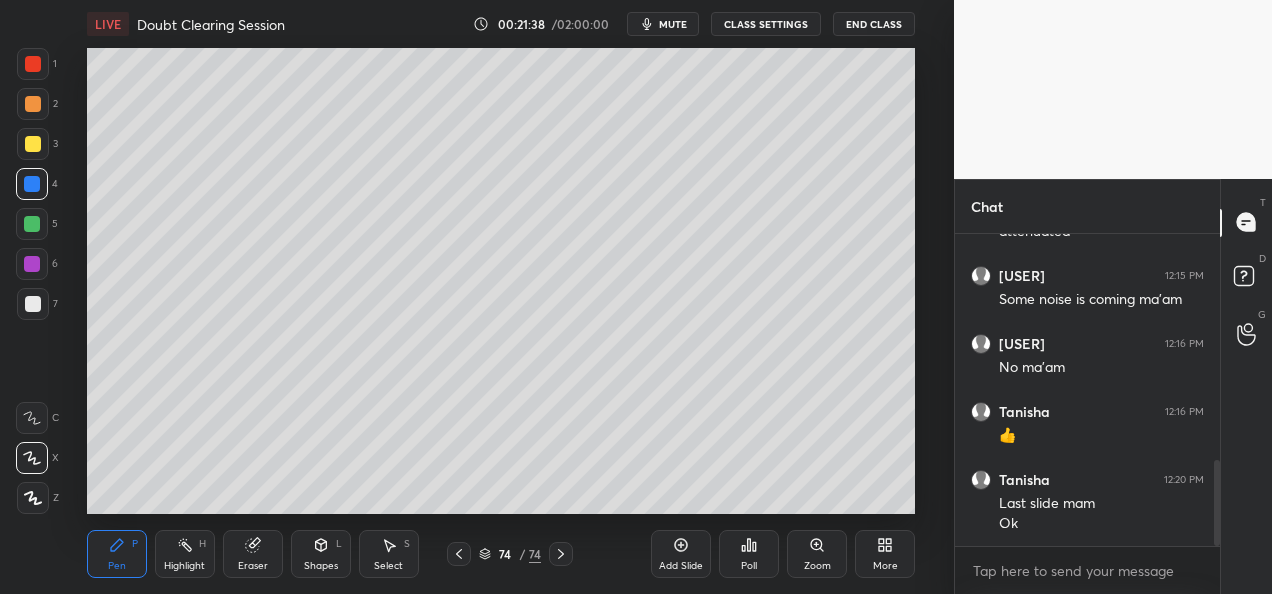 click at bounding box center [33, 144] 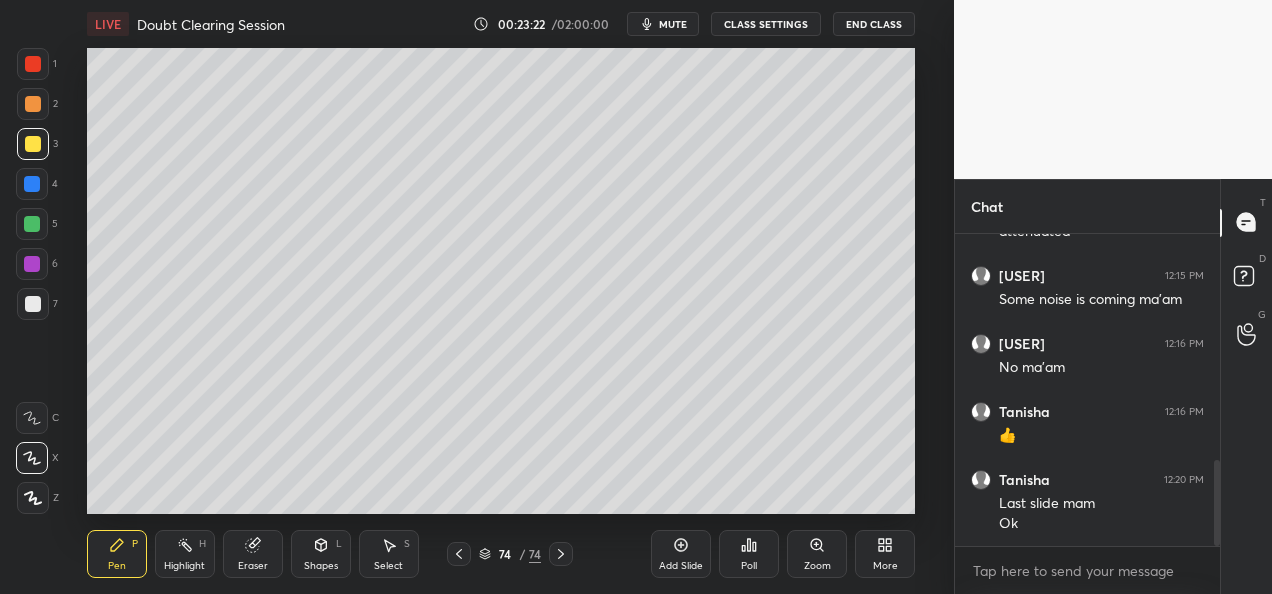 click on "Add Slide" at bounding box center [681, 566] 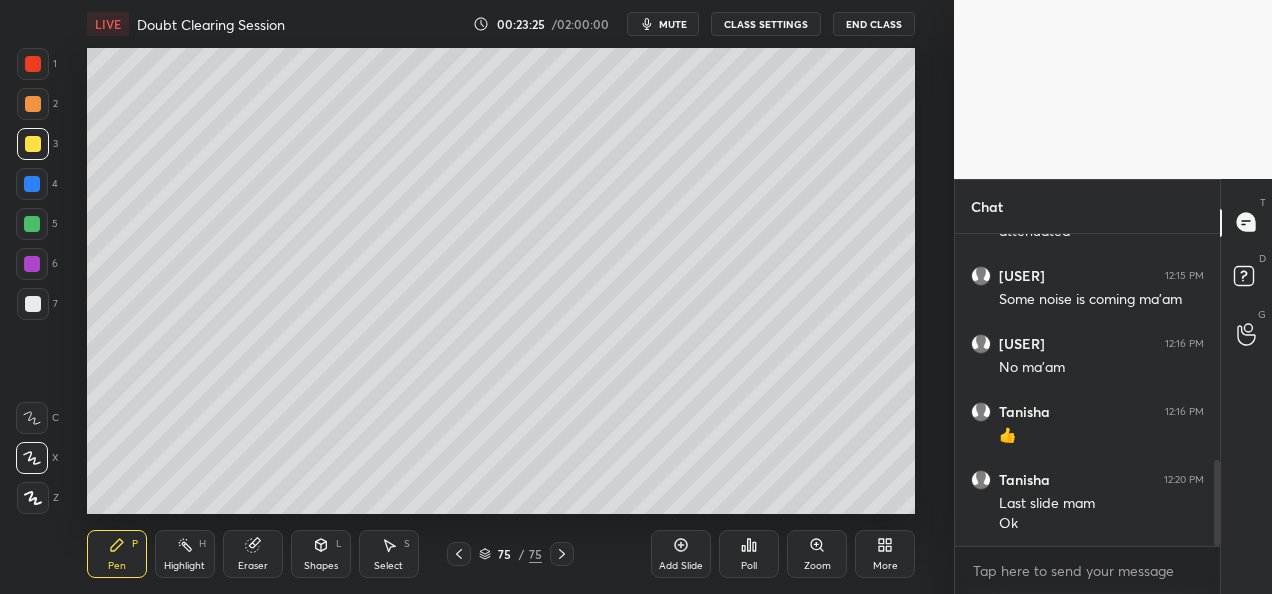 click at bounding box center [33, 144] 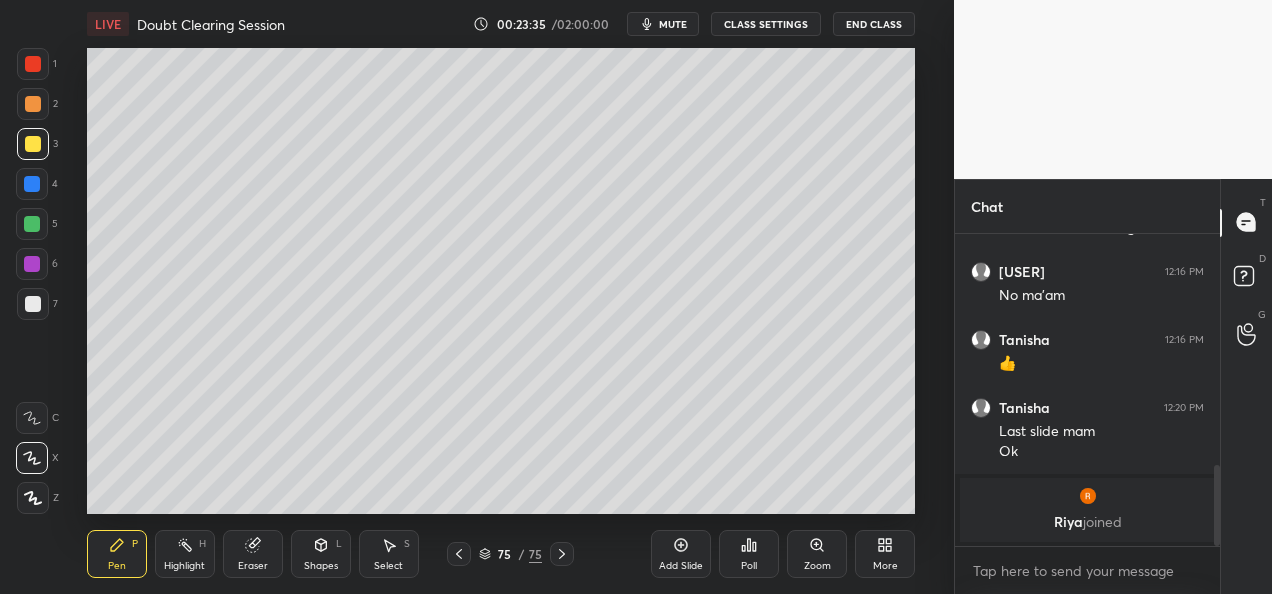 scroll, scrollTop: 936, scrollLeft: 0, axis: vertical 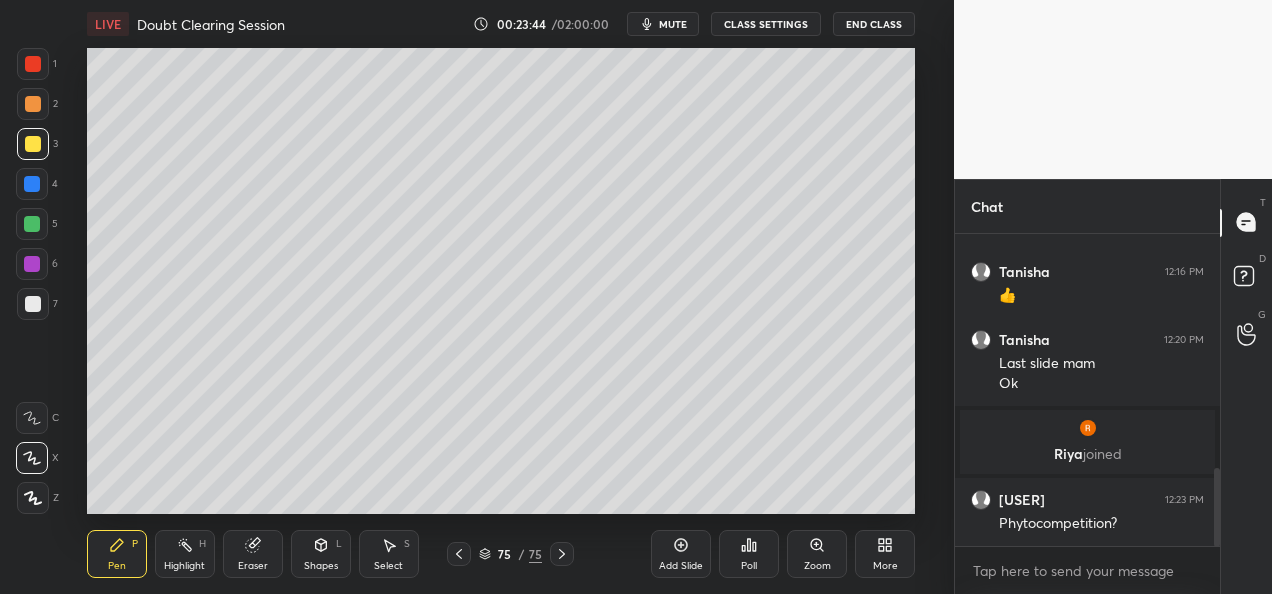 click at bounding box center [33, 104] 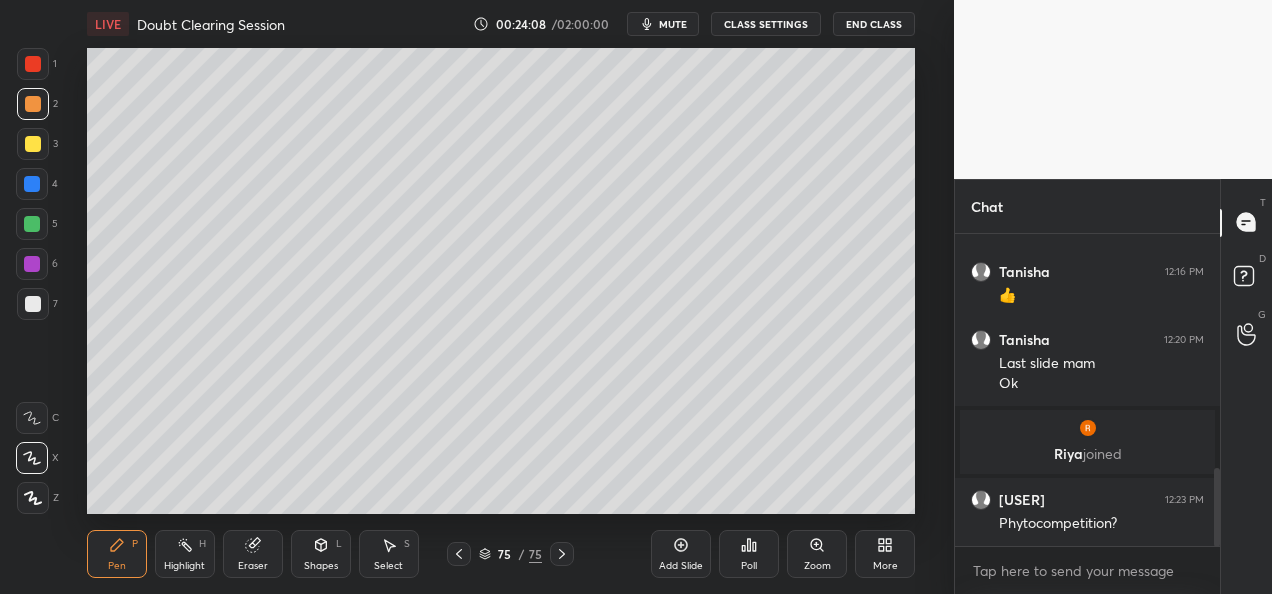 click at bounding box center [32, 224] 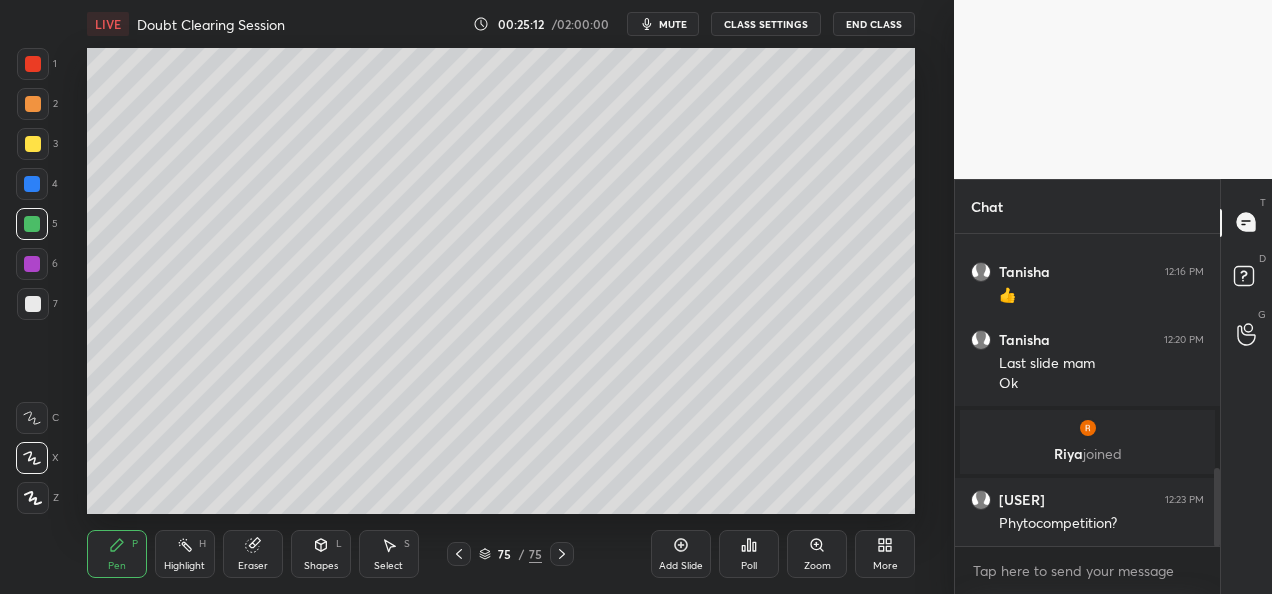 click at bounding box center [33, 144] 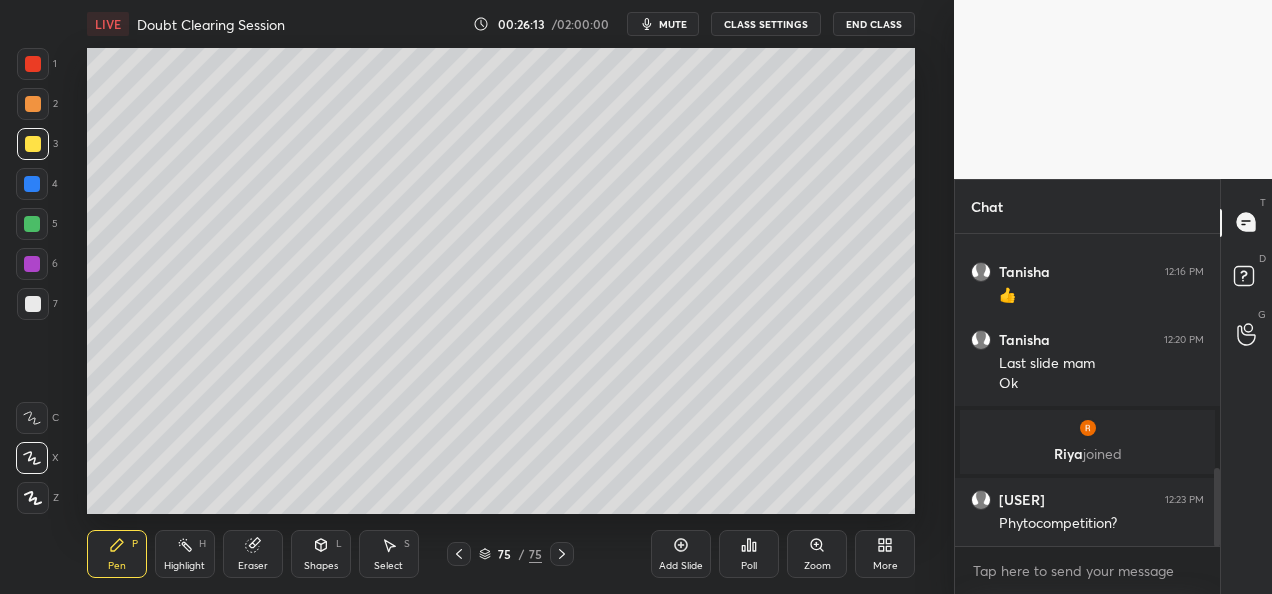 click on "Eraser" at bounding box center [253, 566] 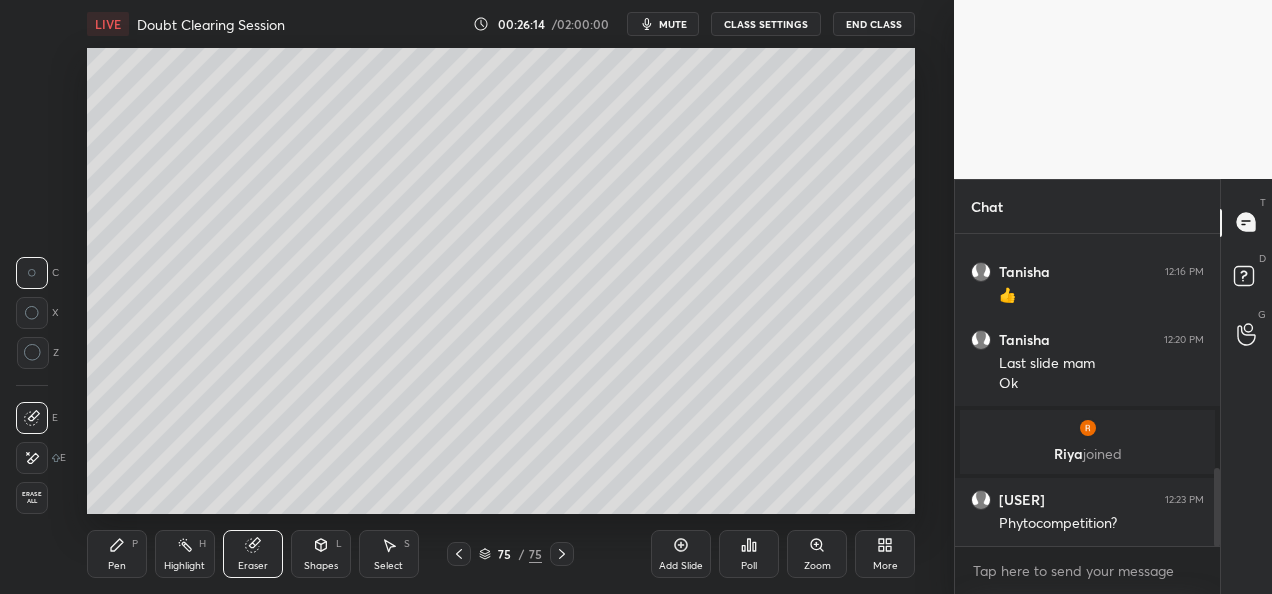 scroll, scrollTop: 1004, scrollLeft: 0, axis: vertical 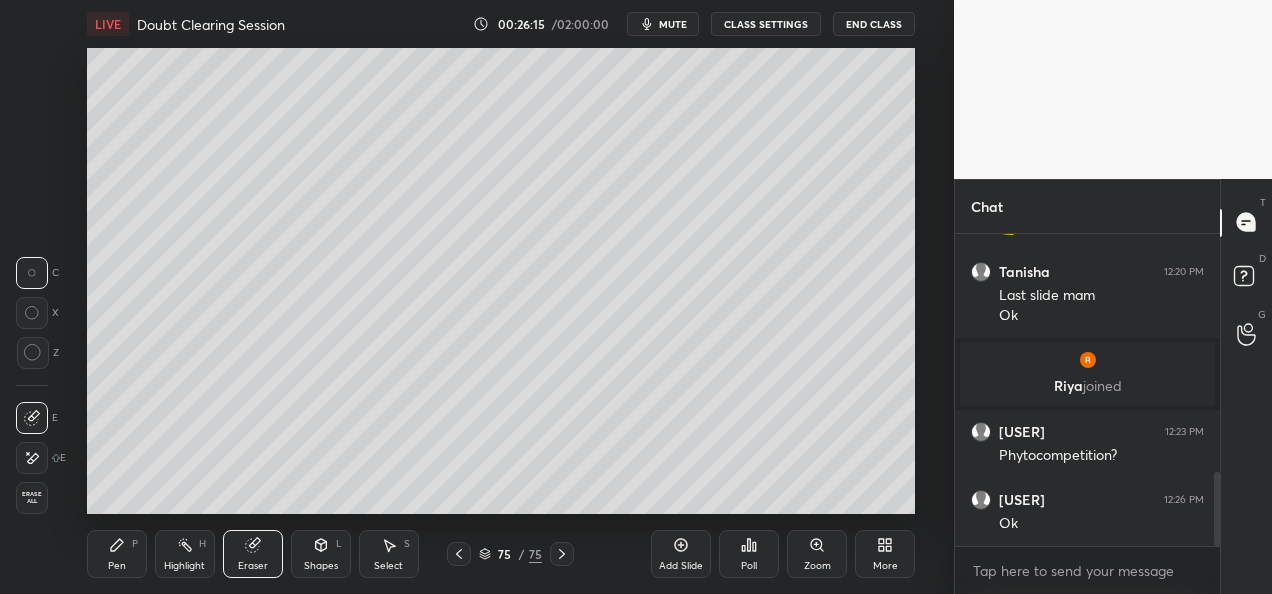 click at bounding box center [32, 458] 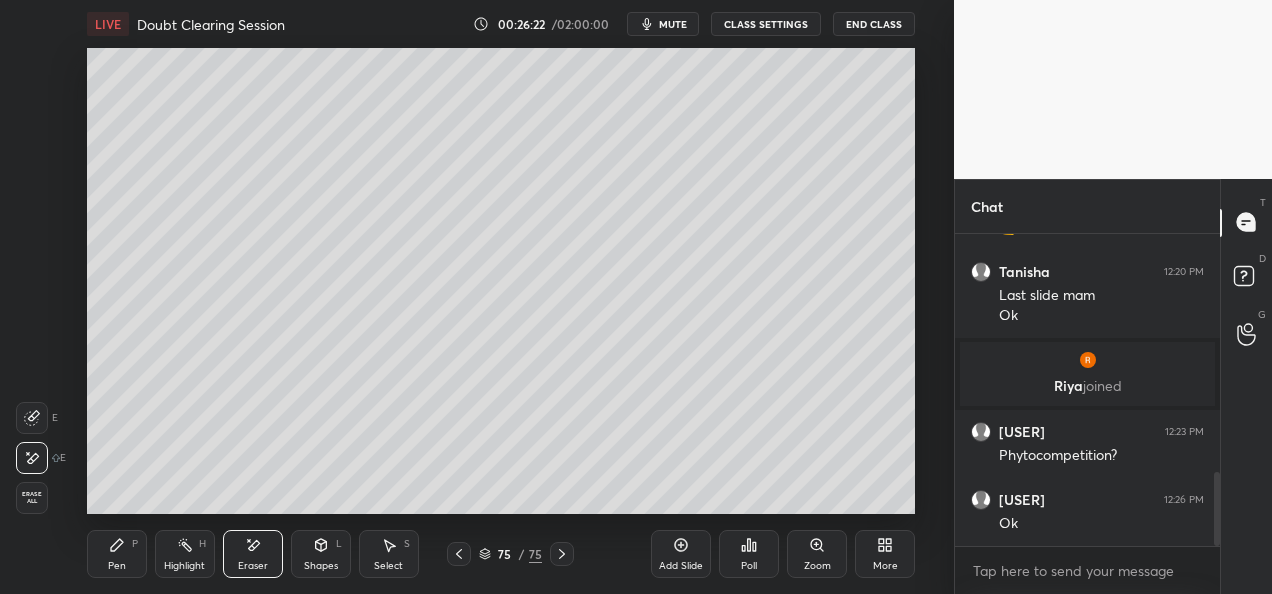 click on "Pen P" at bounding box center [117, 554] 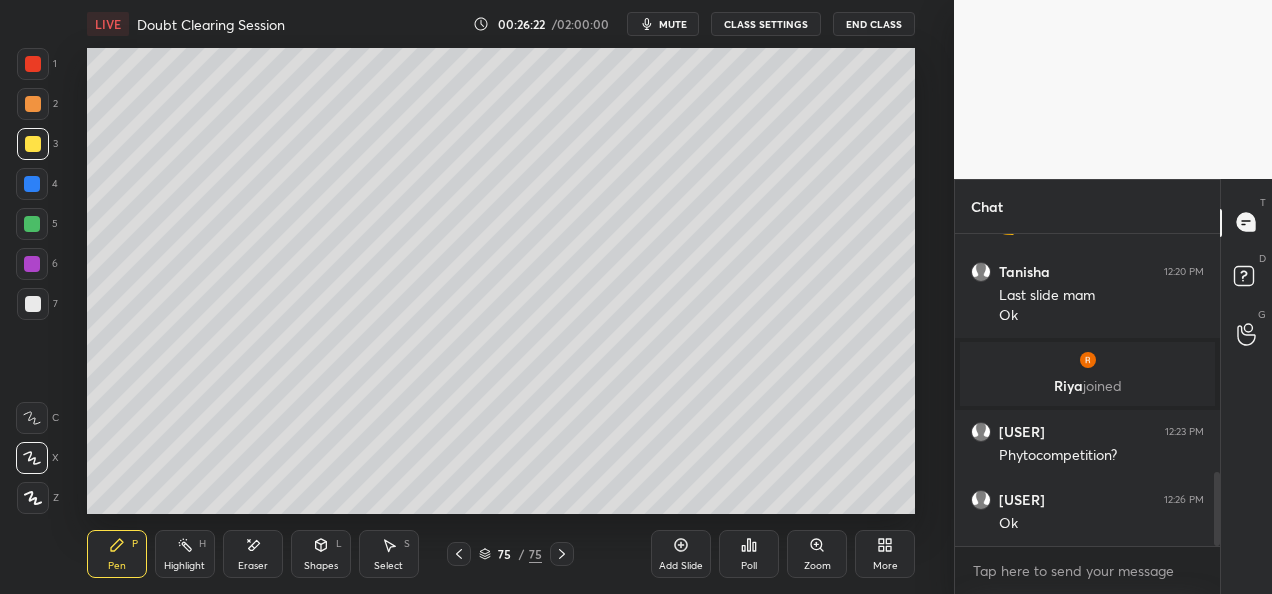 scroll, scrollTop: 1024, scrollLeft: 0, axis: vertical 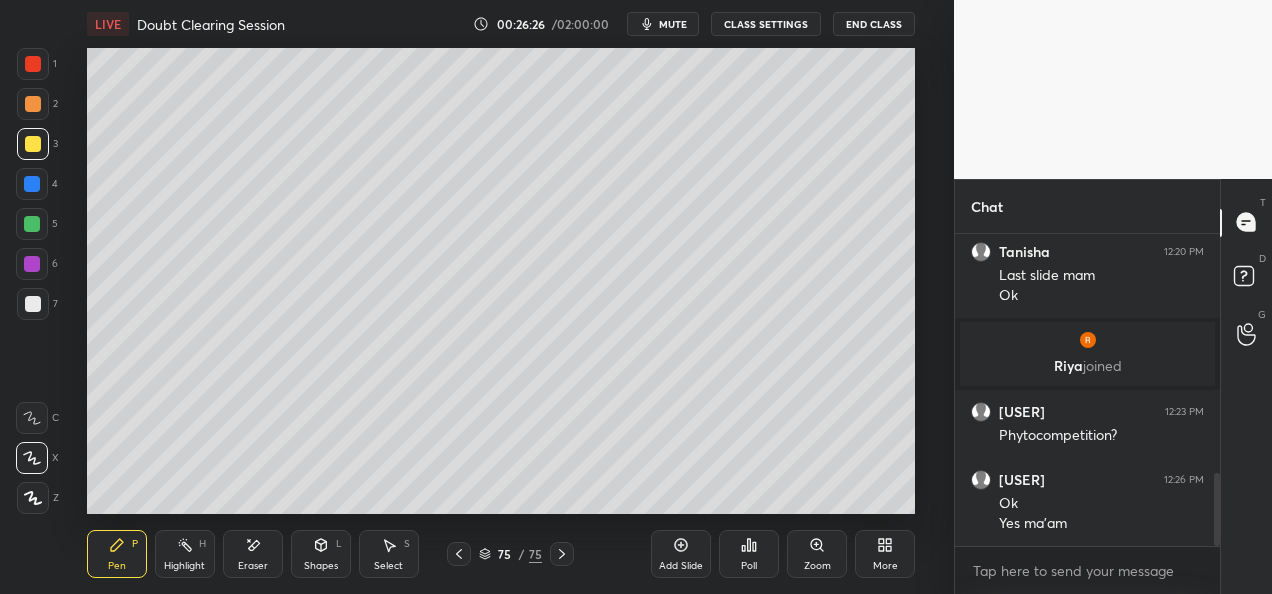 click at bounding box center [33, 104] 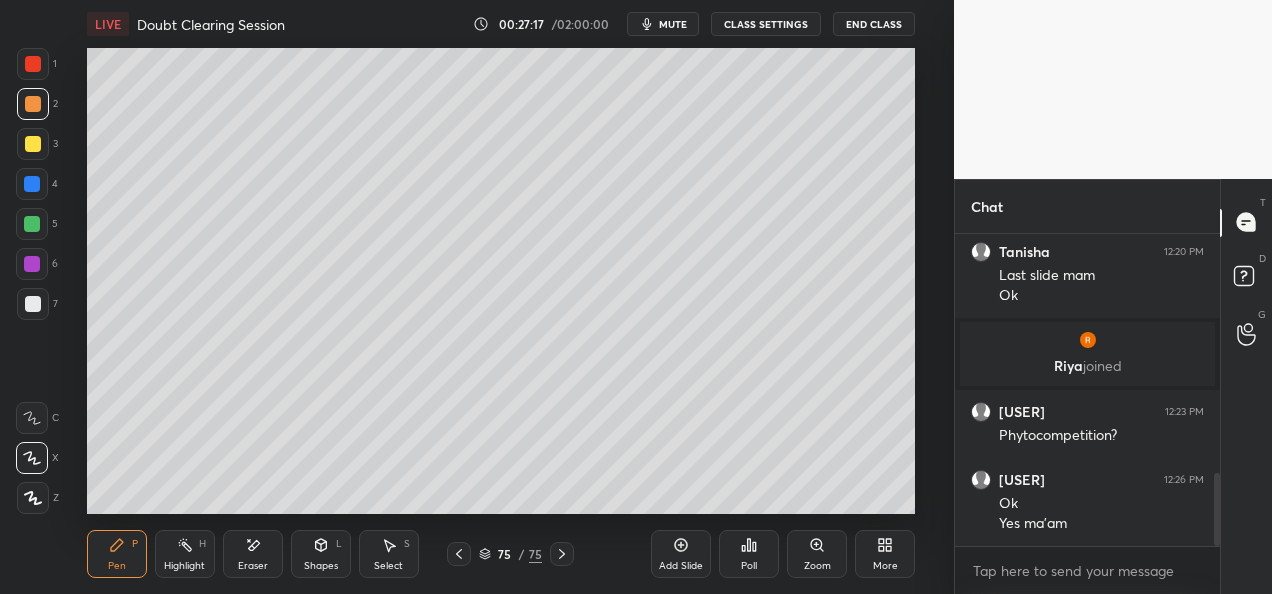 click at bounding box center (32, 224) 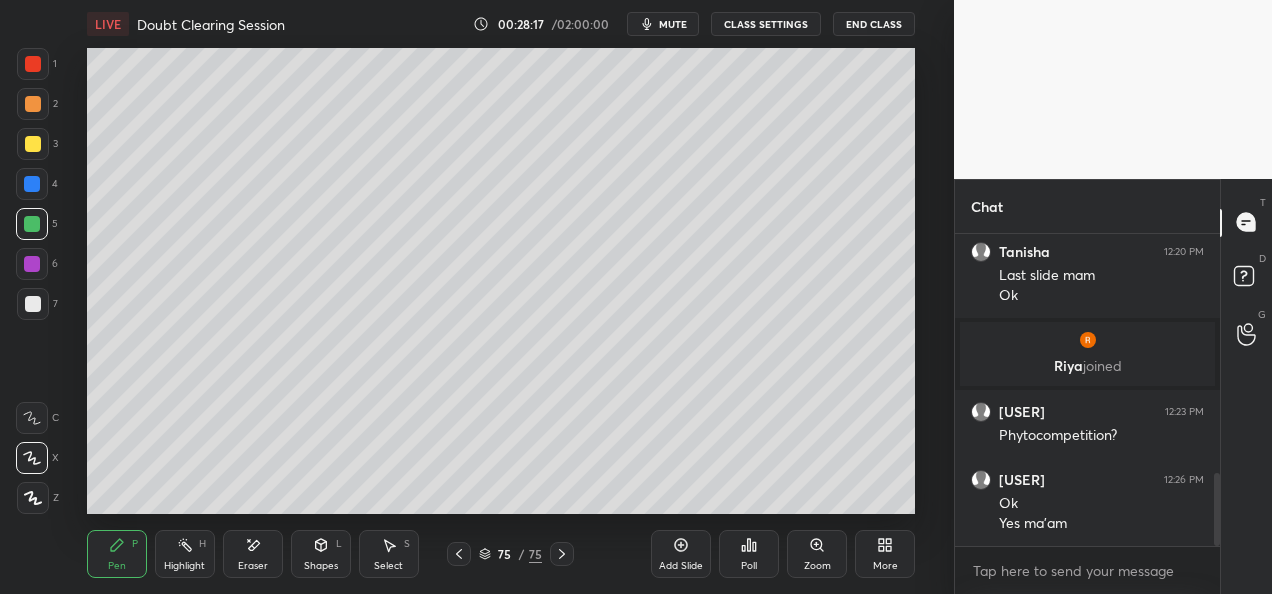 scroll, scrollTop: 1092, scrollLeft: 0, axis: vertical 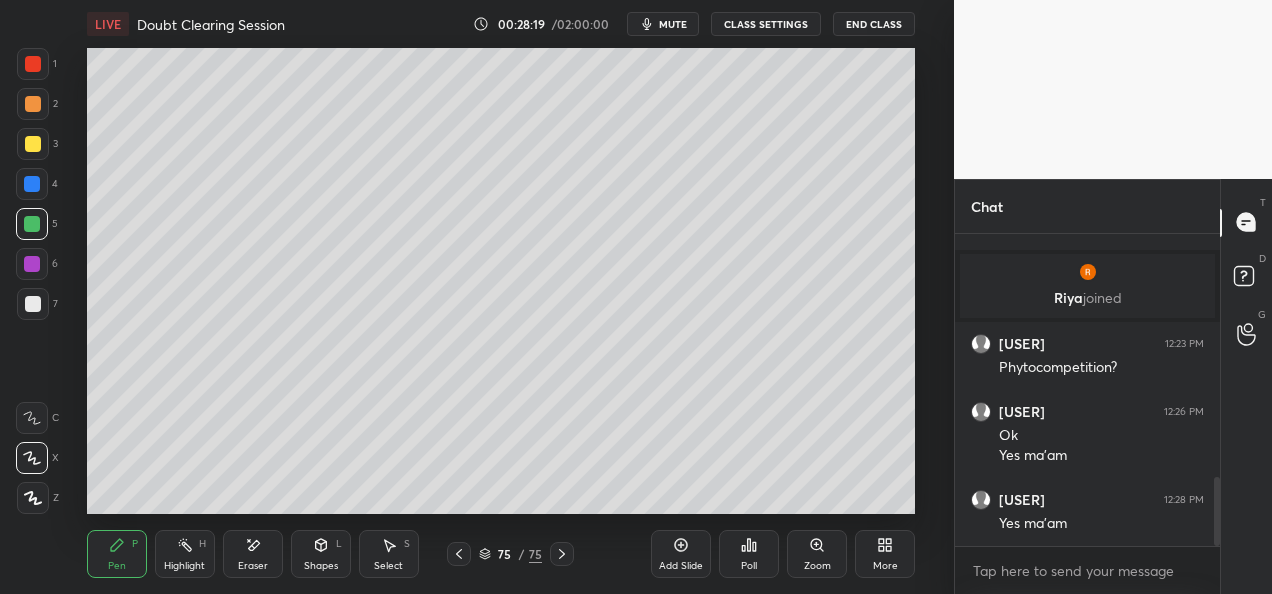 click on "Add Slide Poll Zoom More" at bounding box center [783, 554] 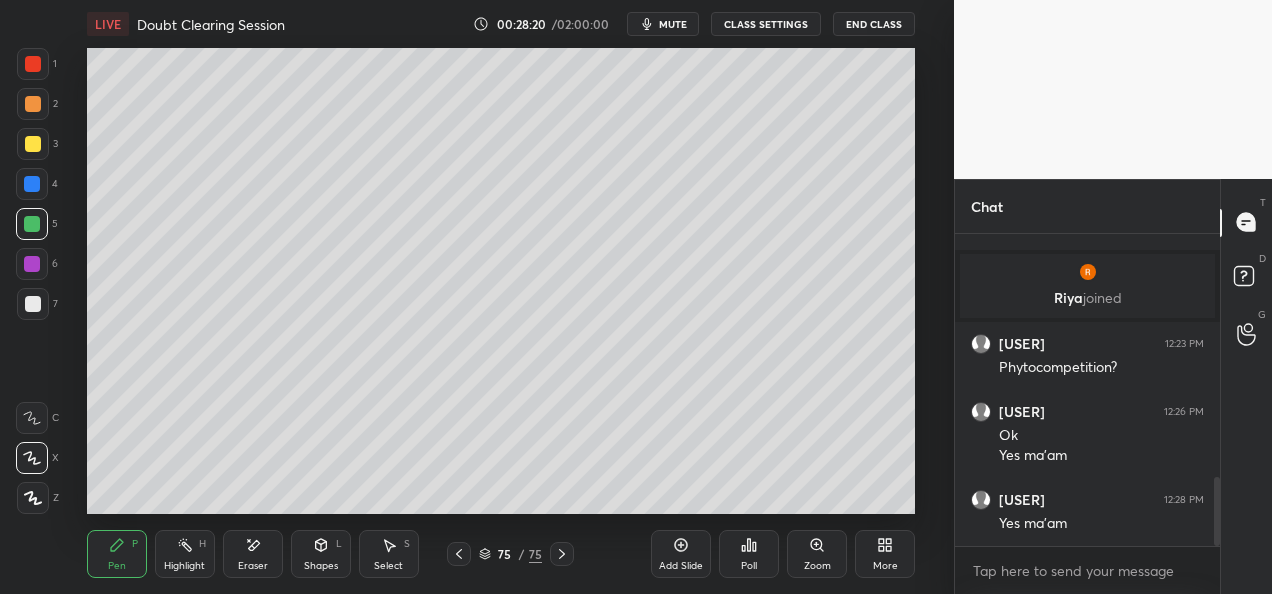 click on "Add Slide Poll Zoom More" at bounding box center (783, 554) 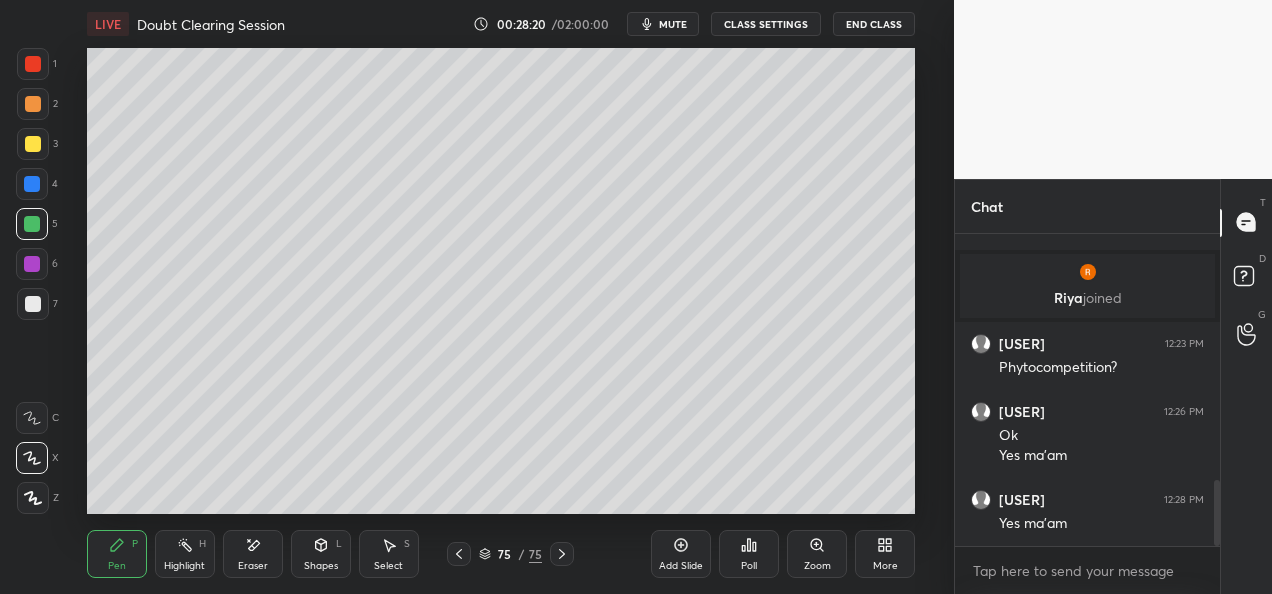 scroll, scrollTop: 1160, scrollLeft: 0, axis: vertical 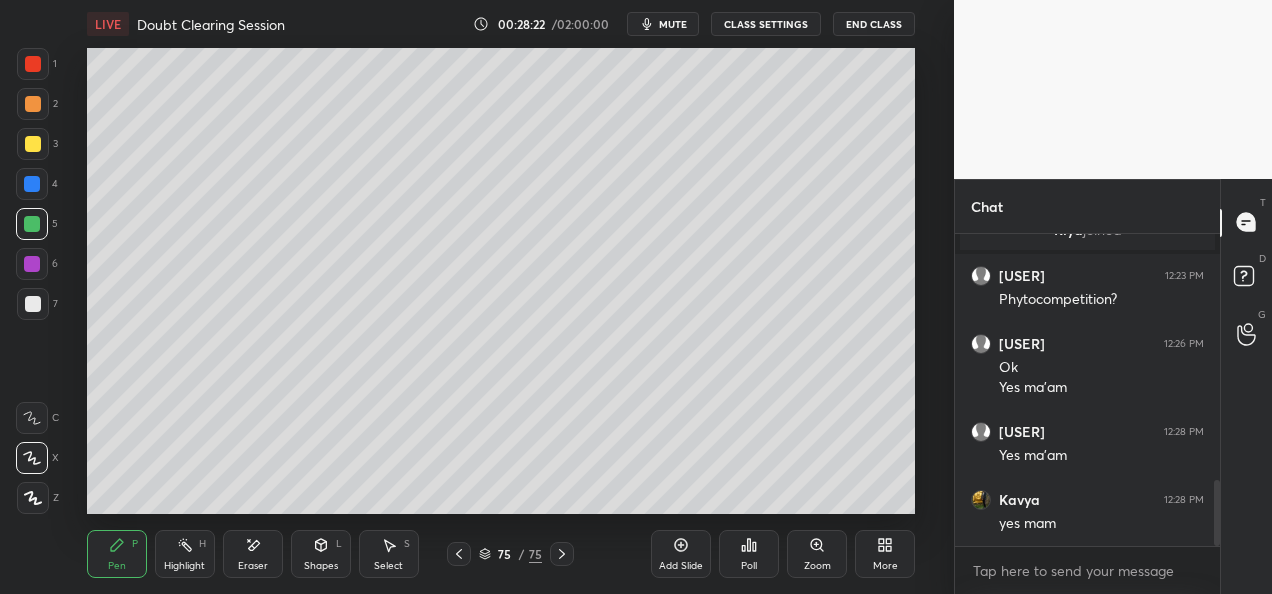 click on "Add Slide Poll Zoom More" at bounding box center [783, 554] 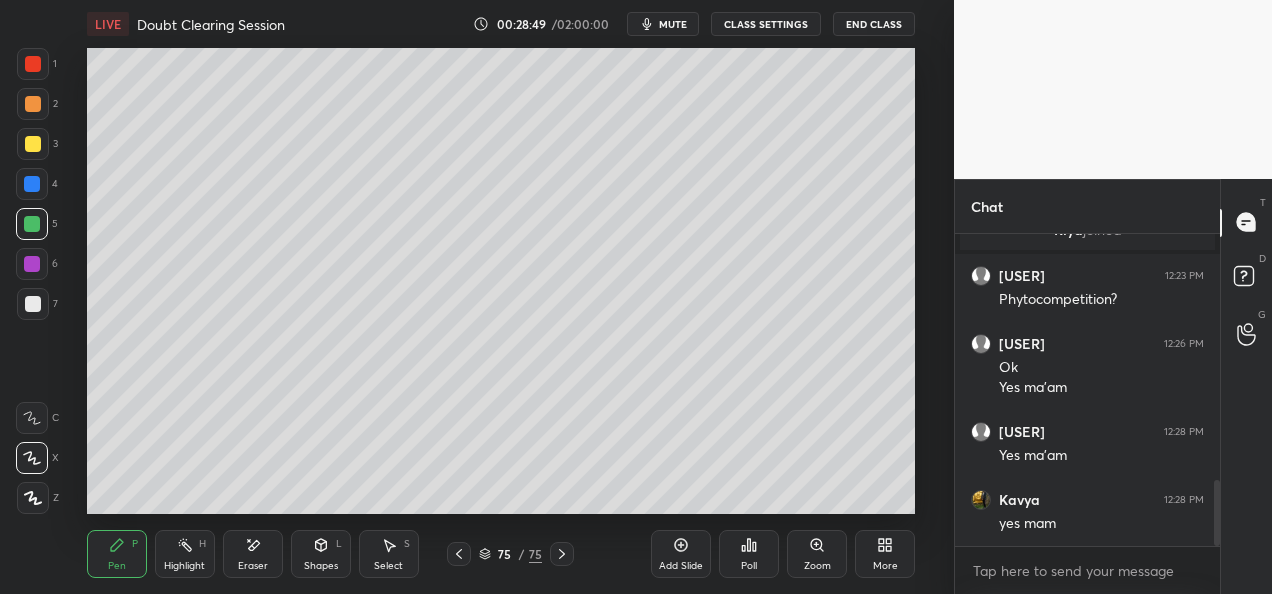 click at bounding box center [33, 144] 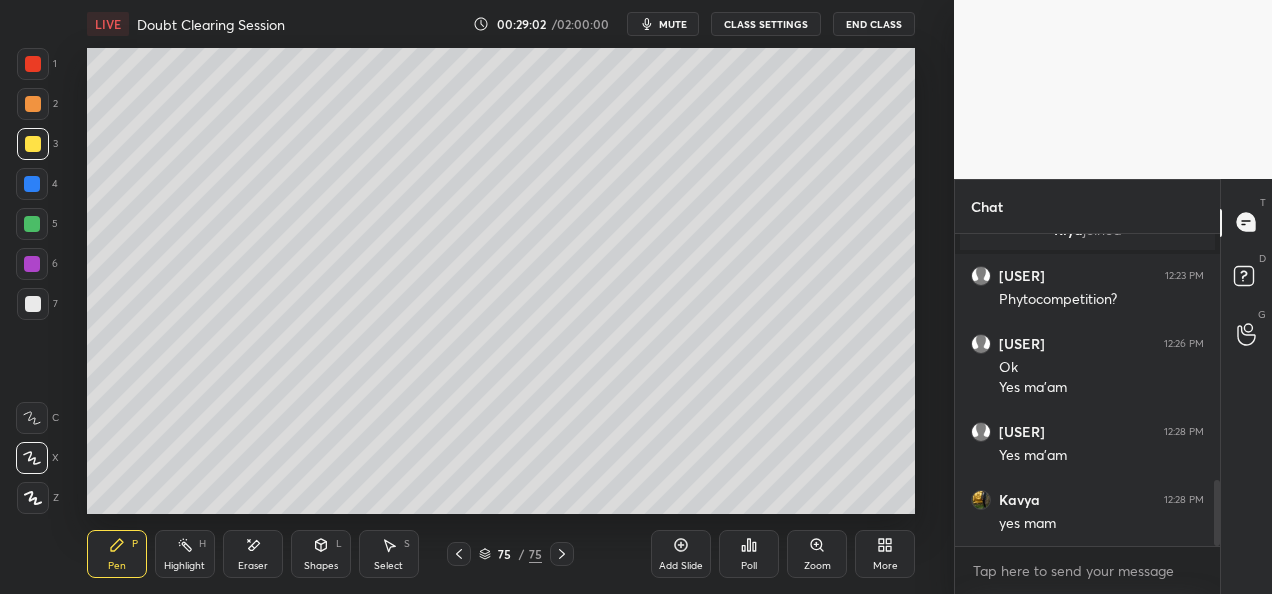 click on "Add Slide" at bounding box center [681, 566] 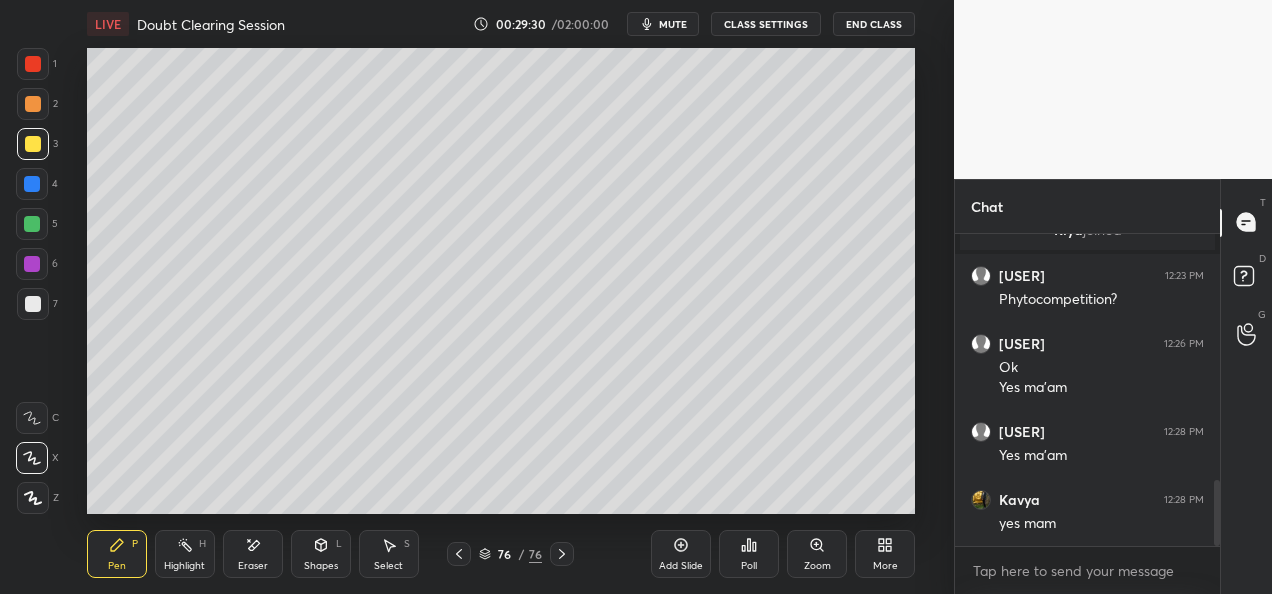 click at bounding box center (33, 104) 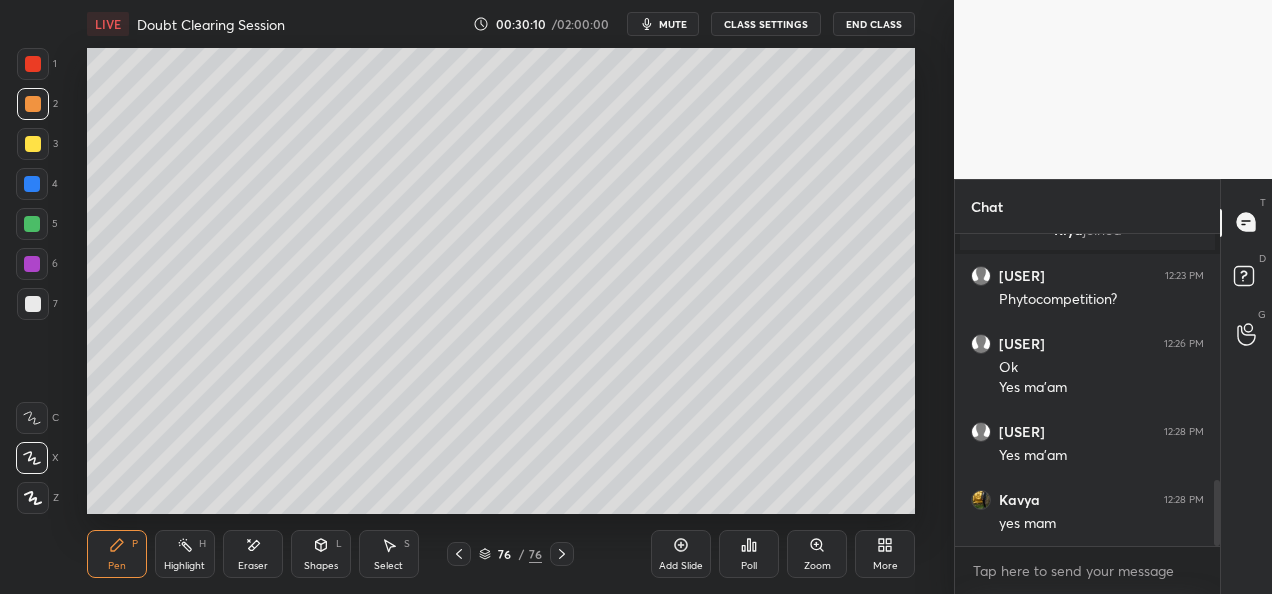 click at bounding box center (32, 224) 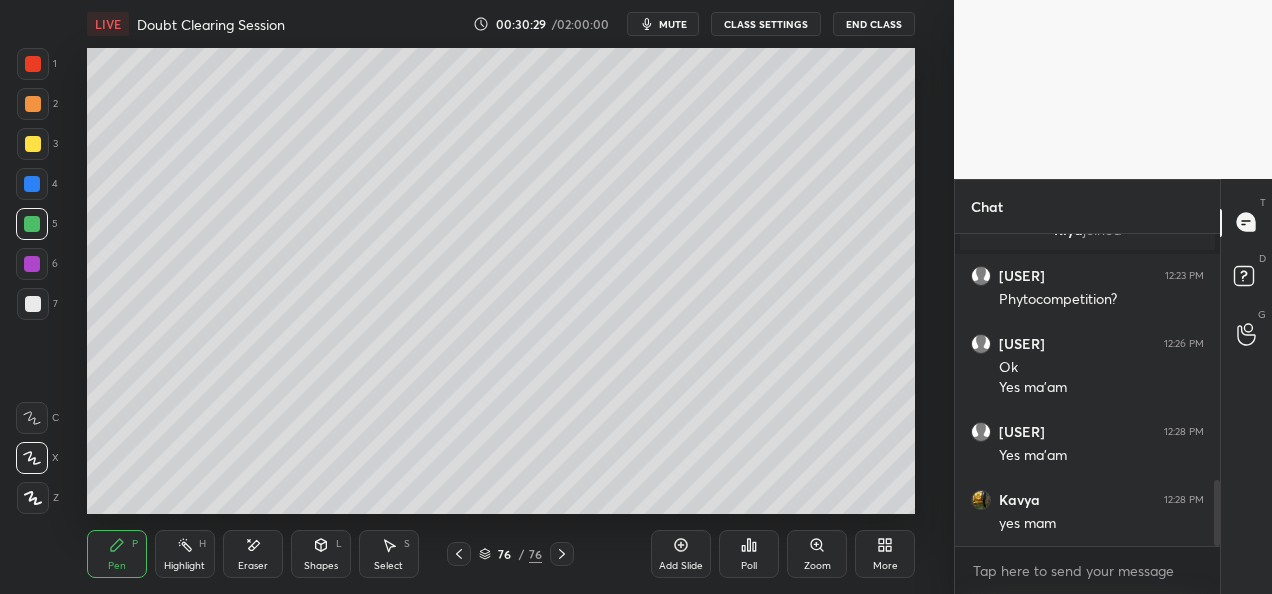 click on "Eraser" at bounding box center [253, 566] 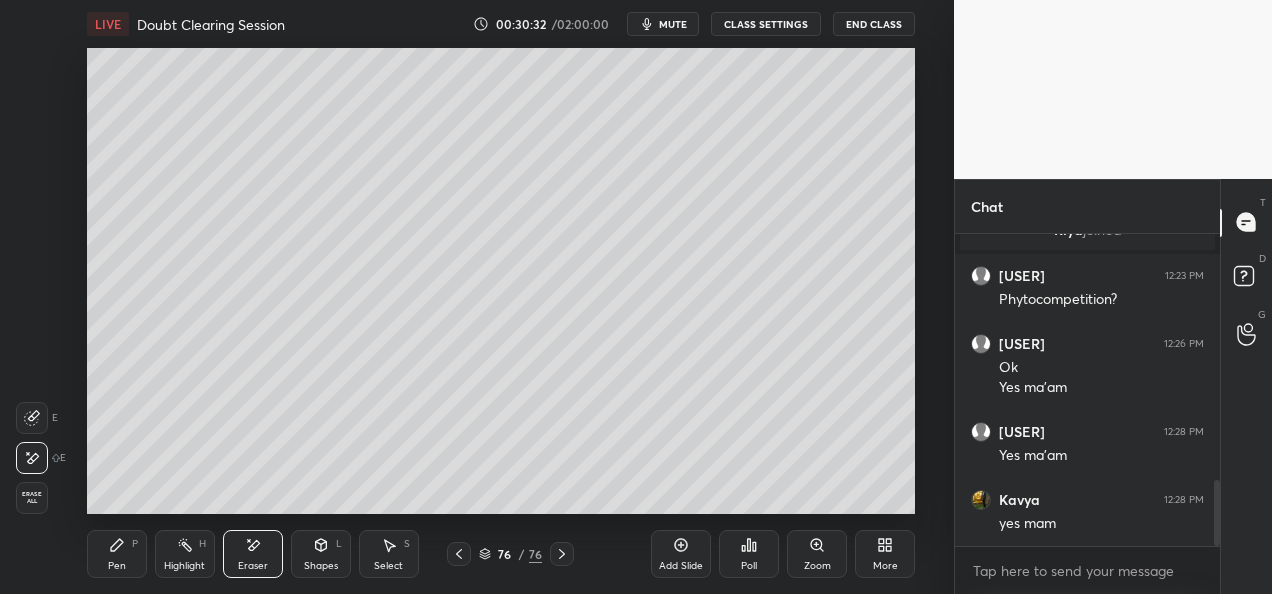 scroll, scrollTop: 265, scrollLeft: 259, axis: both 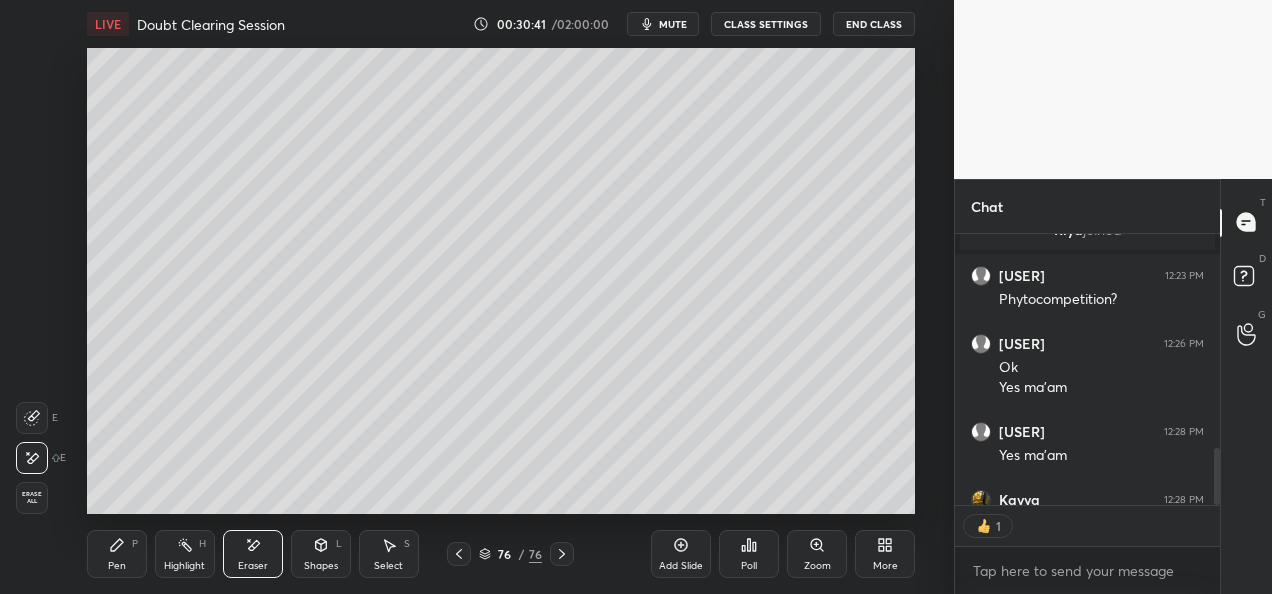 click on "Add Slide" at bounding box center (681, 566) 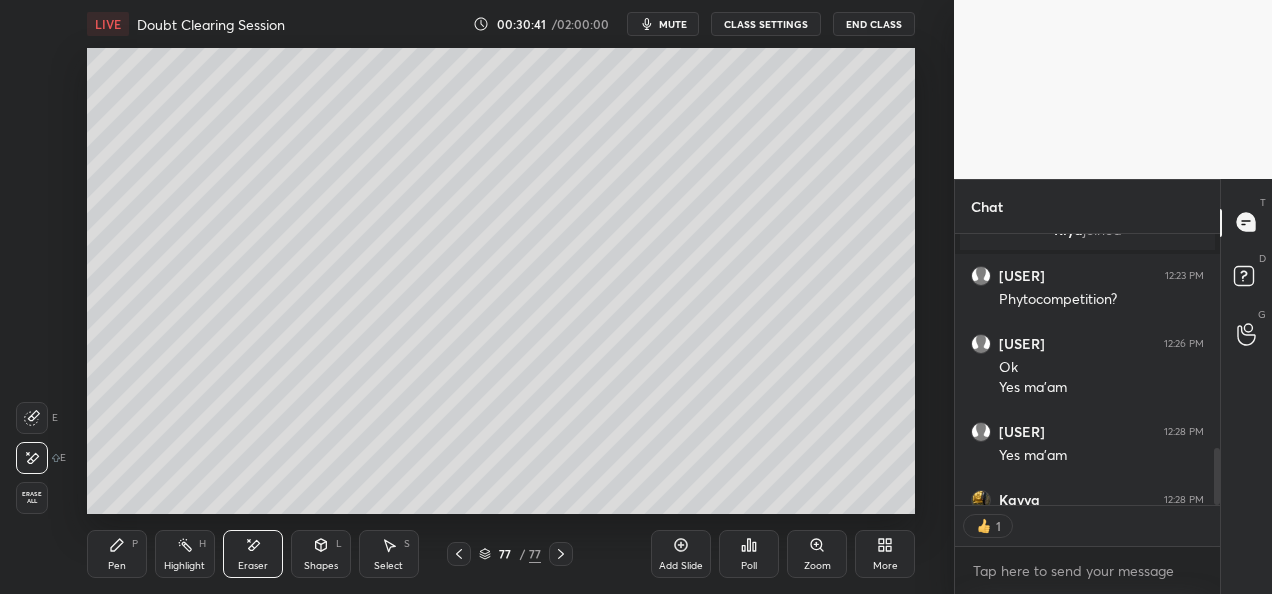click on "Pen P" at bounding box center [117, 554] 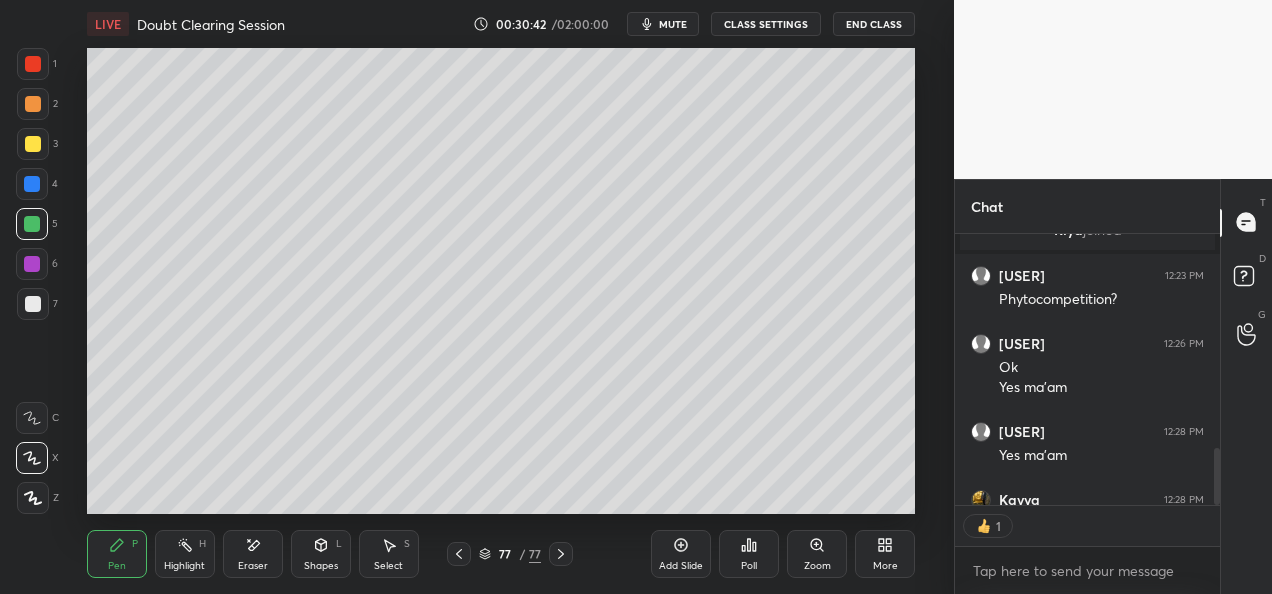 type on "x" 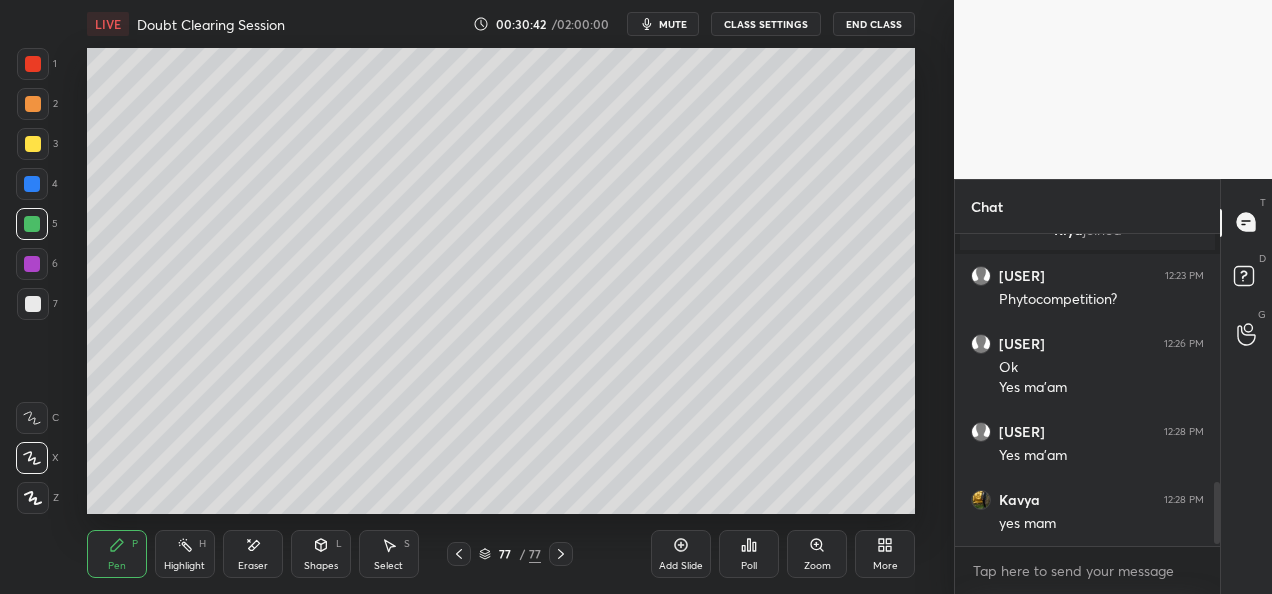scroll, scrollTop: 6, scrollLeft: 6, axis: both 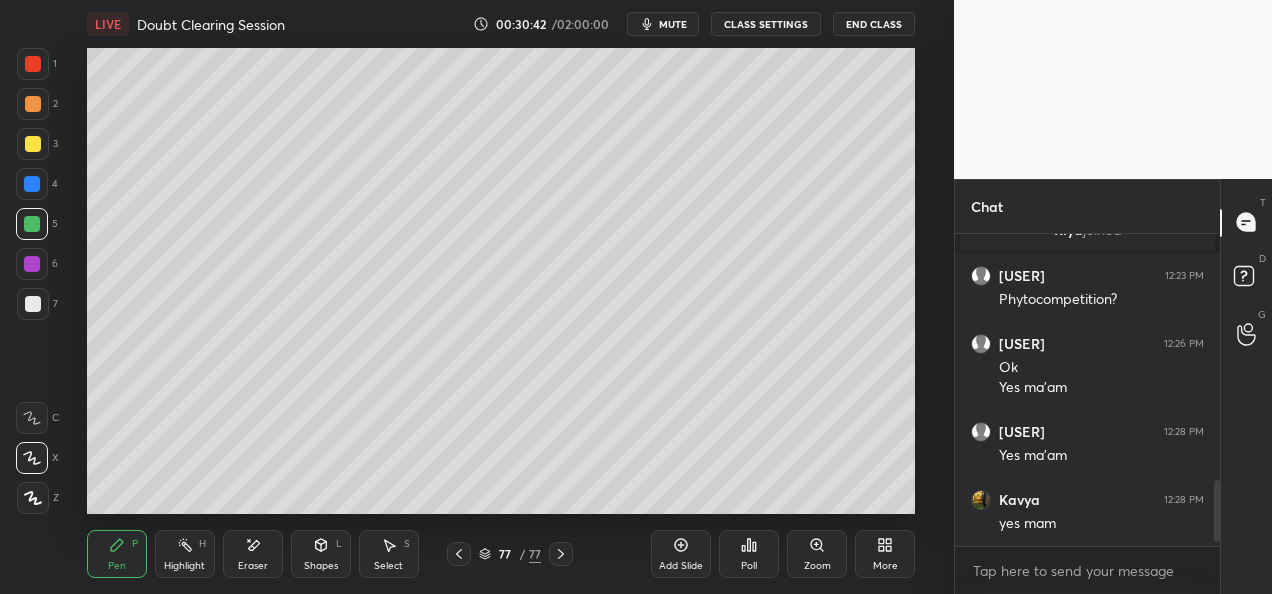 click at bounding box center (33, 144) 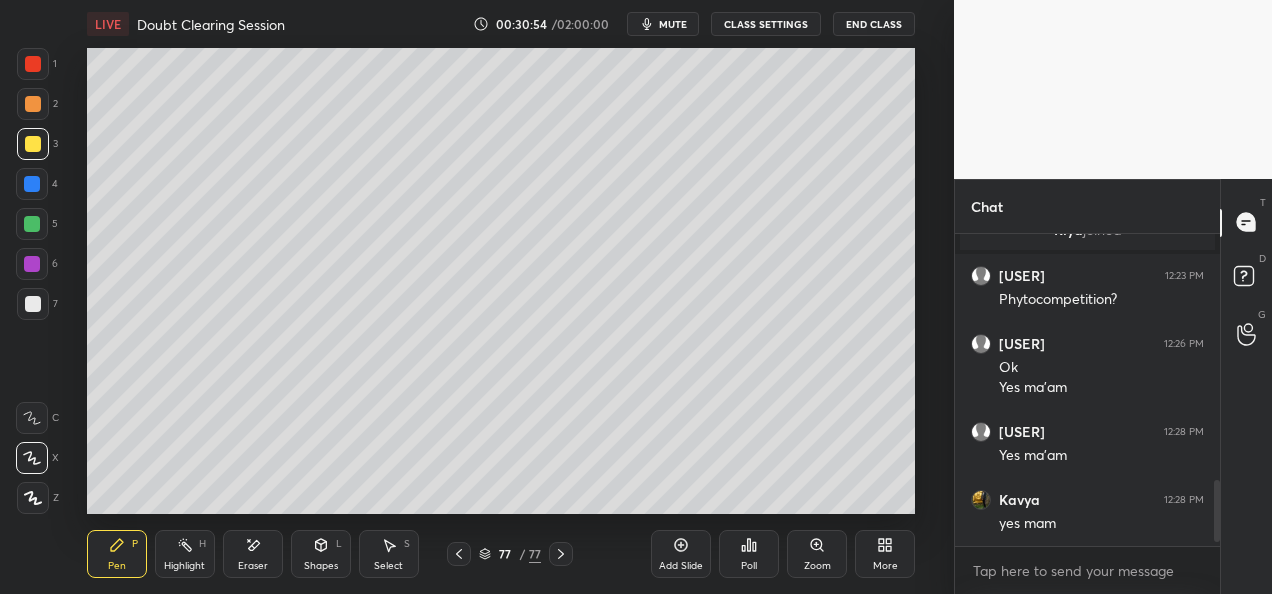 click at bounding box center (32, 224) 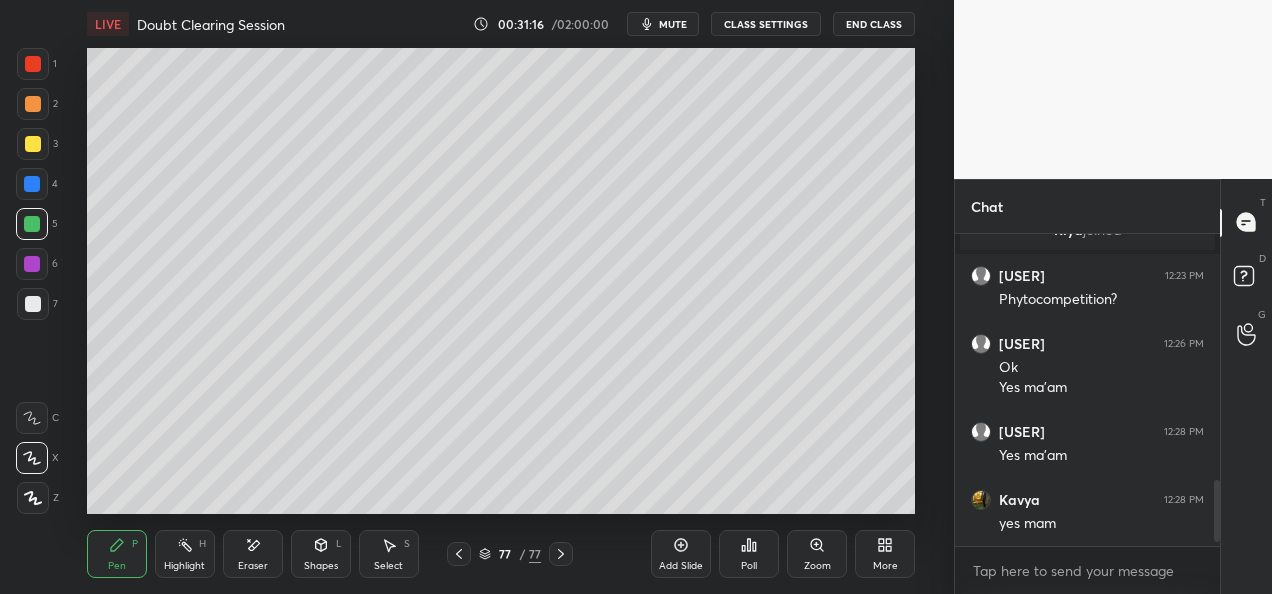 click on "Setting up your live class Poll for   secs No correct answer Start poll" at bounding box center [501, 281] 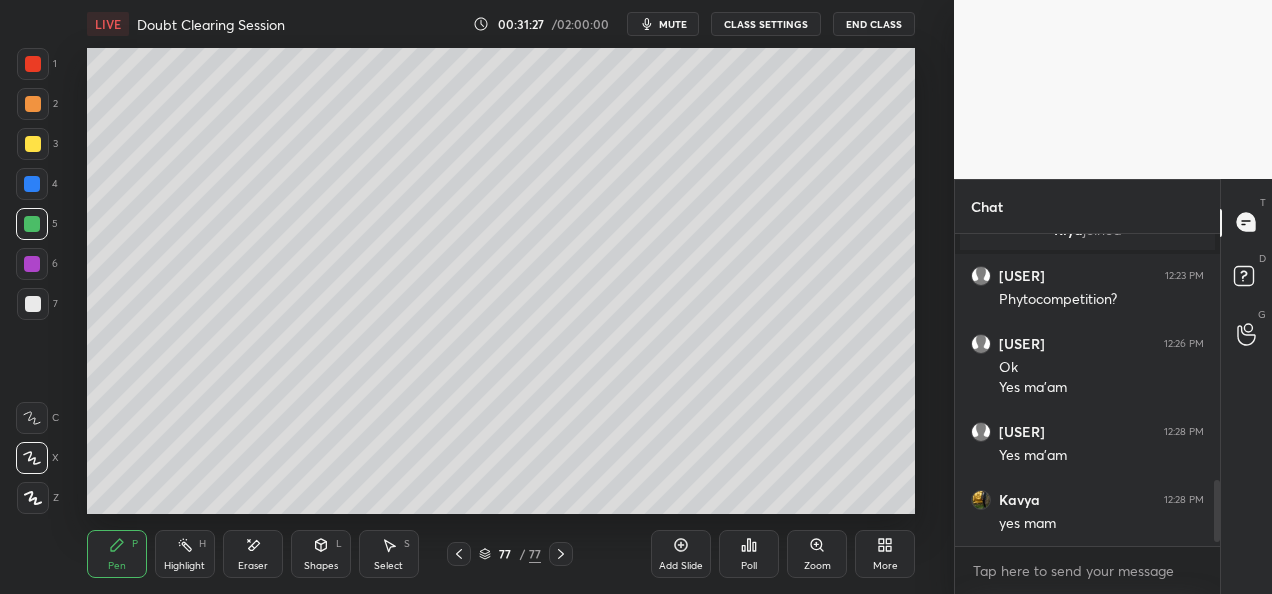 click at bounding box center (33, 144) 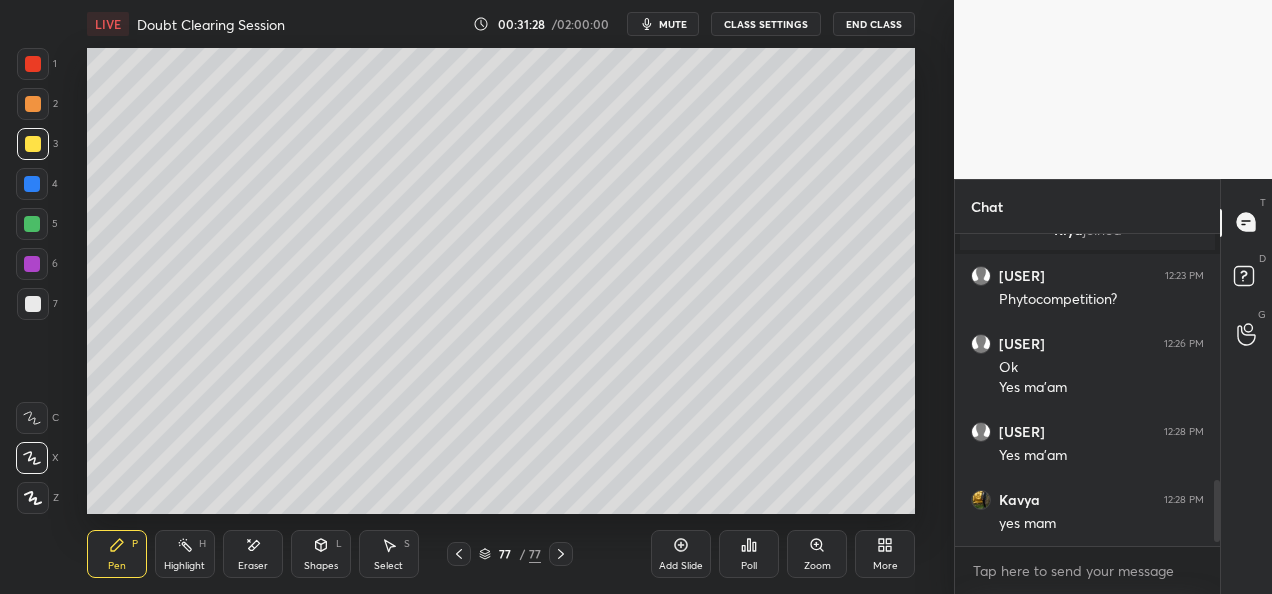 click at bounding box center [33, 304] 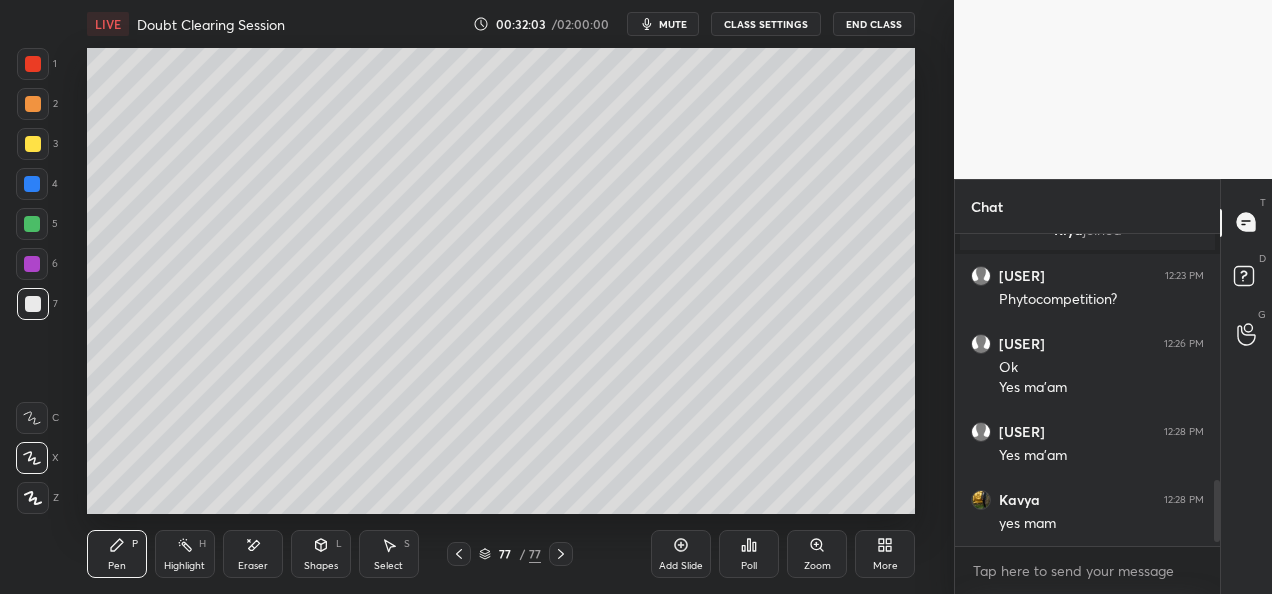 click at bounding box center [33, 144] 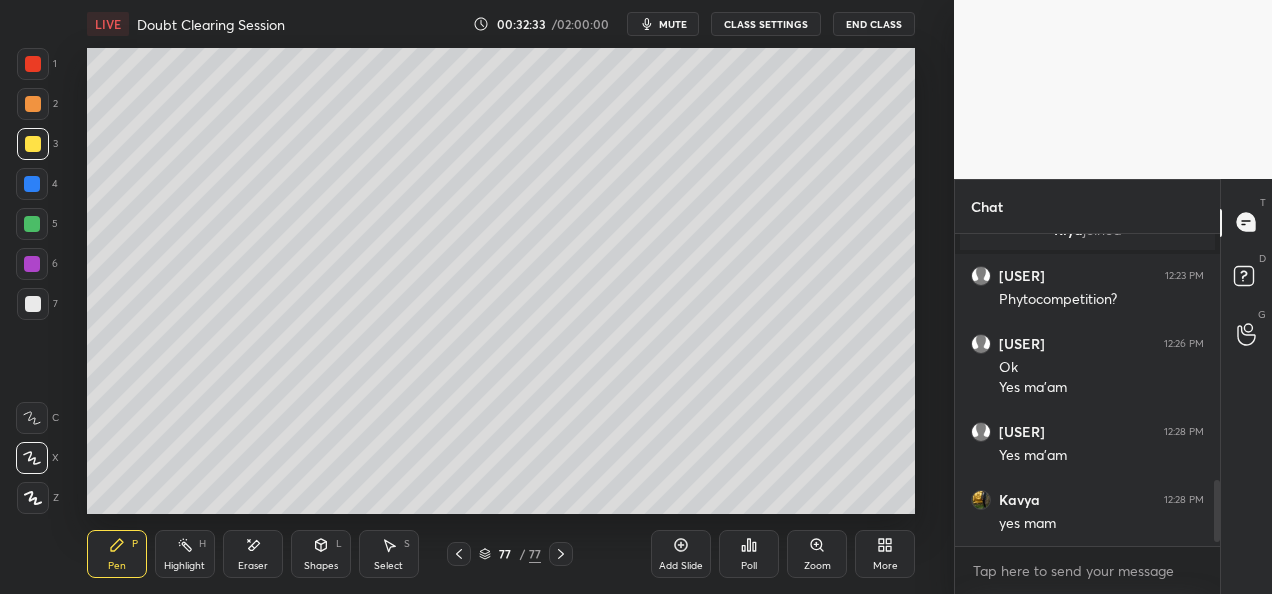 click at bounding box center (33, 304) 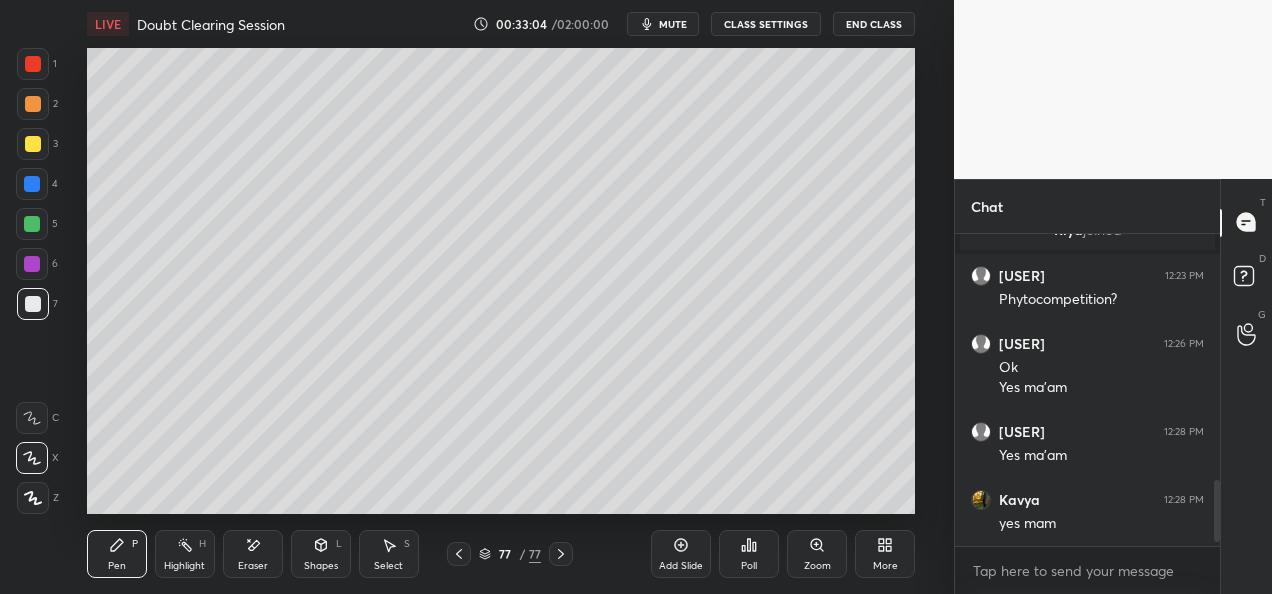 click at bounding box center (33, 104) 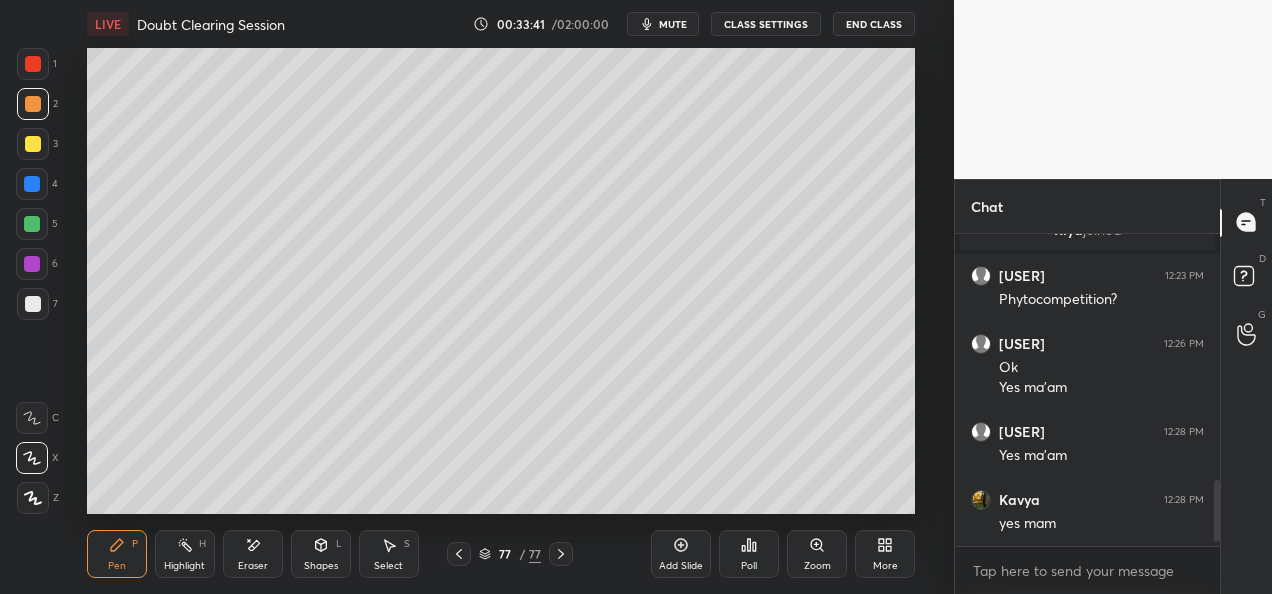 click at bounding box center (32, 184) 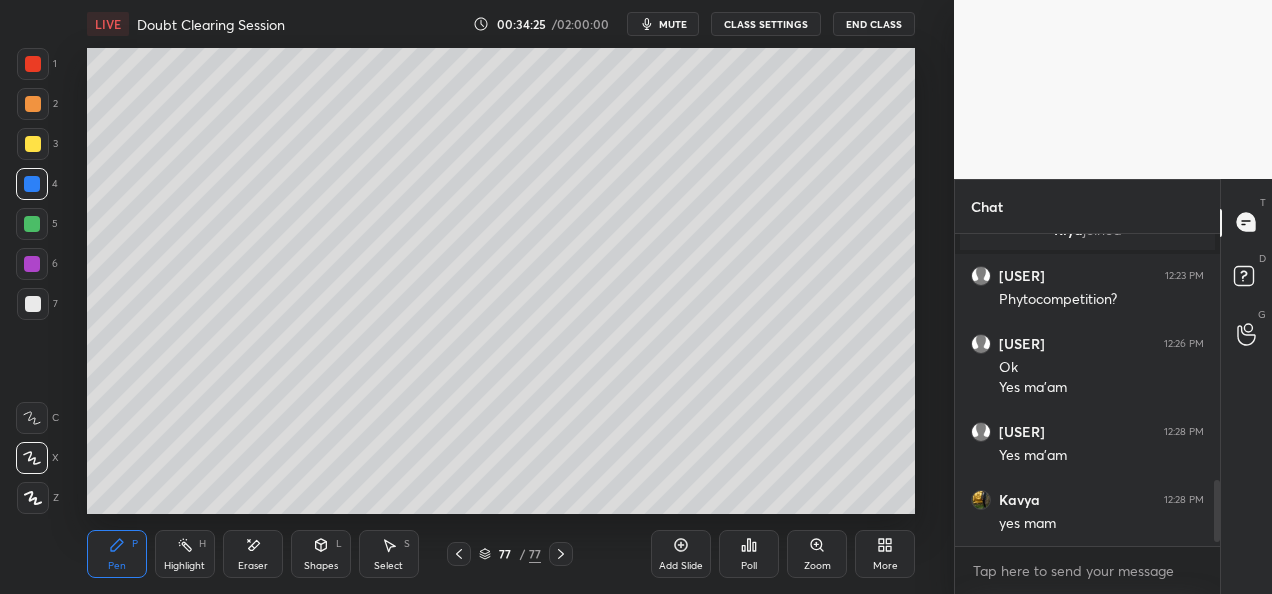 click on "Poll" at bounding box center (749, 554) 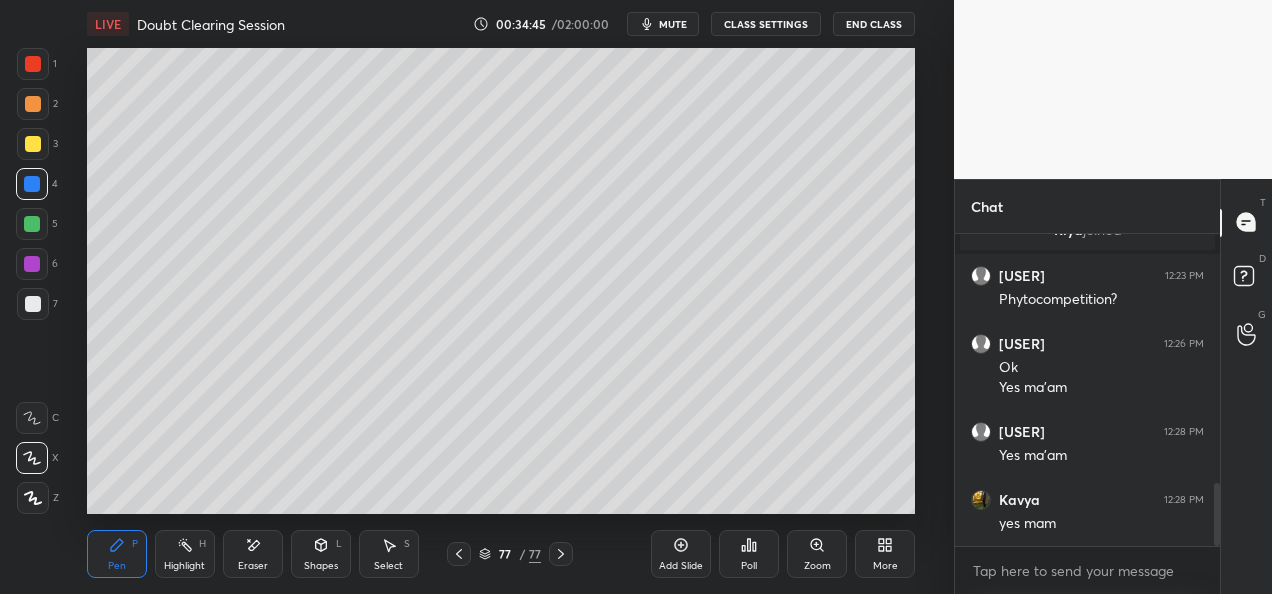 scroll, scrollTop: 1228, scrollLeft: 0, axis: vertical 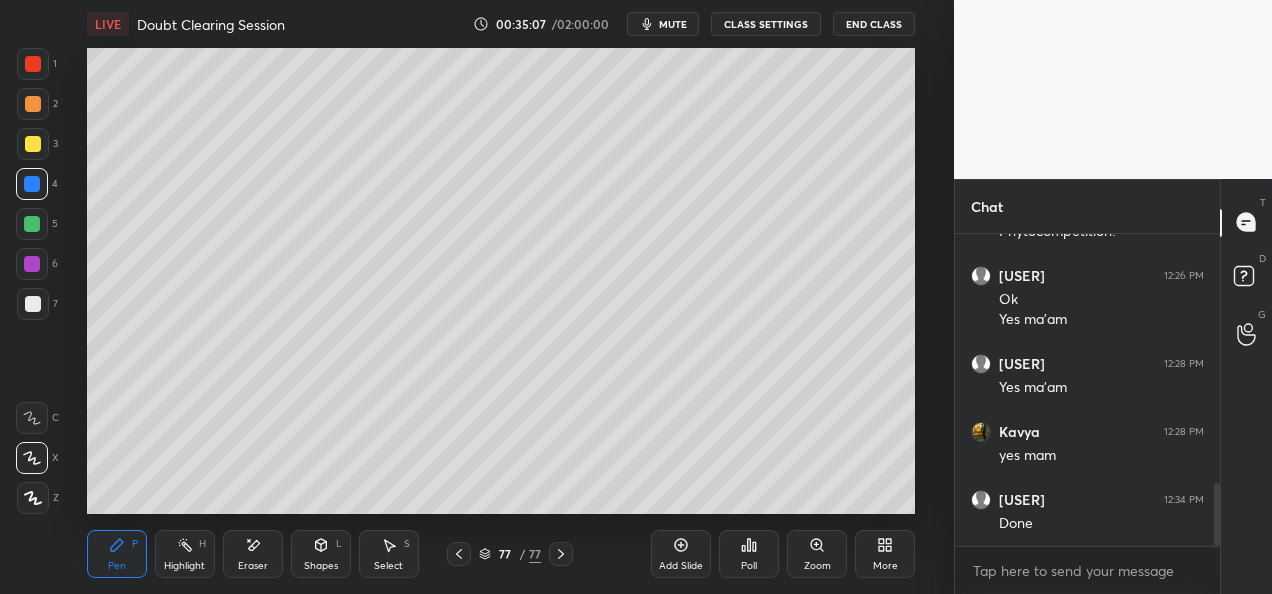 click on "Add Slide" at bounding box center (681, 554) 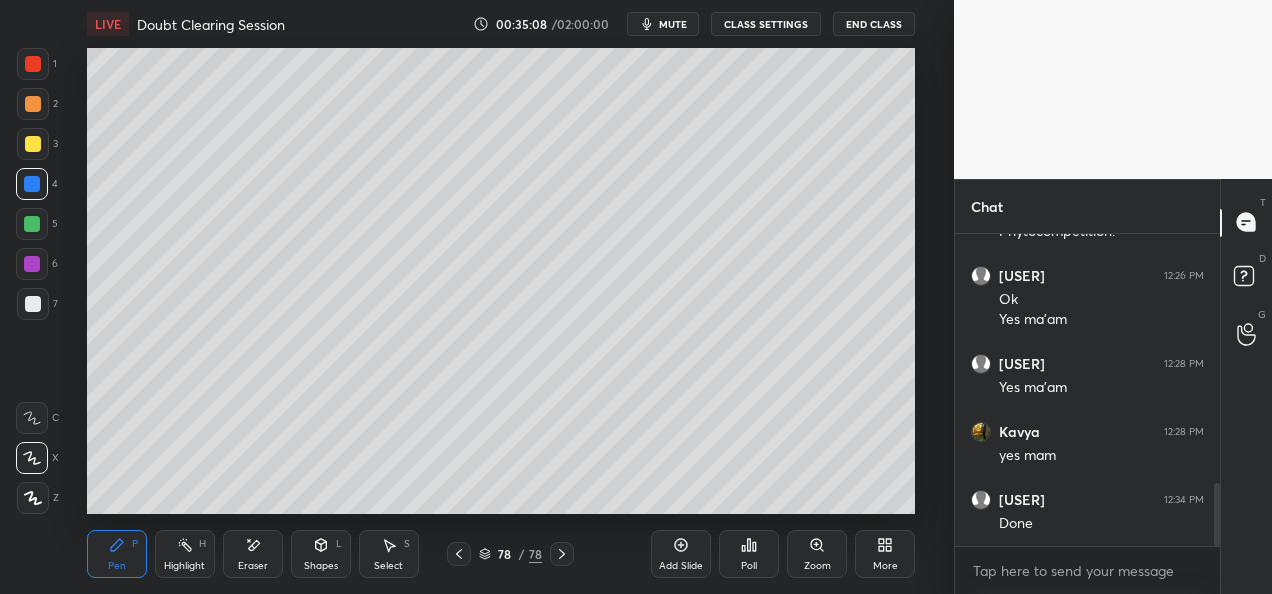 scroll, scrollTop: 1296, scrollLeft: 0, axis: vertical 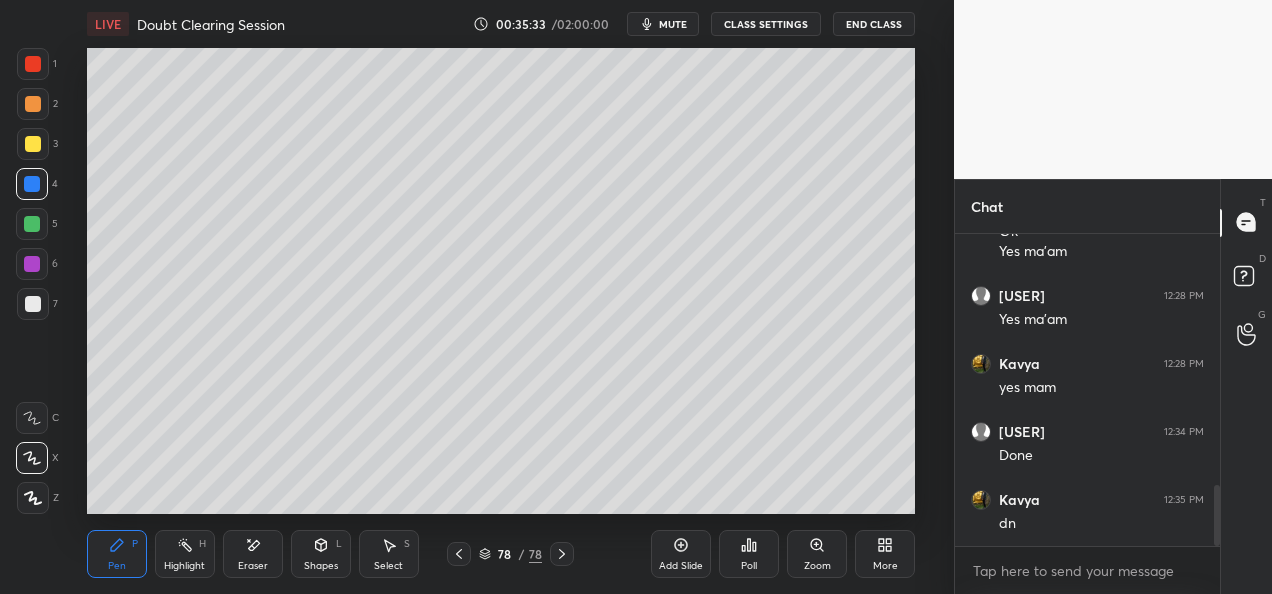 click at bounding box center (33, 304) 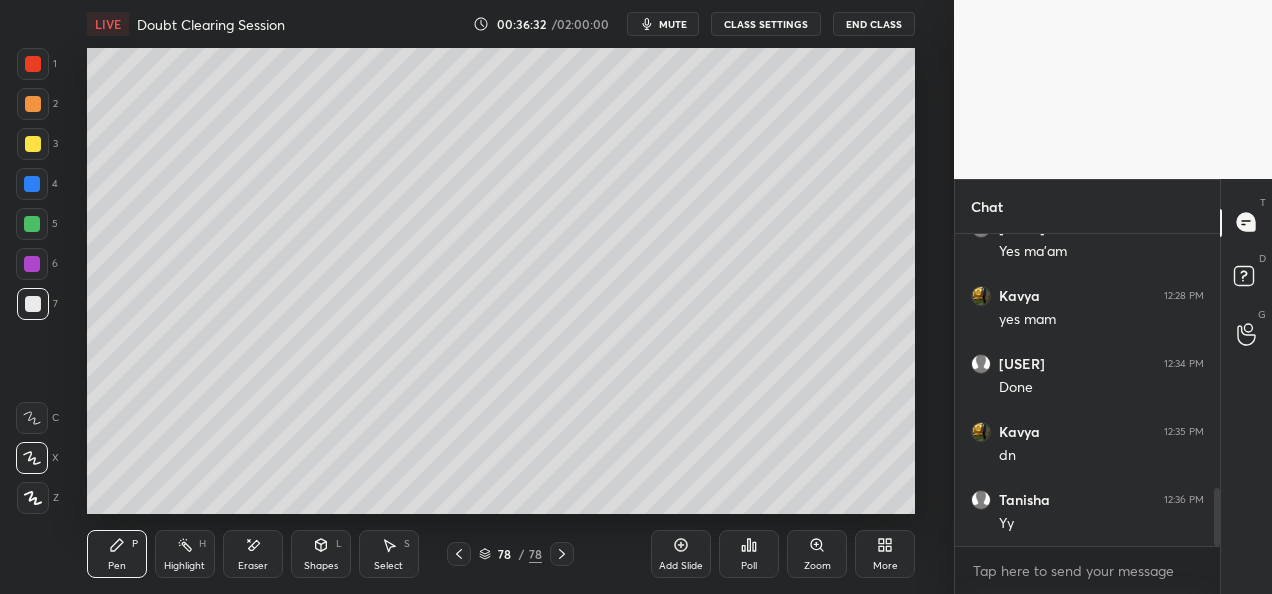 scroll, scrollTop: 1384, scrollLeft: 0, axis: vertical 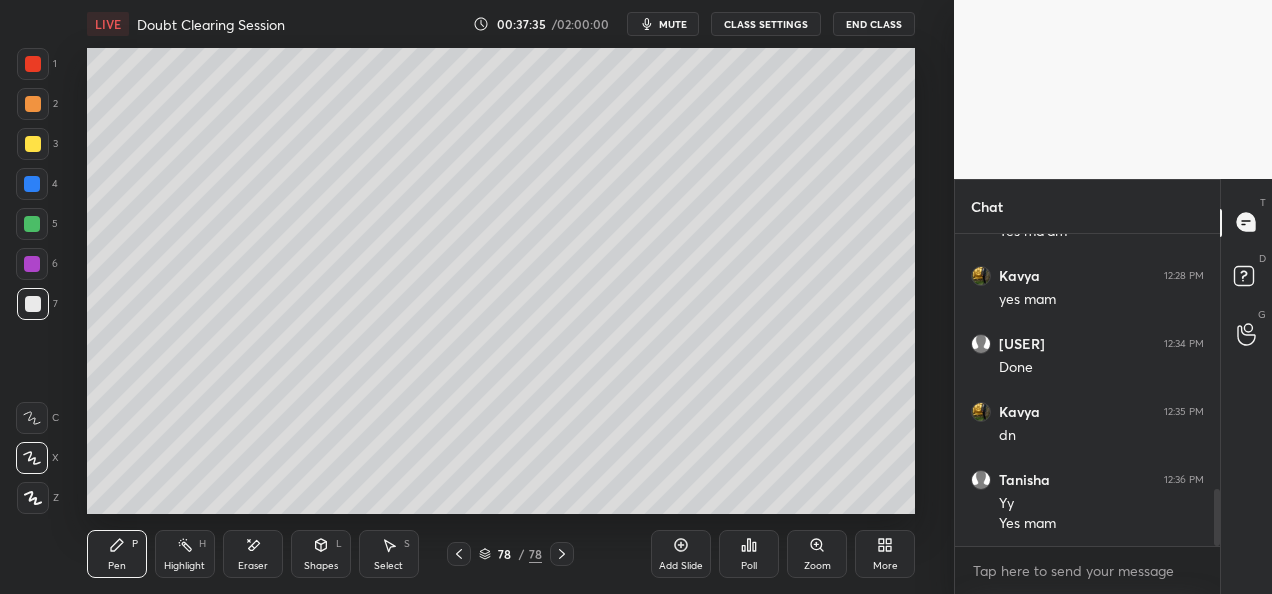 click at bounding box center (33, 144) 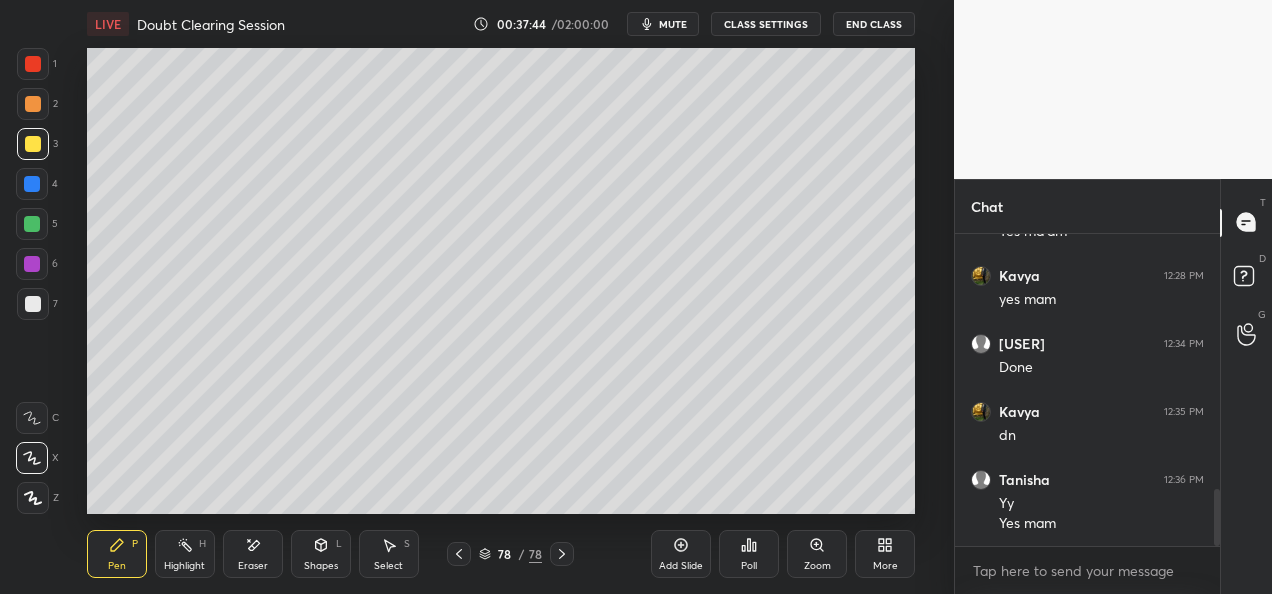 click at bounding box center [33, 104] 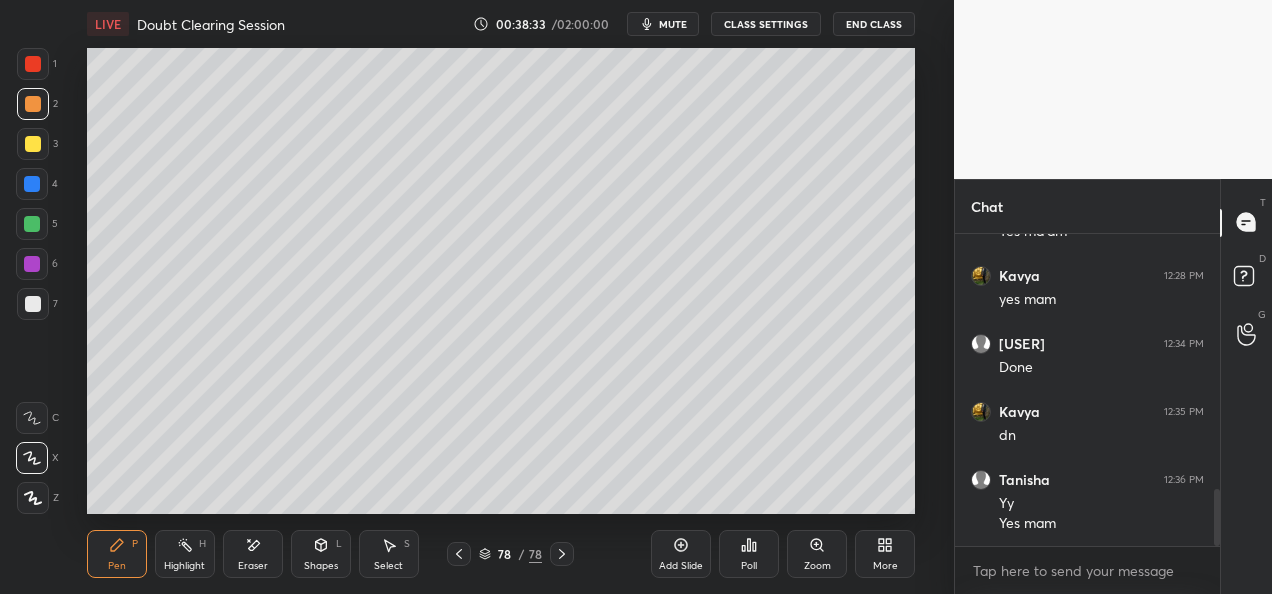 click at bounding box center [33, 144] 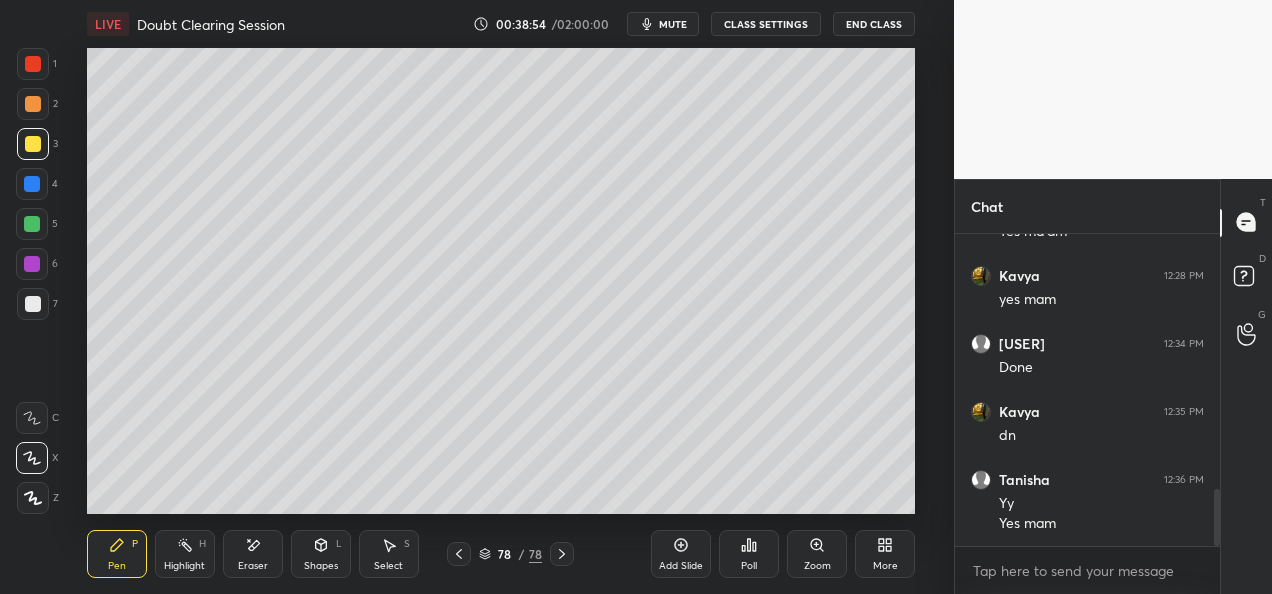click on "Add Slide" at bounding box center [681, 566] 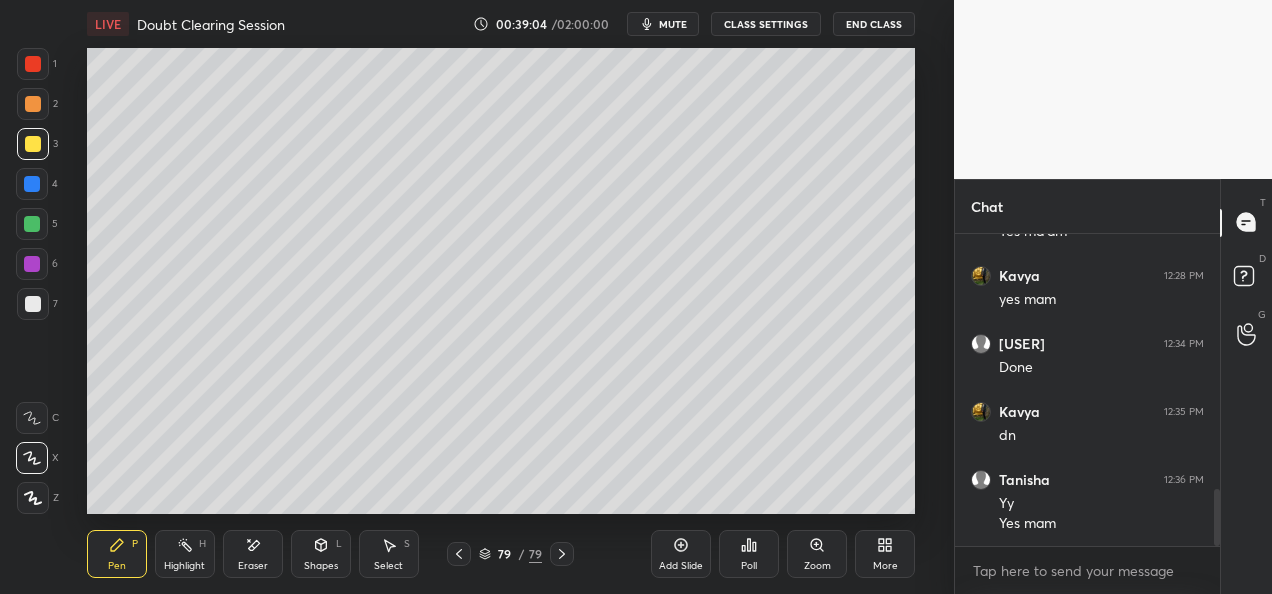 click at bounding box center (33, 304) 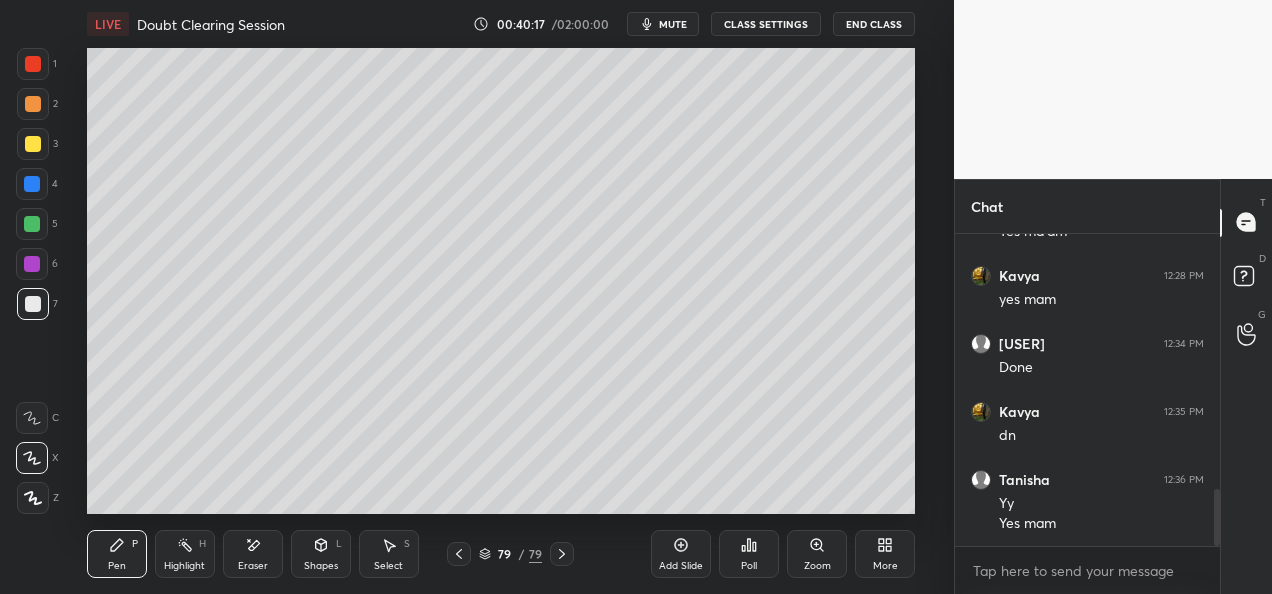 click on "Add Slide" at bounding box center [681, 566] 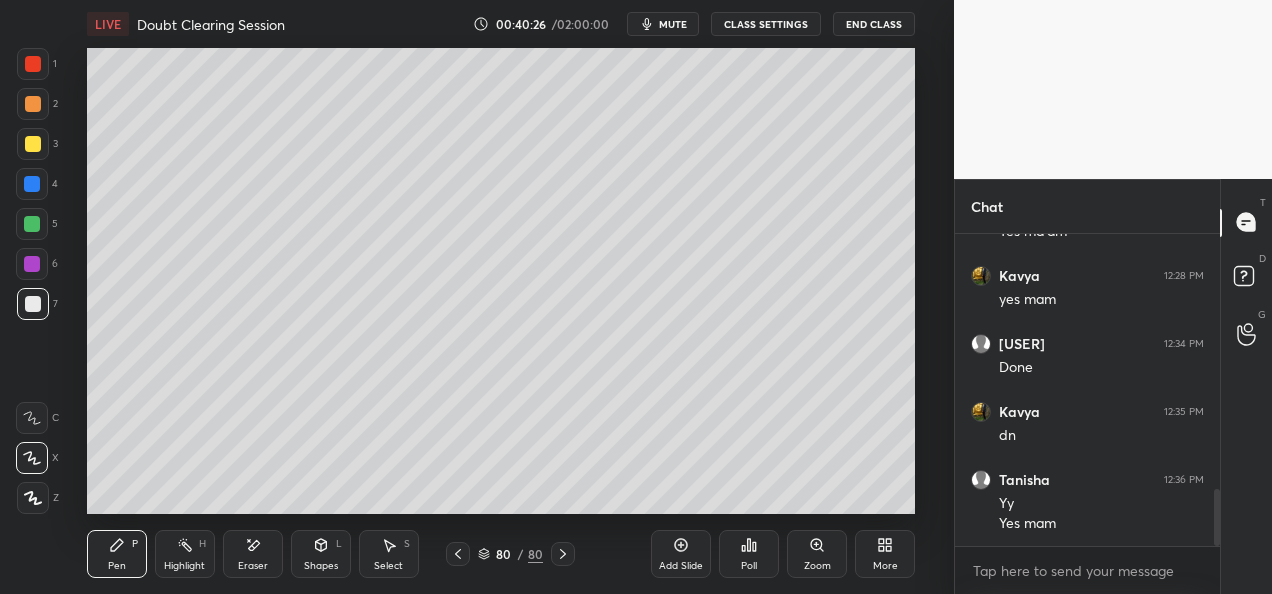 click at bounding box center (33, 144) 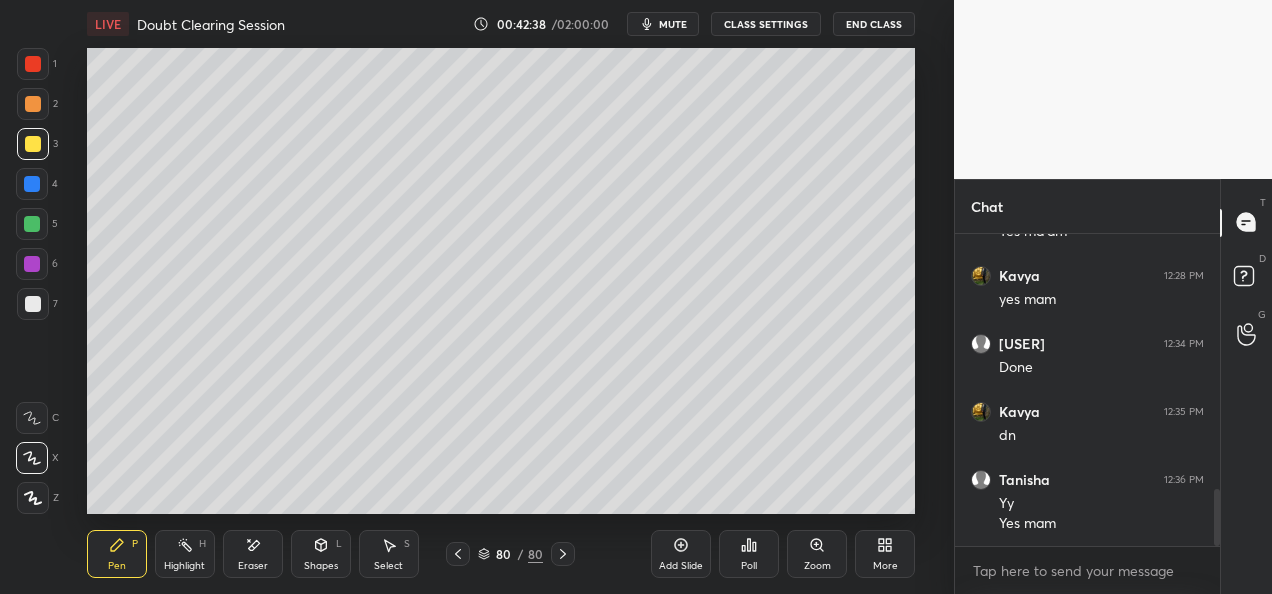 click at bounding box center [32, 224] 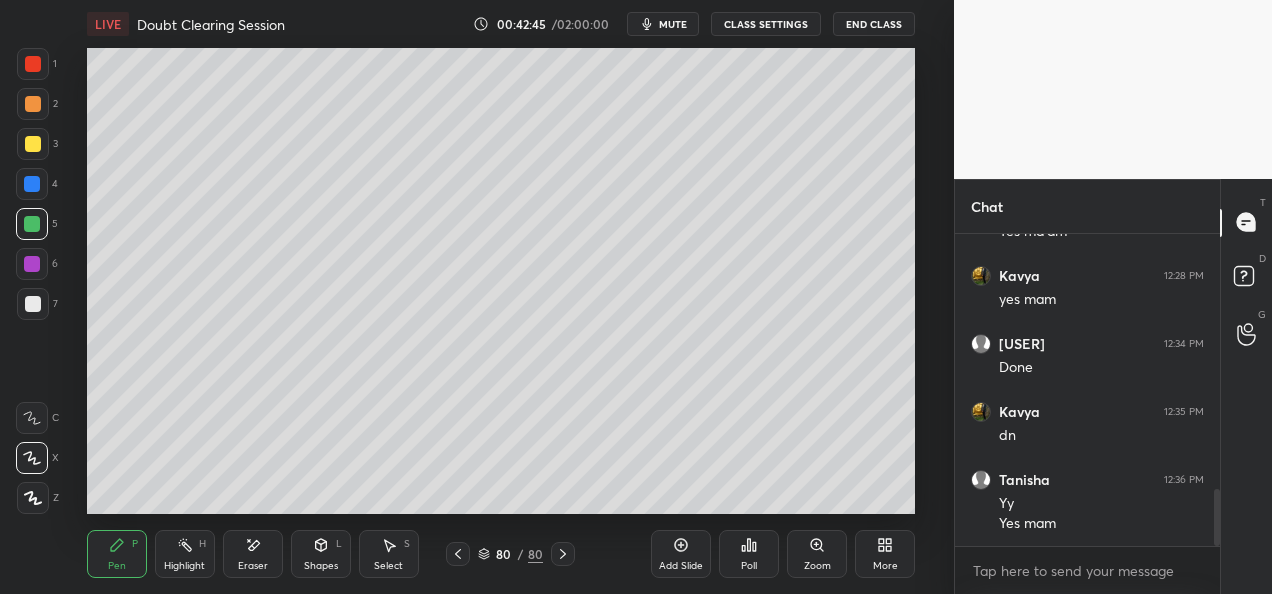 scroll, scrollTop: 1452, scrollLeft: 0, axis: vertical 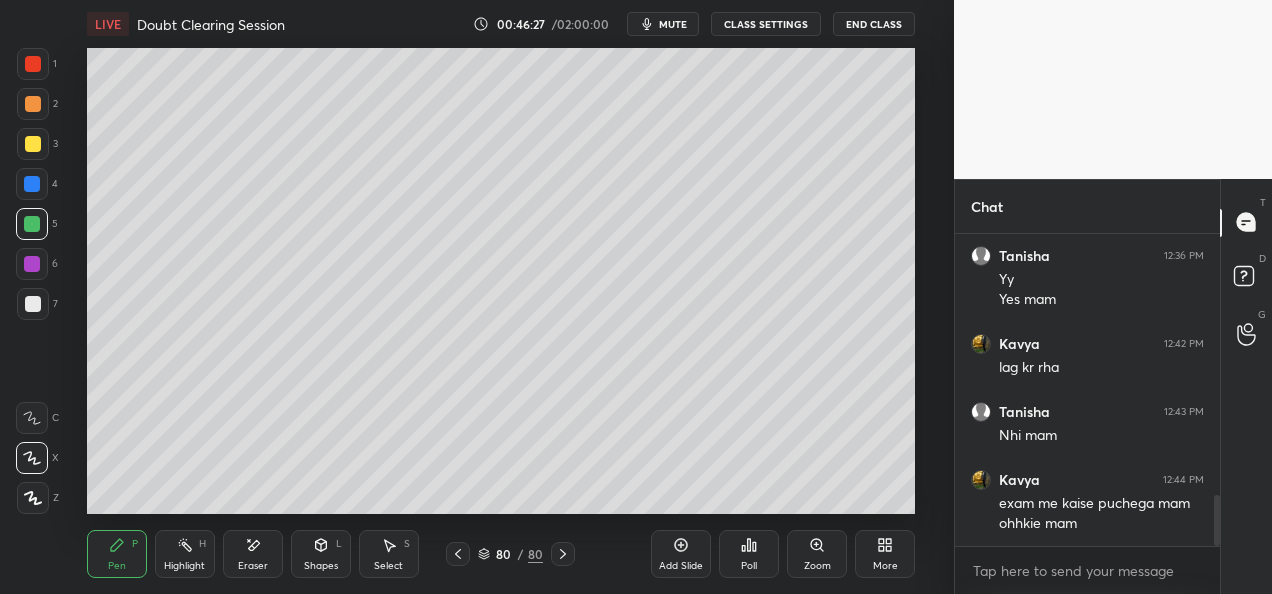 click on "Add Slide Poll Zoom More" at bounding box center [783, 554] 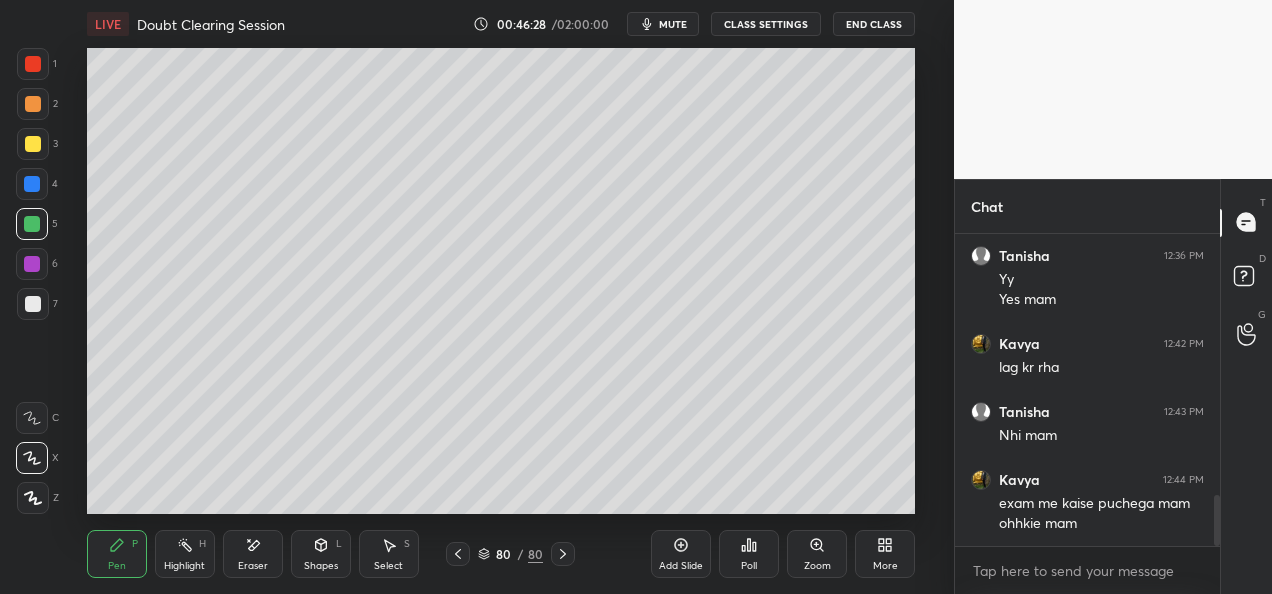 click on "Add Slide Poll Zoom More" at bounding box center (783, 554) 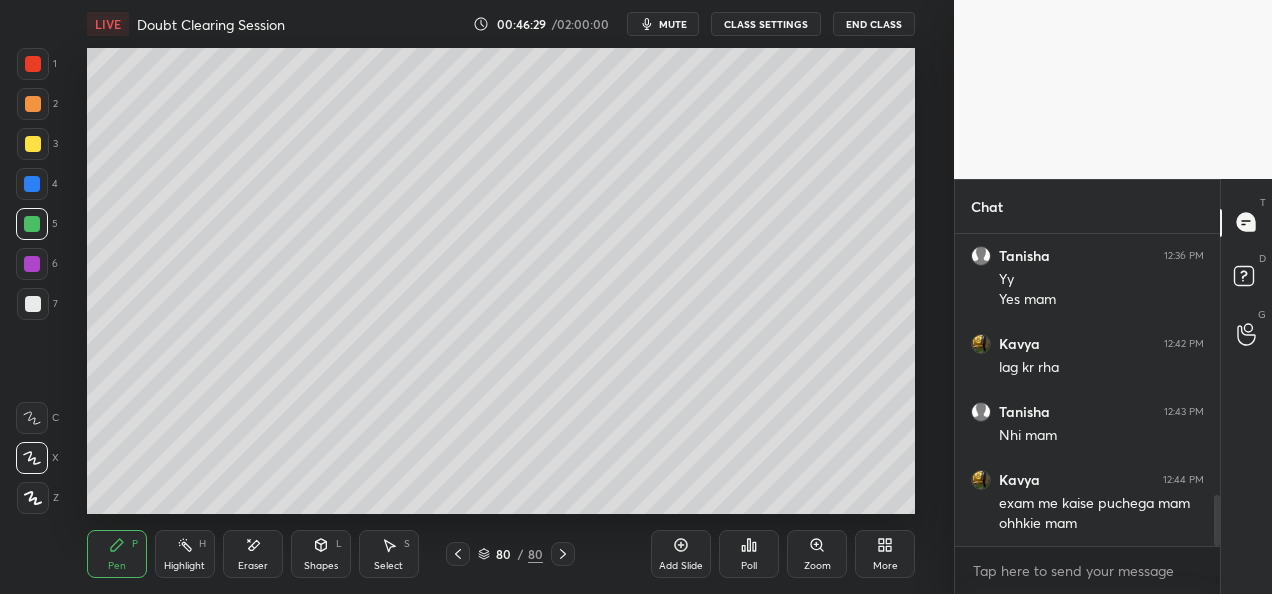 click on "Add Slide Poll Zoom More" at bounding box center [783, 554] 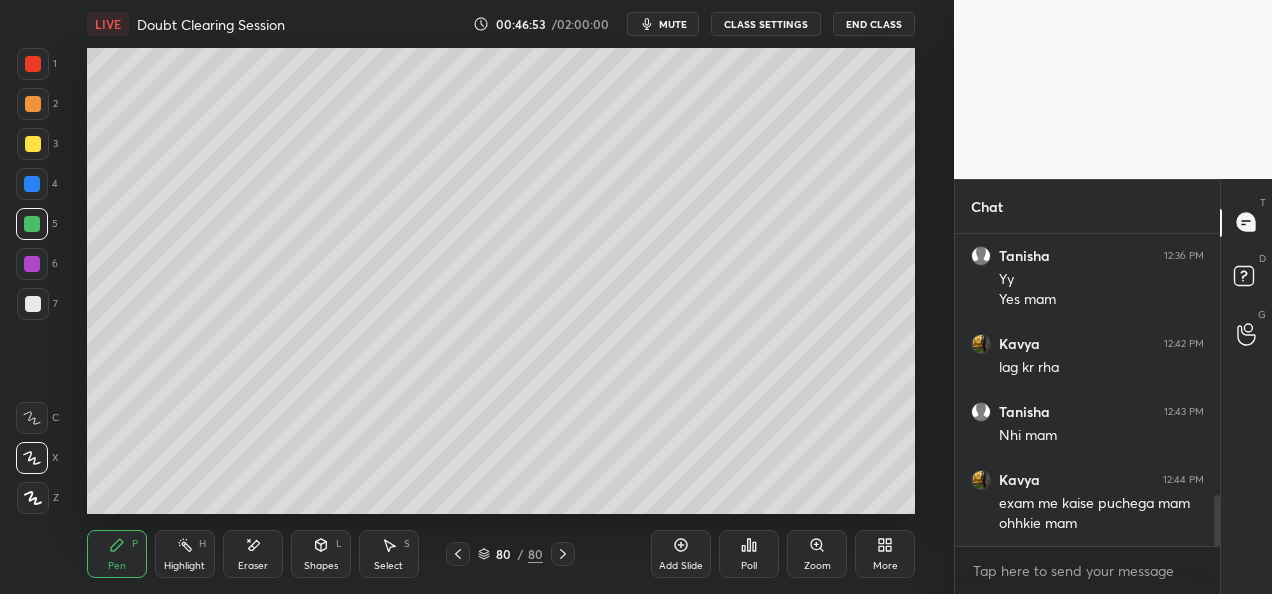 click on "Add Slide" at bounding box center (681, 566) 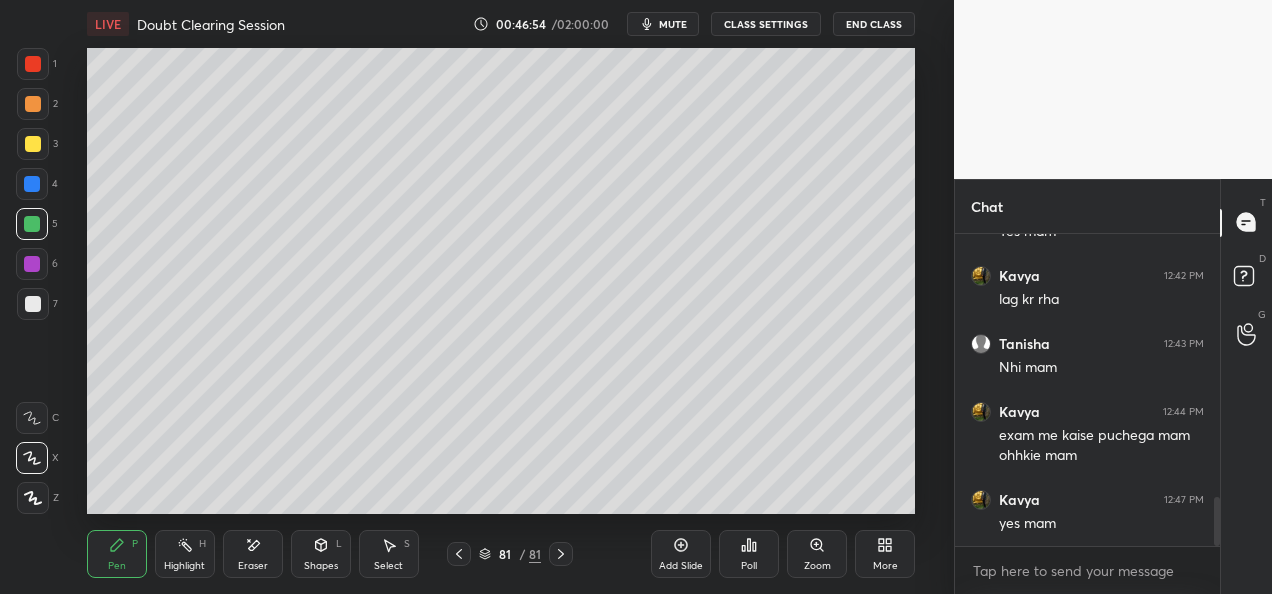 click at bounding box center [33, 104] 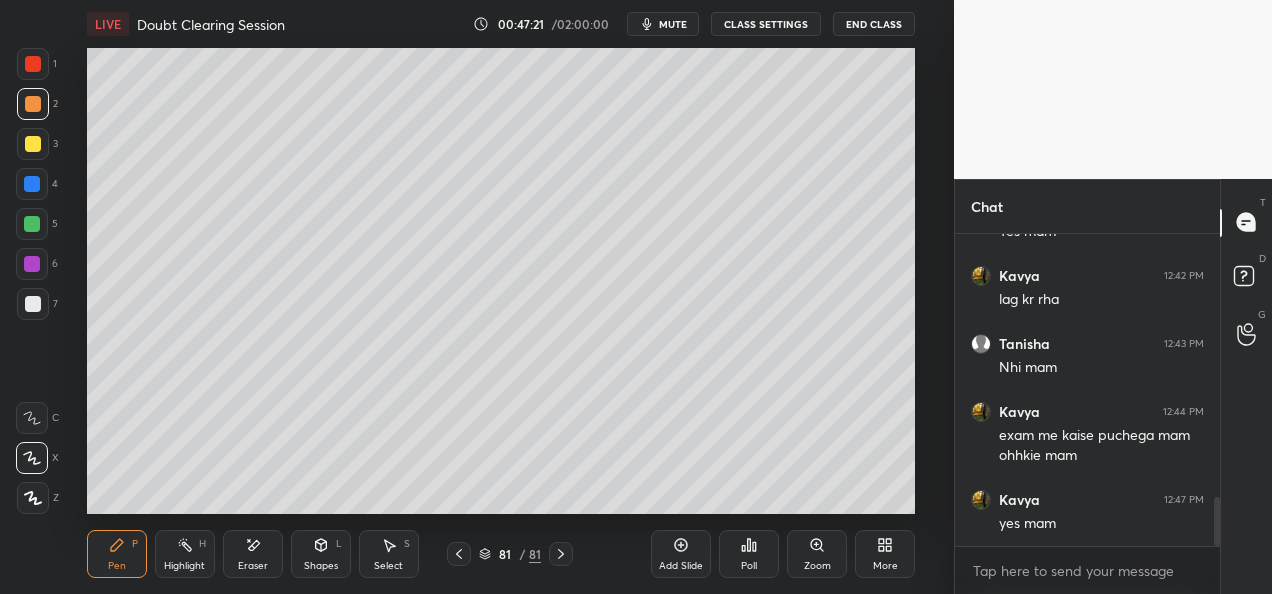 click at bounding box center (33, 144) 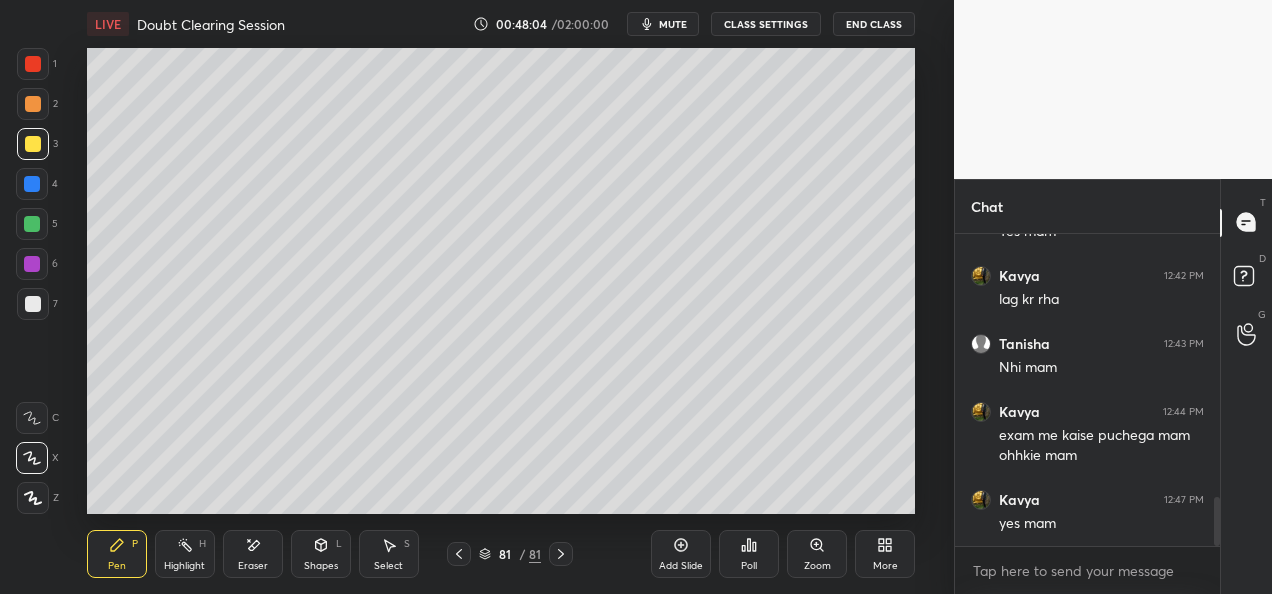 scroll, scrollTop: 1744, scrollLeft: 0, axis: vertical 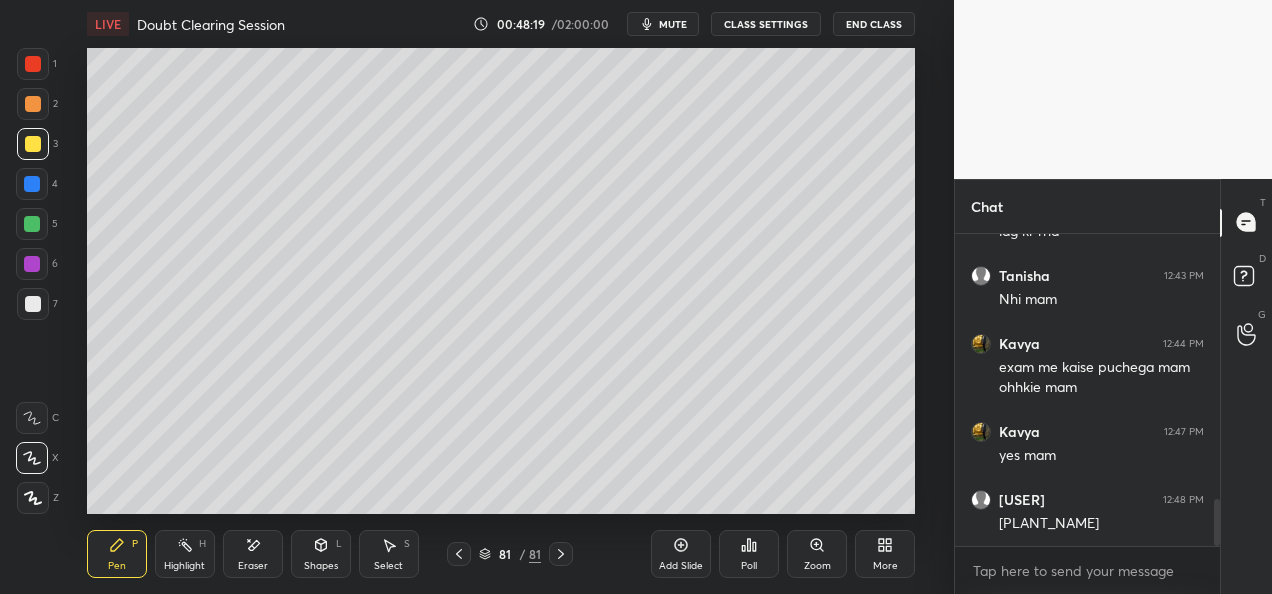 click on "Setting up your live class Poll for   secs No correct answer Start poll" at bounding box center [501, 281] 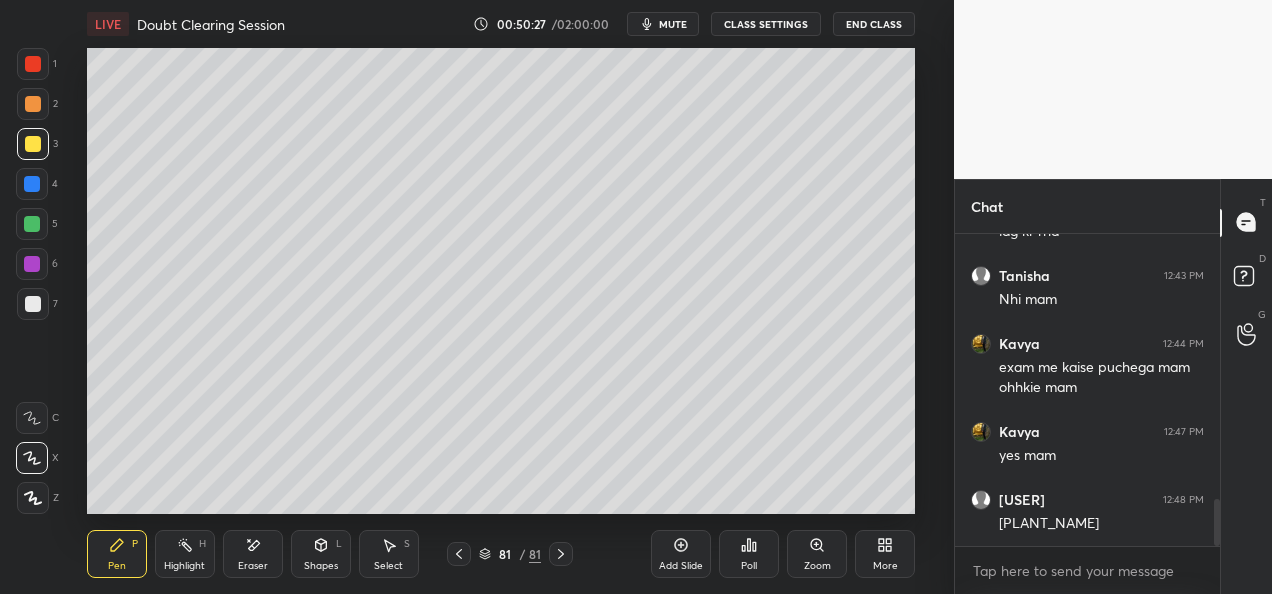 click on "Add Slide" at bounding box center [681, 554] 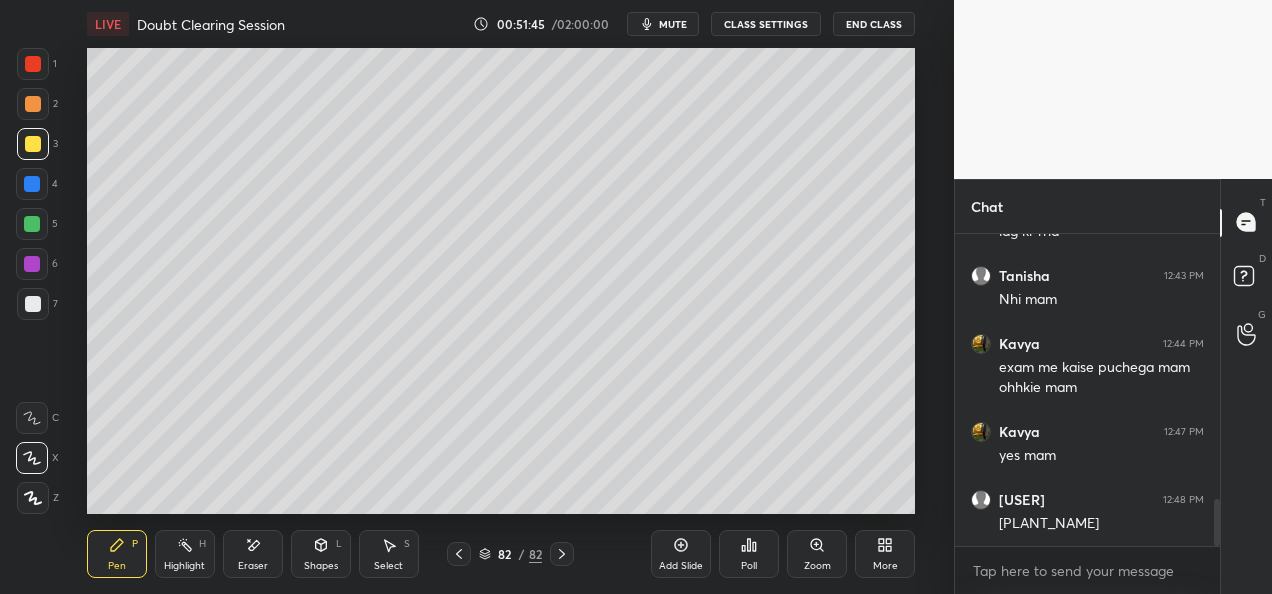 click on "Add Slide" at bounding box center (681, 566) 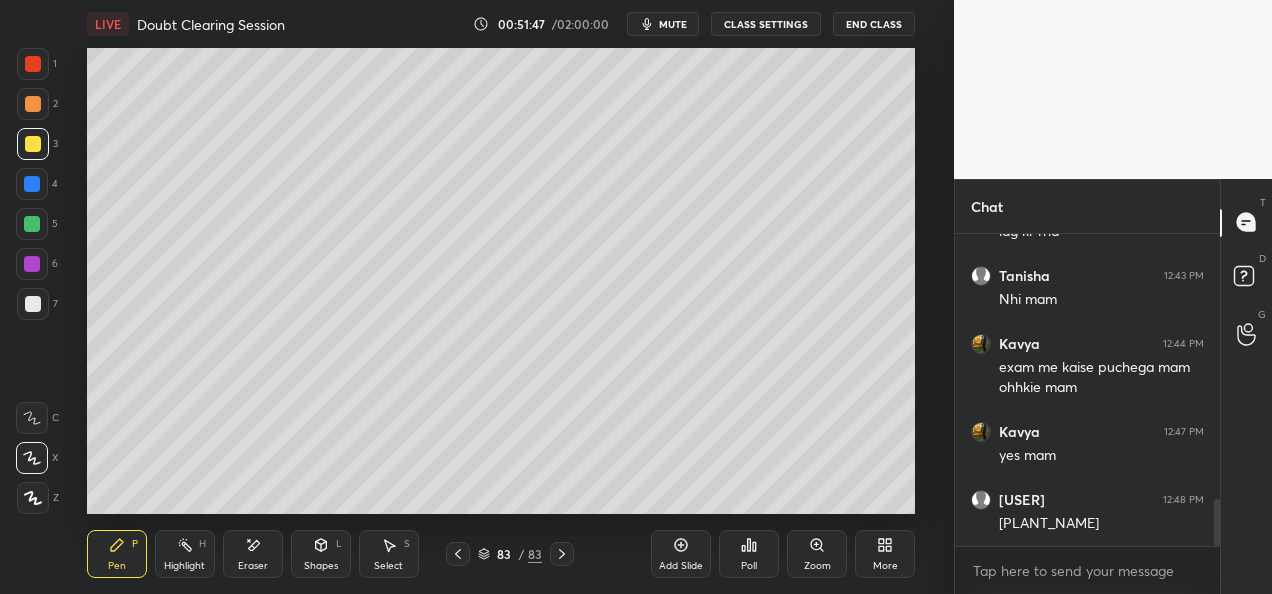 click at bounding box center [33, 304] 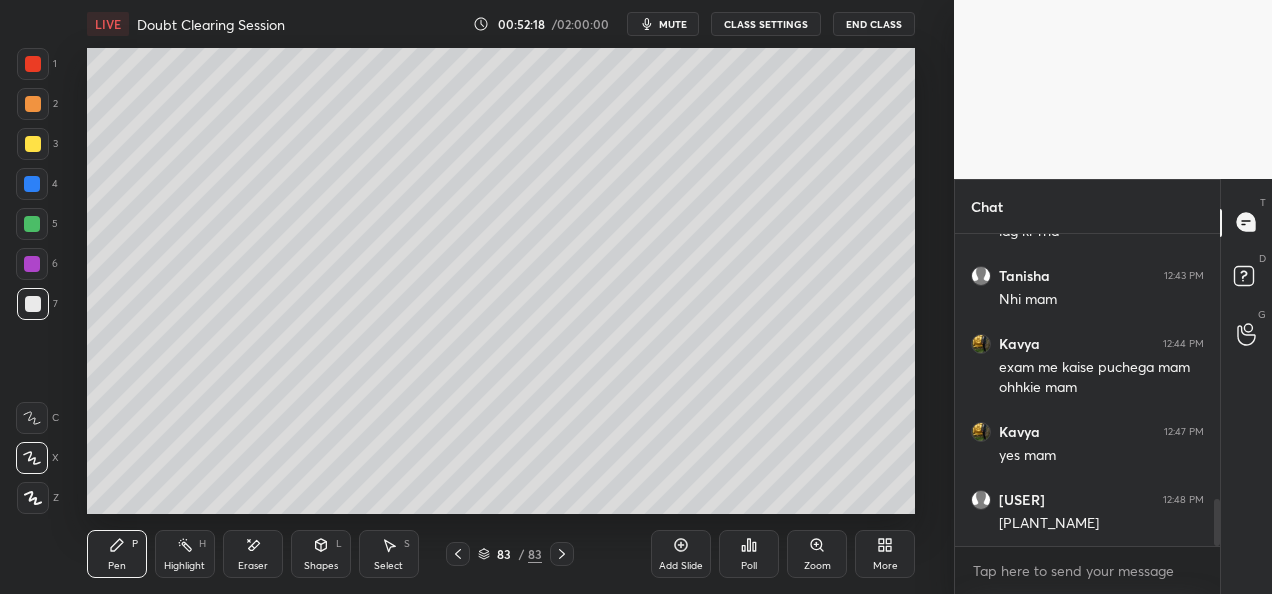 click at bounding box center [33, 144] 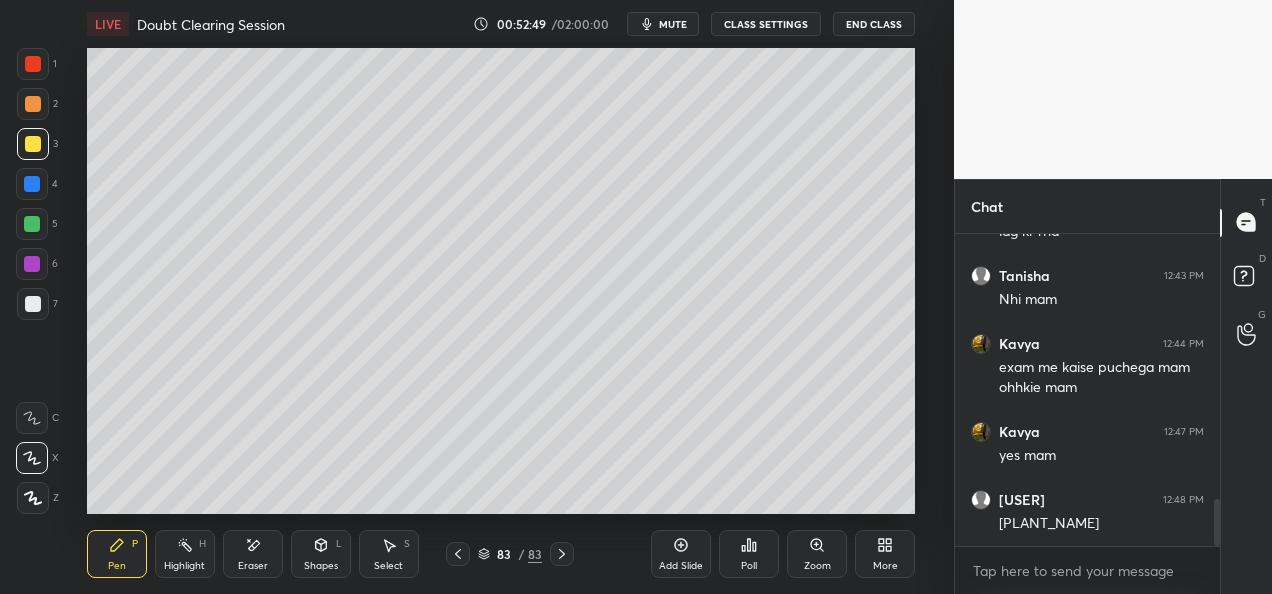 click at bounding box center [33, 304] 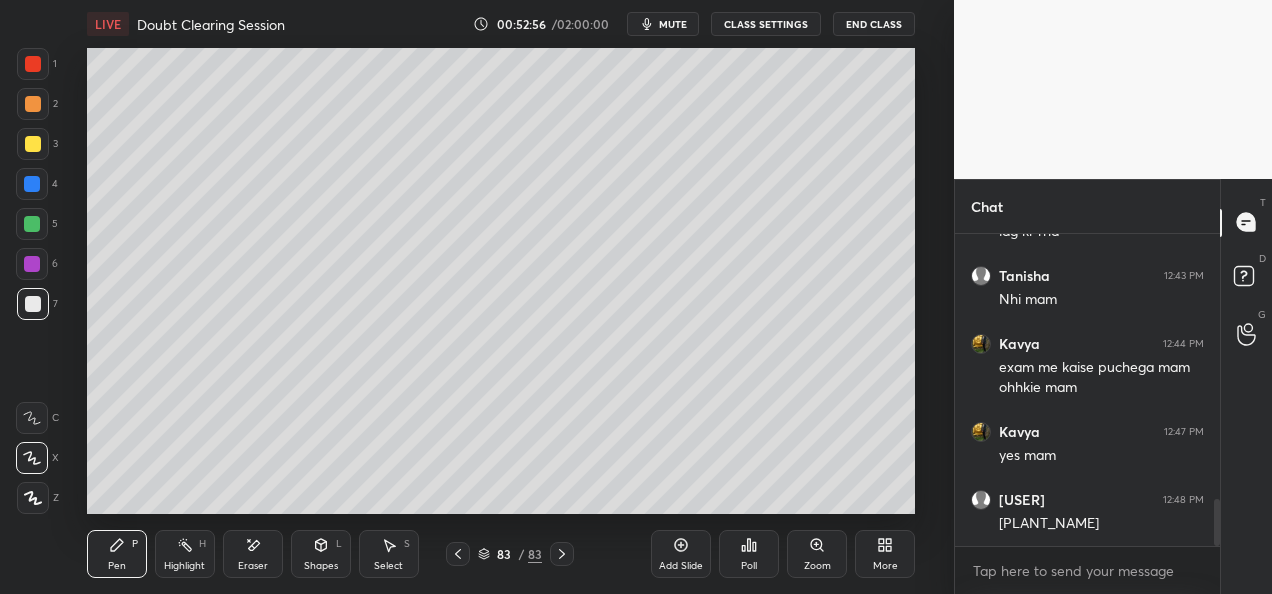 click at bounding box center [33, 144] 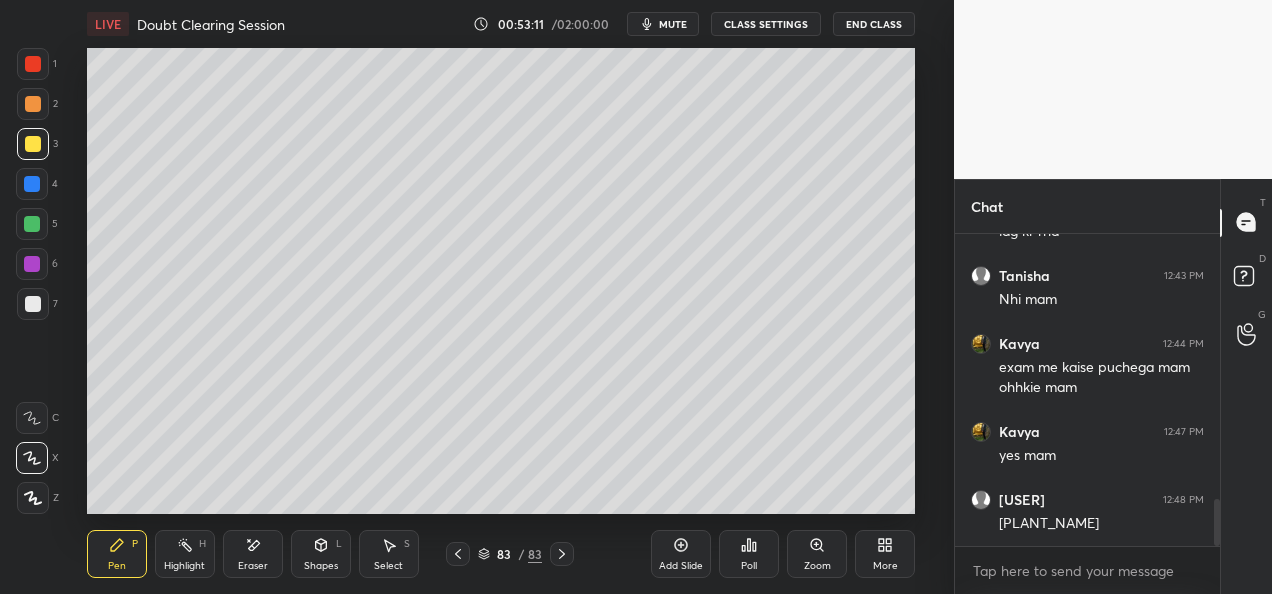 click on "7" at bounding box center [37, 304] 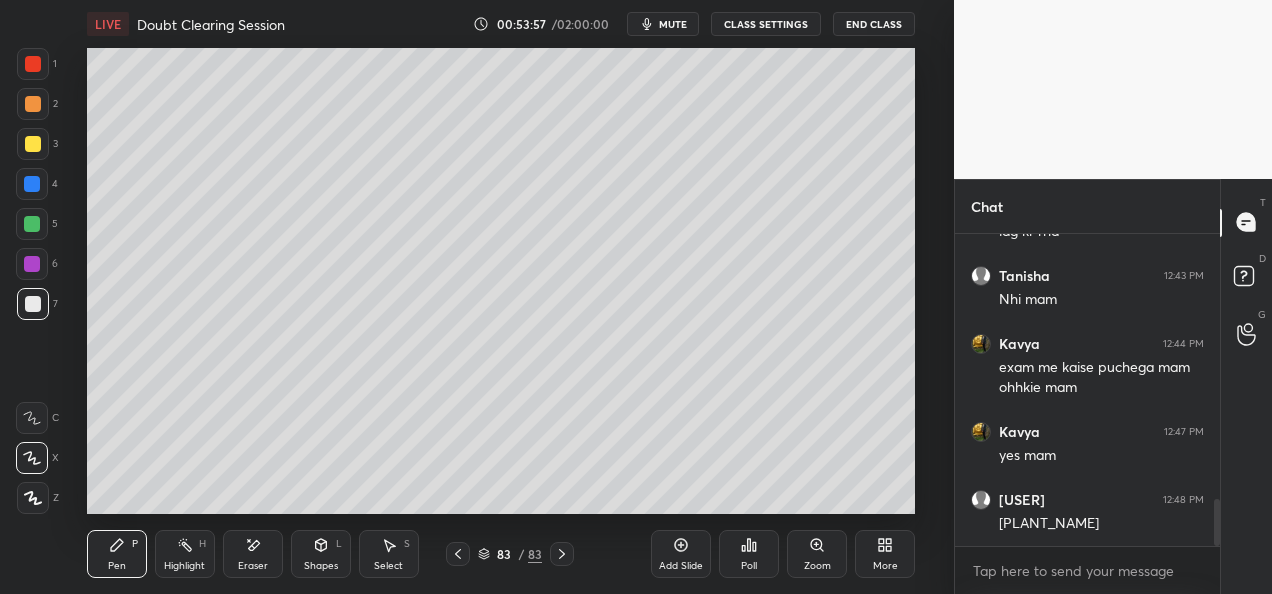 click at bounding box center [32, 264] 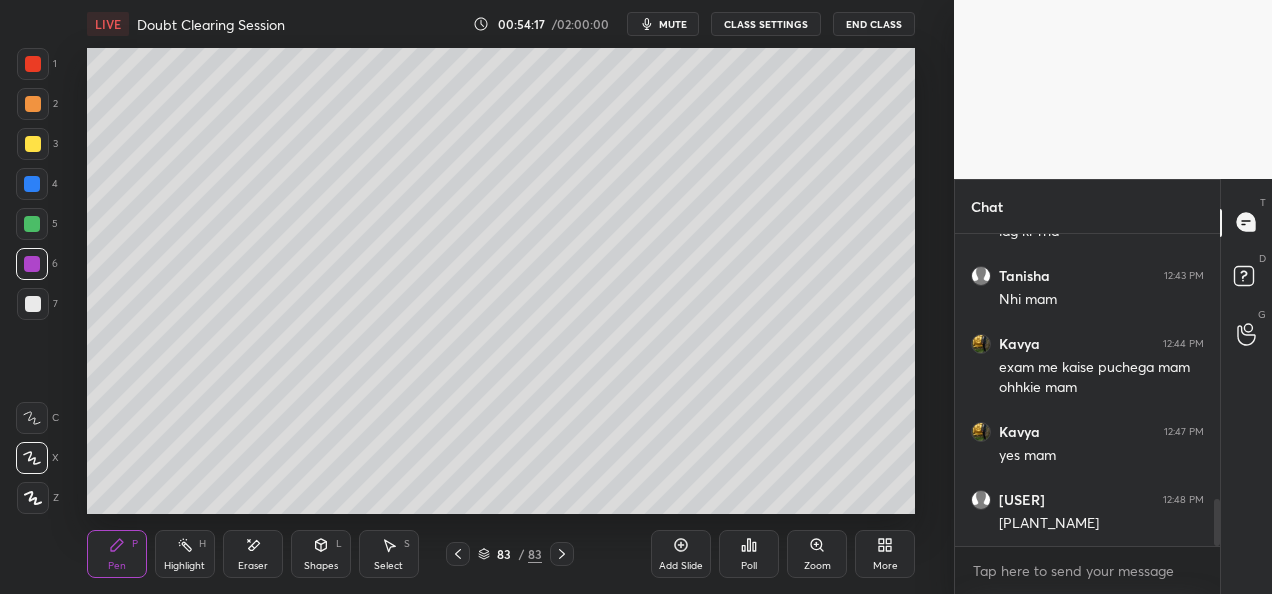 click at bounding box center [33, 144] 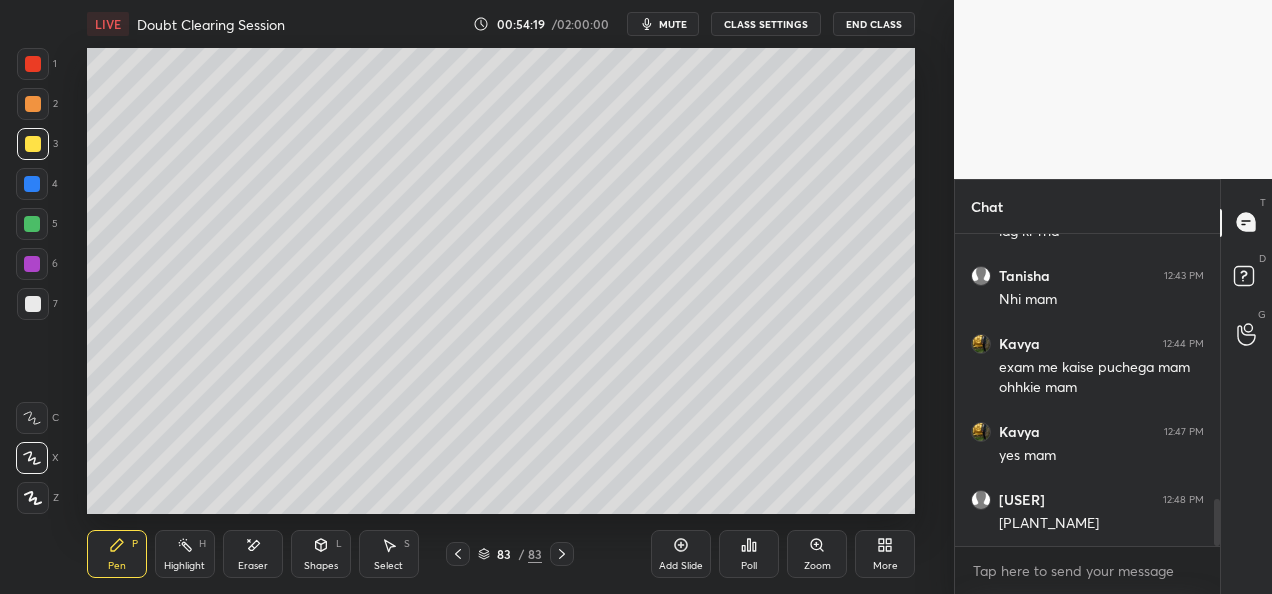 click at bounding box center (33, 304) 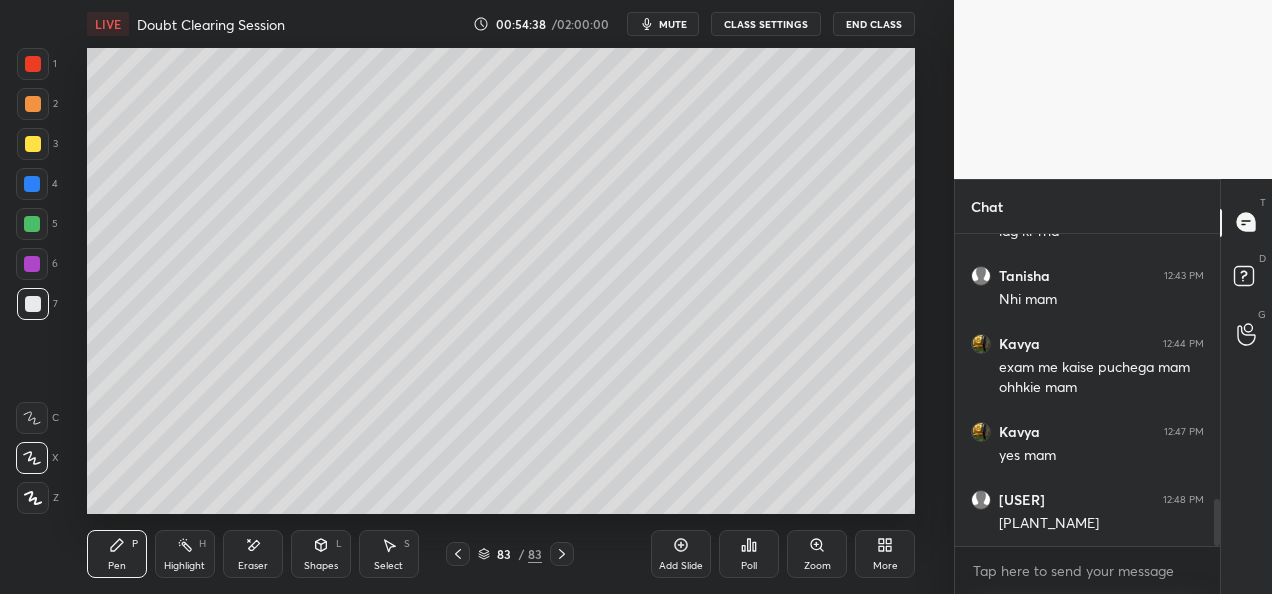 click on "Add Slide" at bounding box center (681, 566) 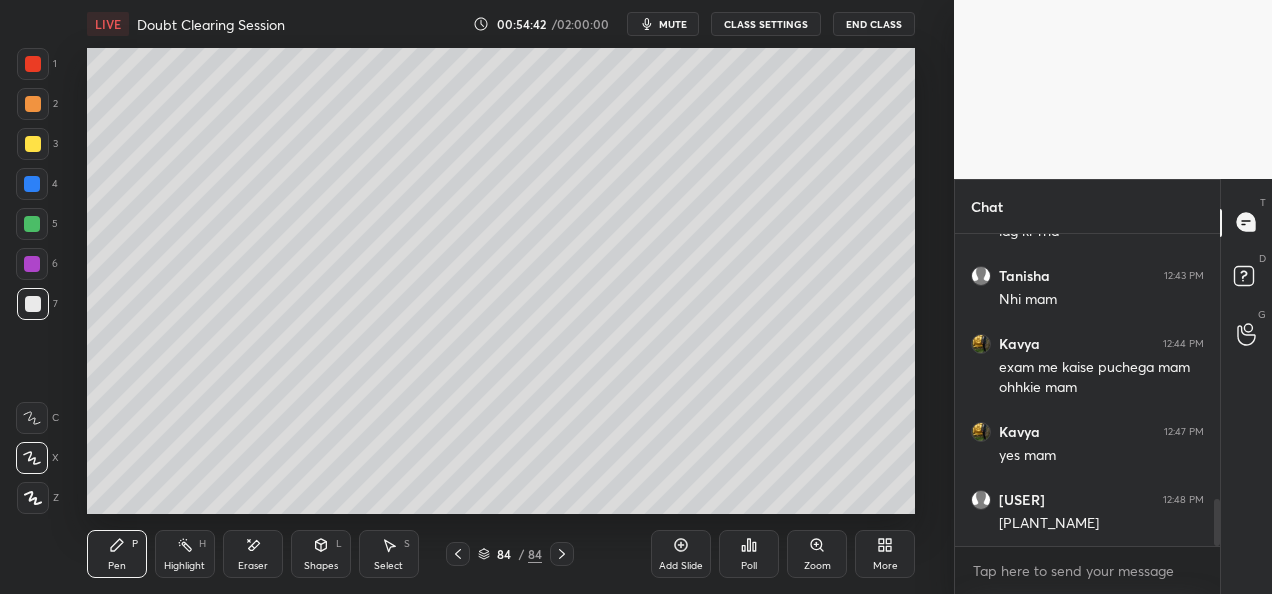 click at bounding box center [33, 304] 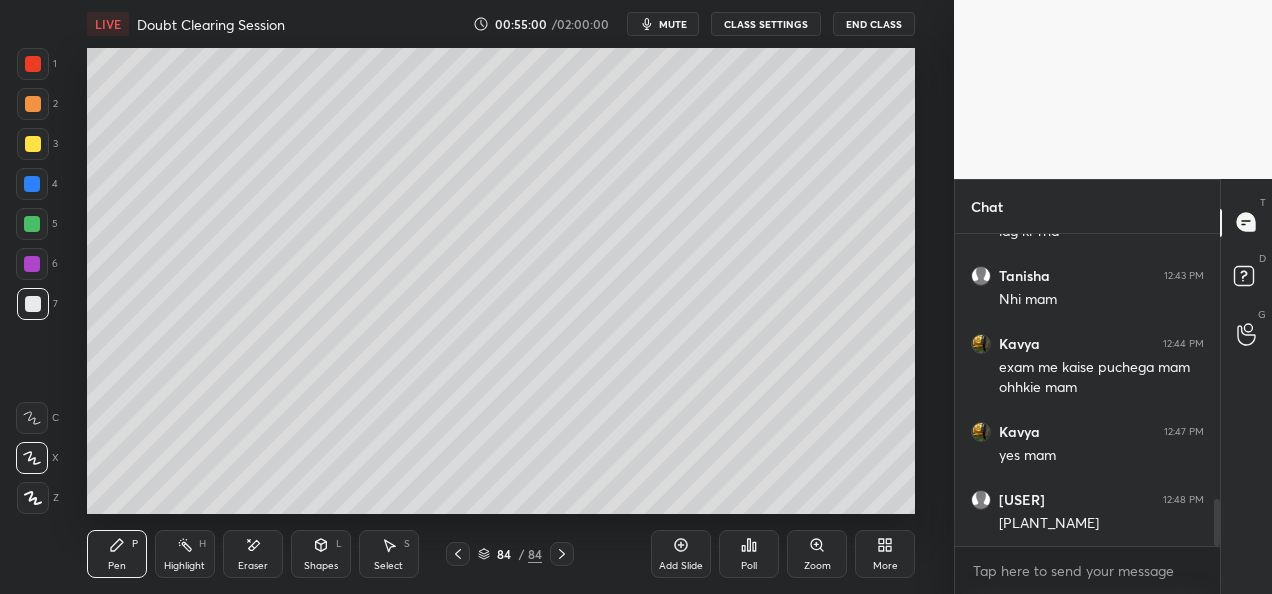 click on "Setting up your live class Poll for   secs No correct answer Start poll" at bounding box center [501, 281] 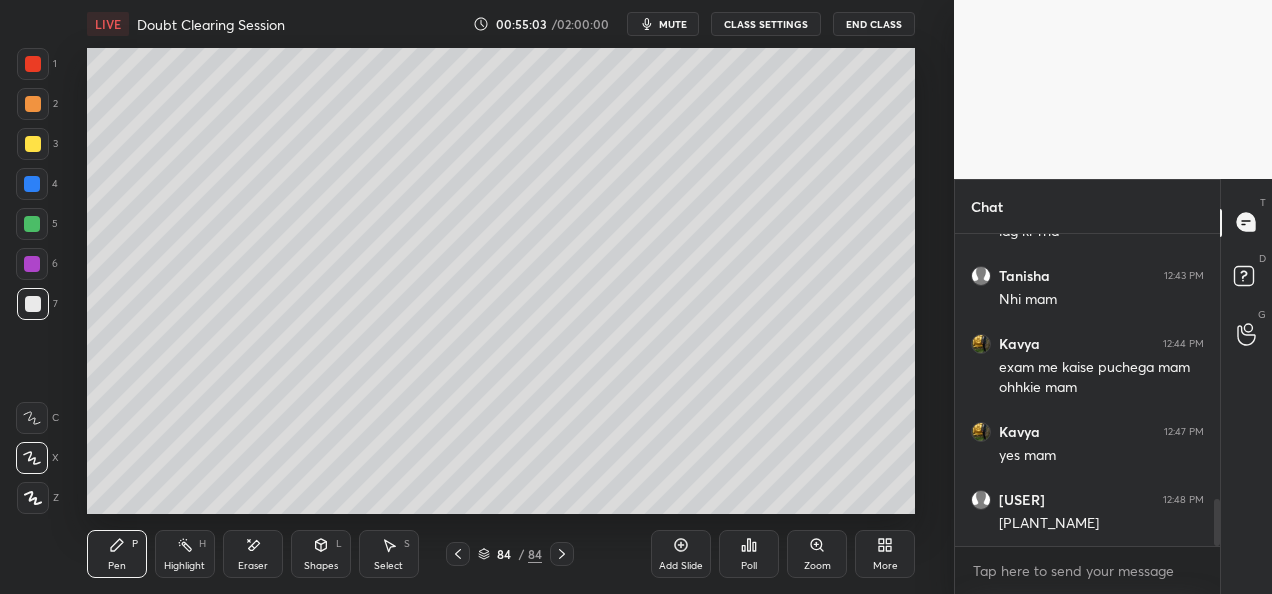 click at bounding box center (33, 144) 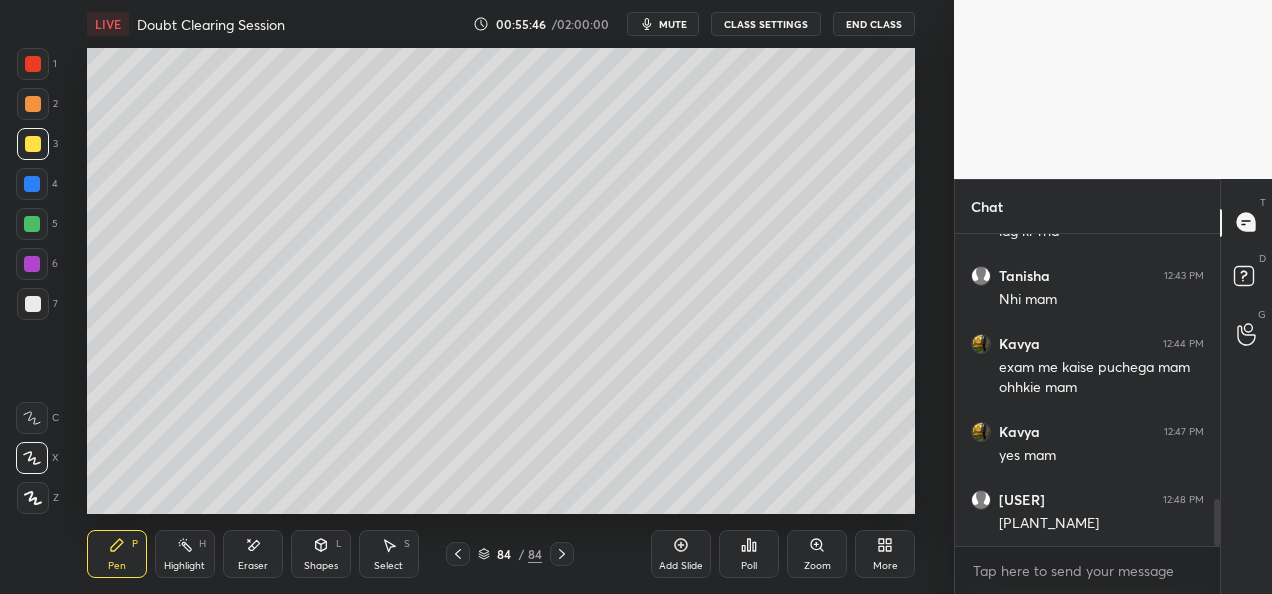 click at bounding box center [33, 104] 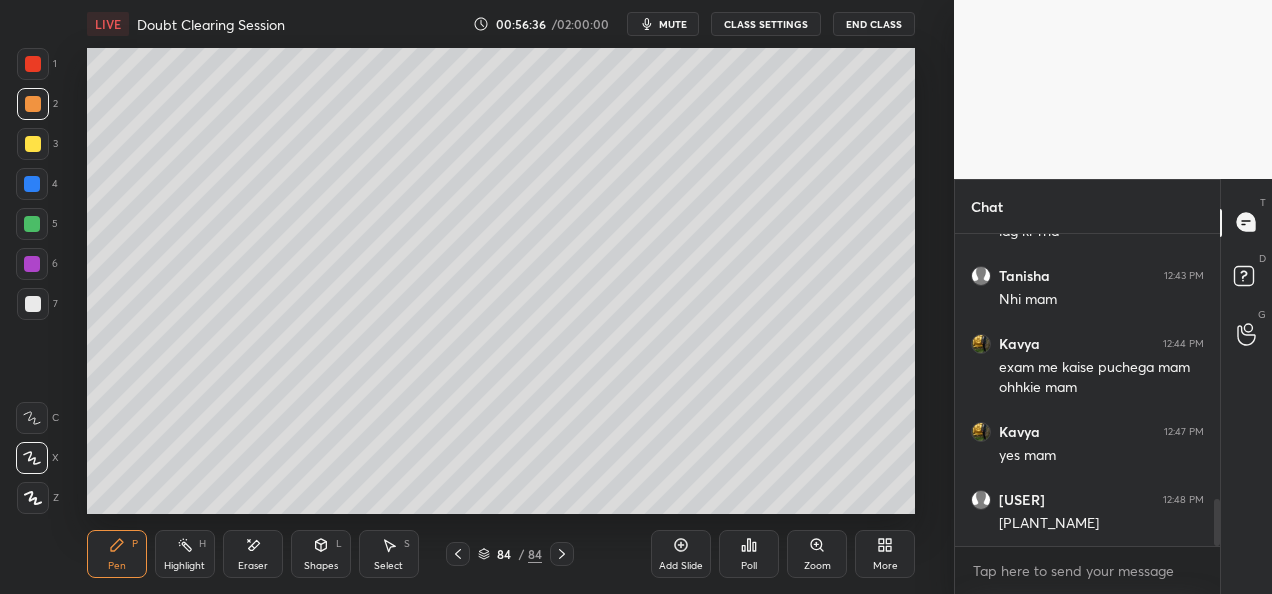 click at bounding box center (33, 304) 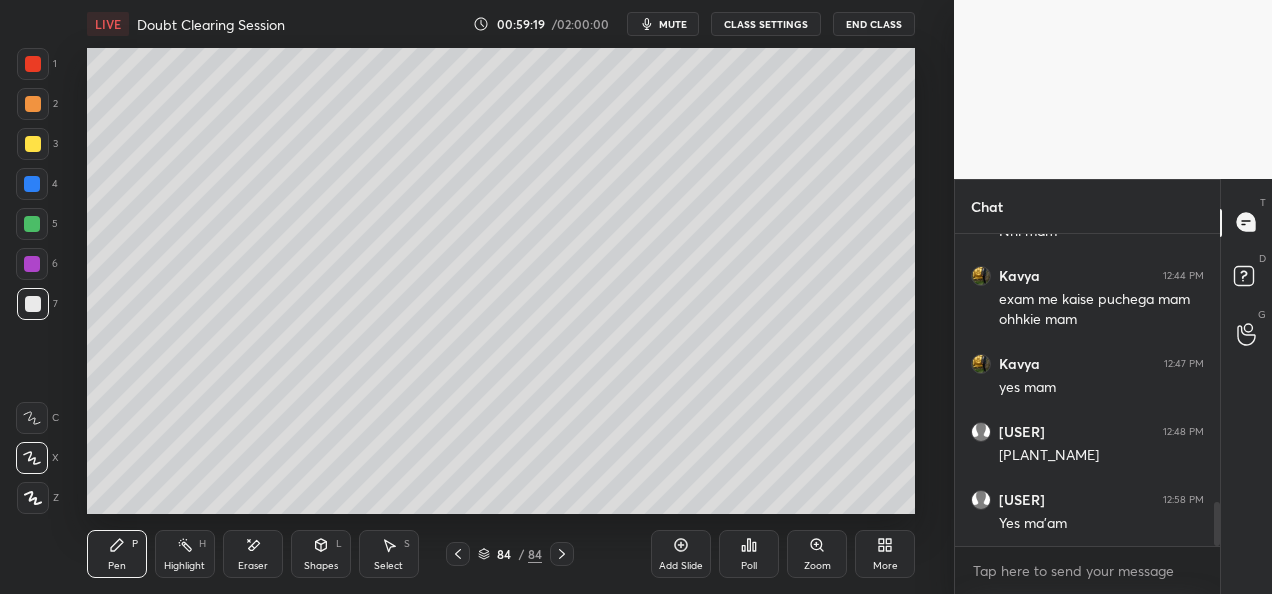 scroll, scrollTop: 1880, scrollLeft: 0, axis: vertical 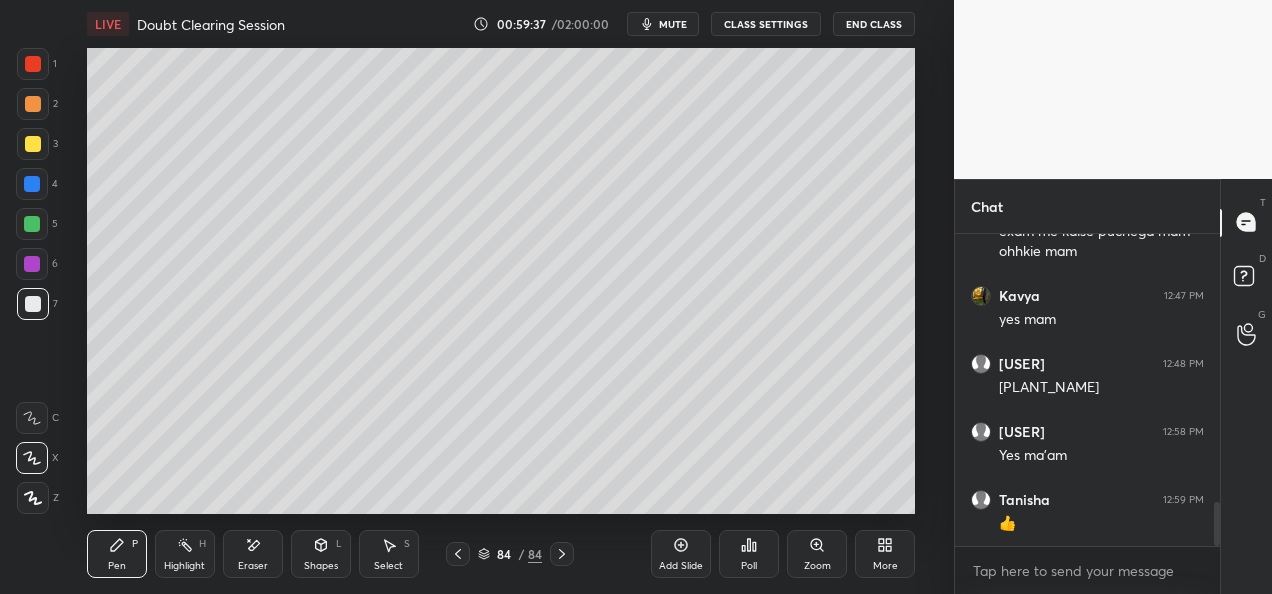 click on "Add Slide" at bounding box center (681, 554) 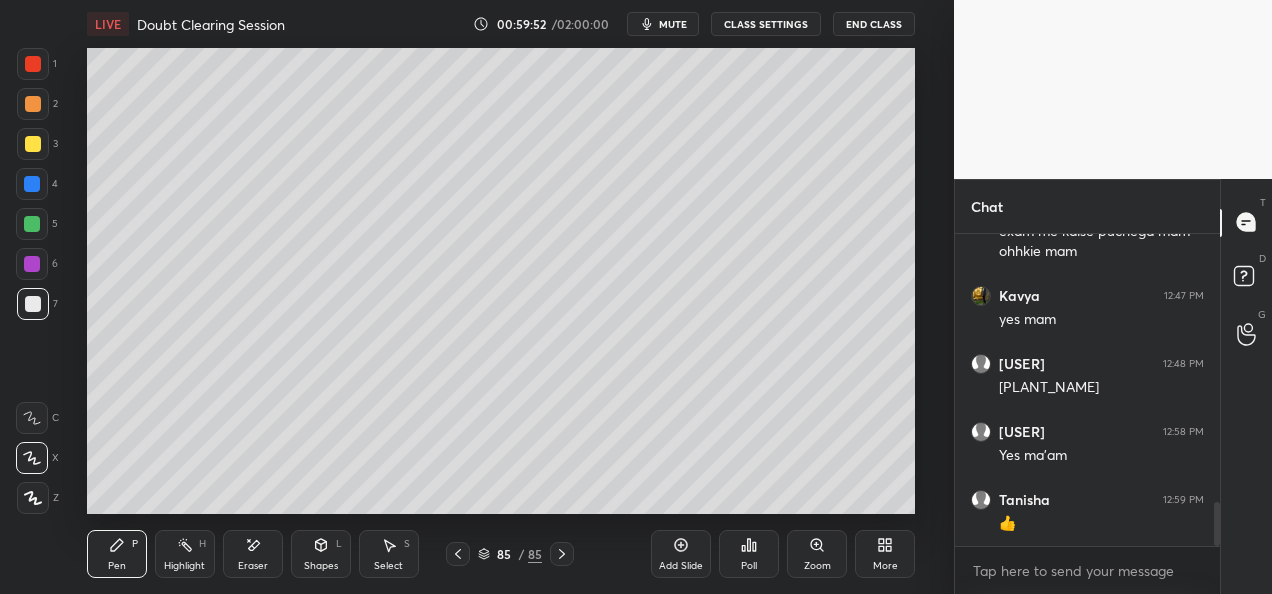 click at bounding box center [33, 144] 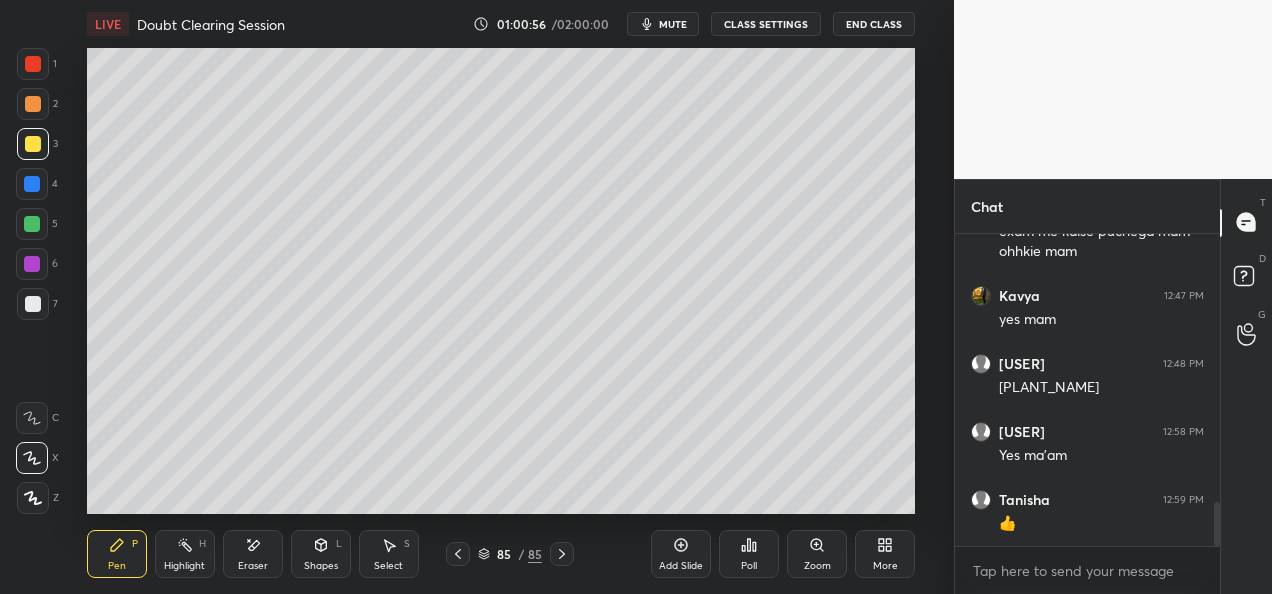 click at bounding box center [32, 224] 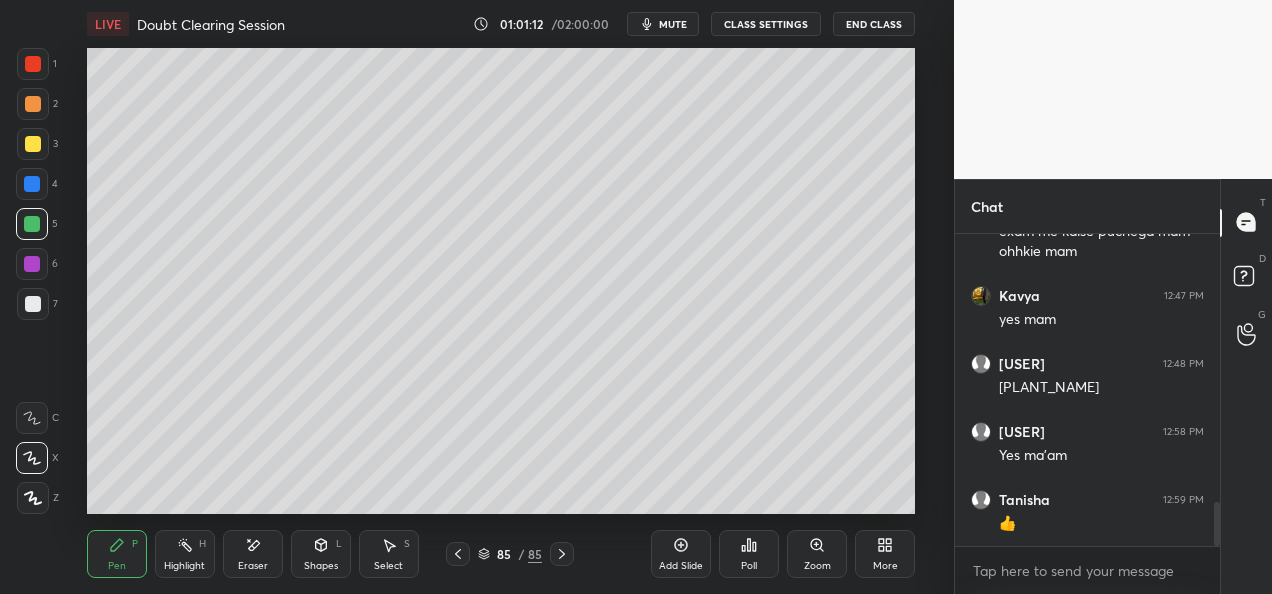 click at bounding box center [32, 184] 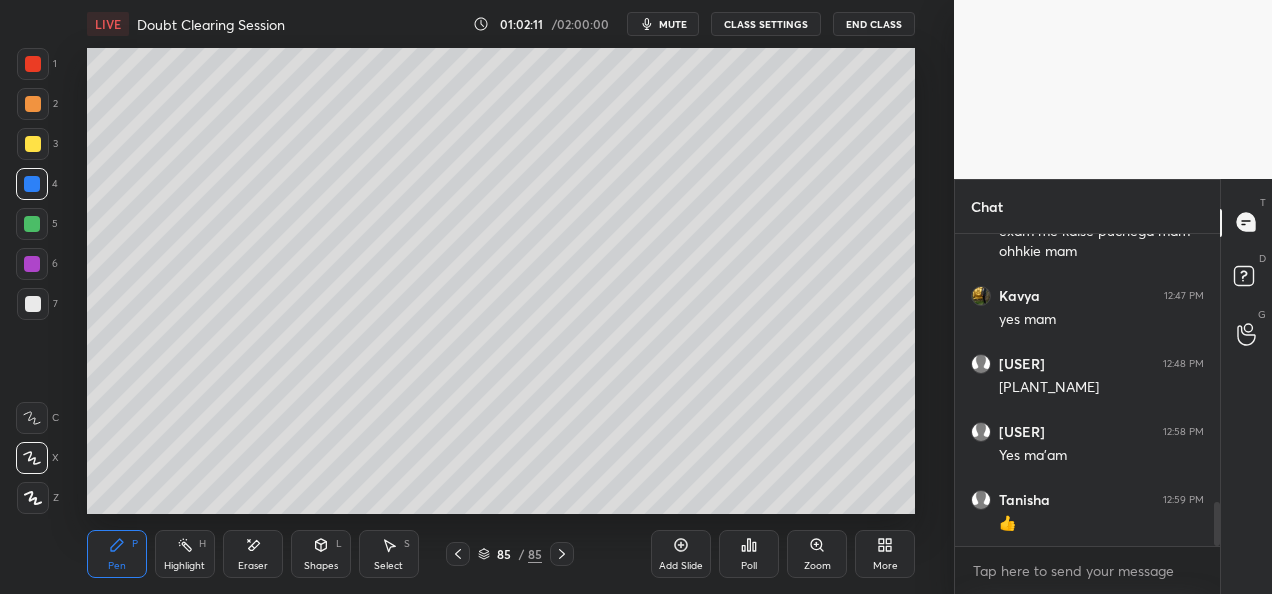 click at bounding box center [32, 224] 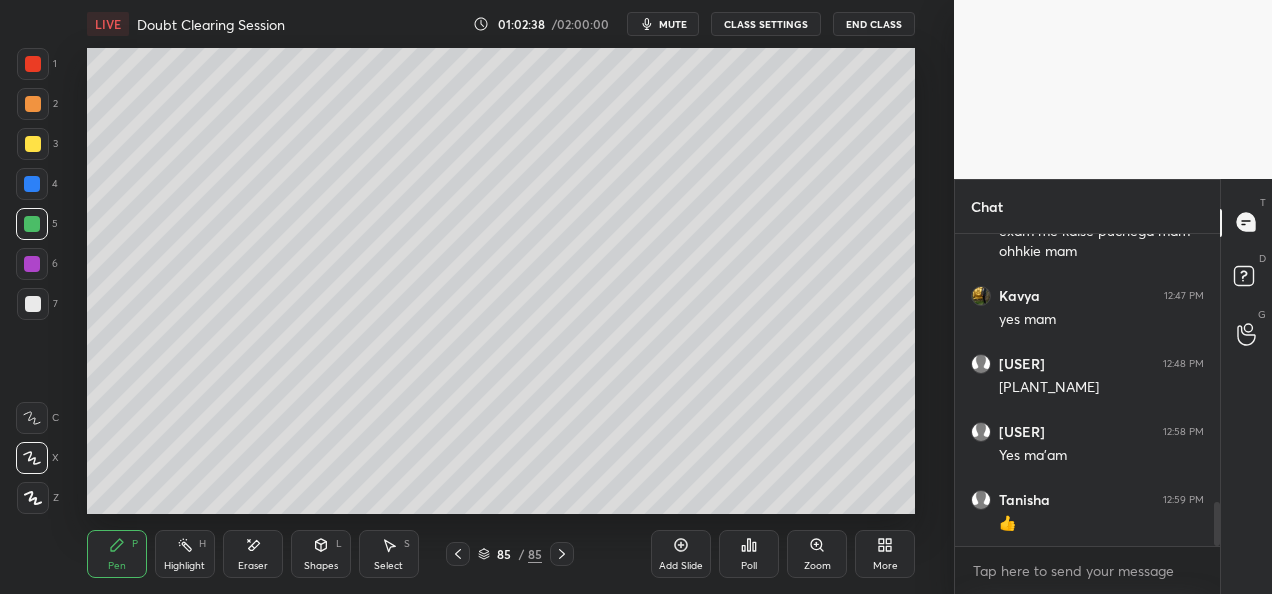 click on "Add Slide" at bounding box center [681, 566] 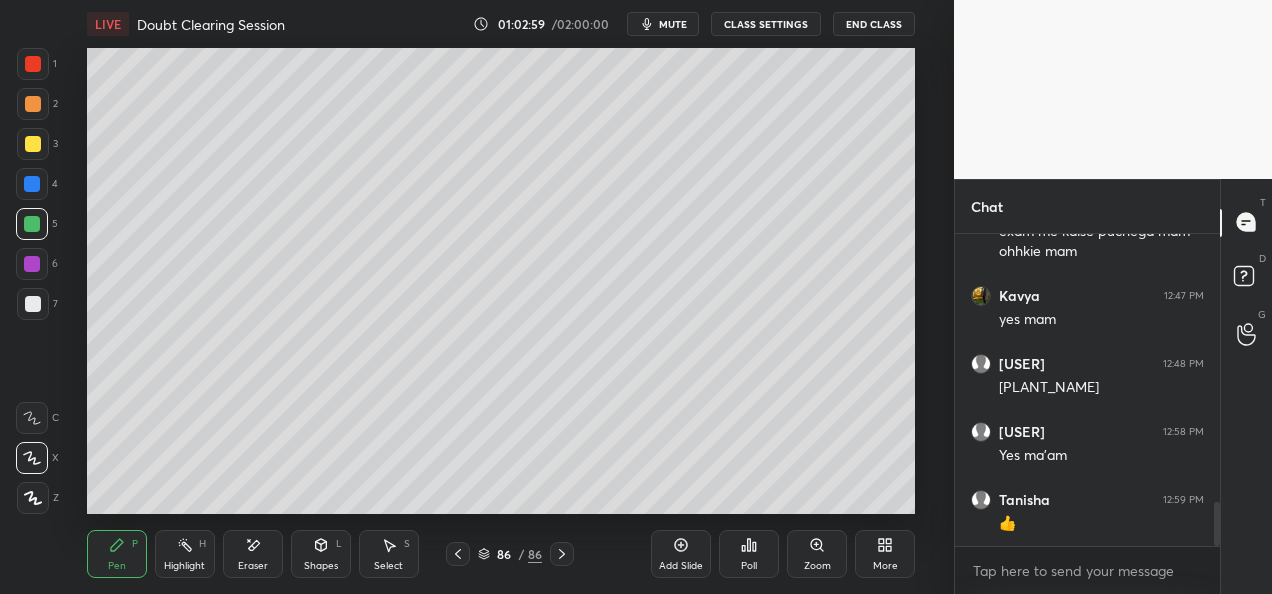 click at bounding box center (33, 144) 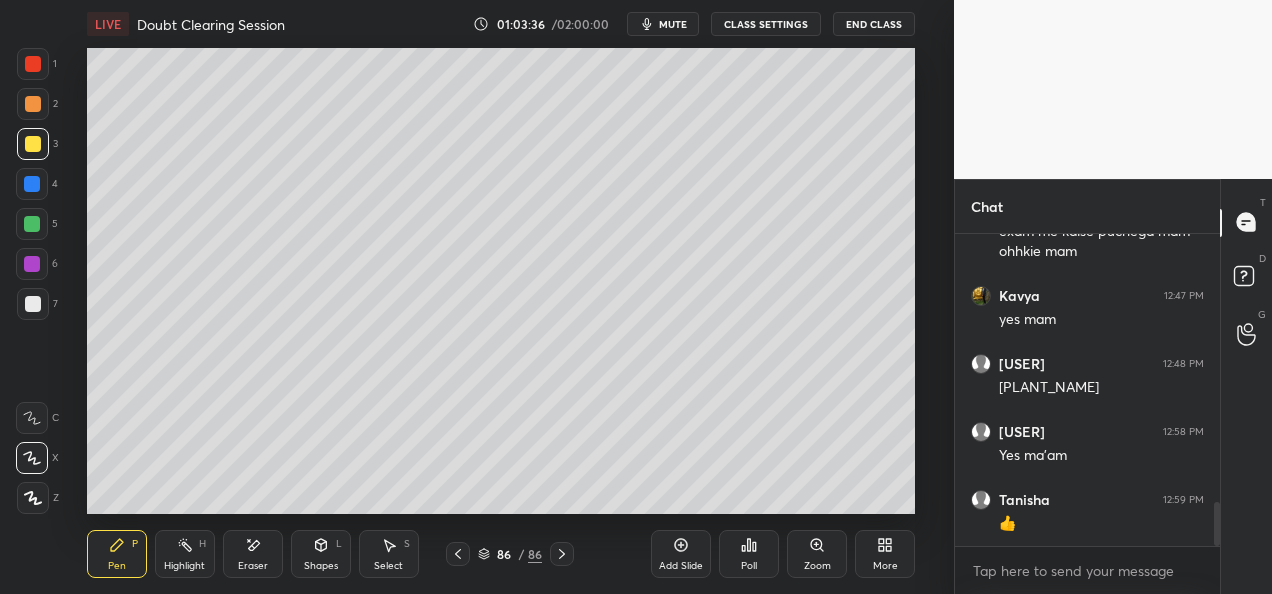 click at bounding box center [32, 224] 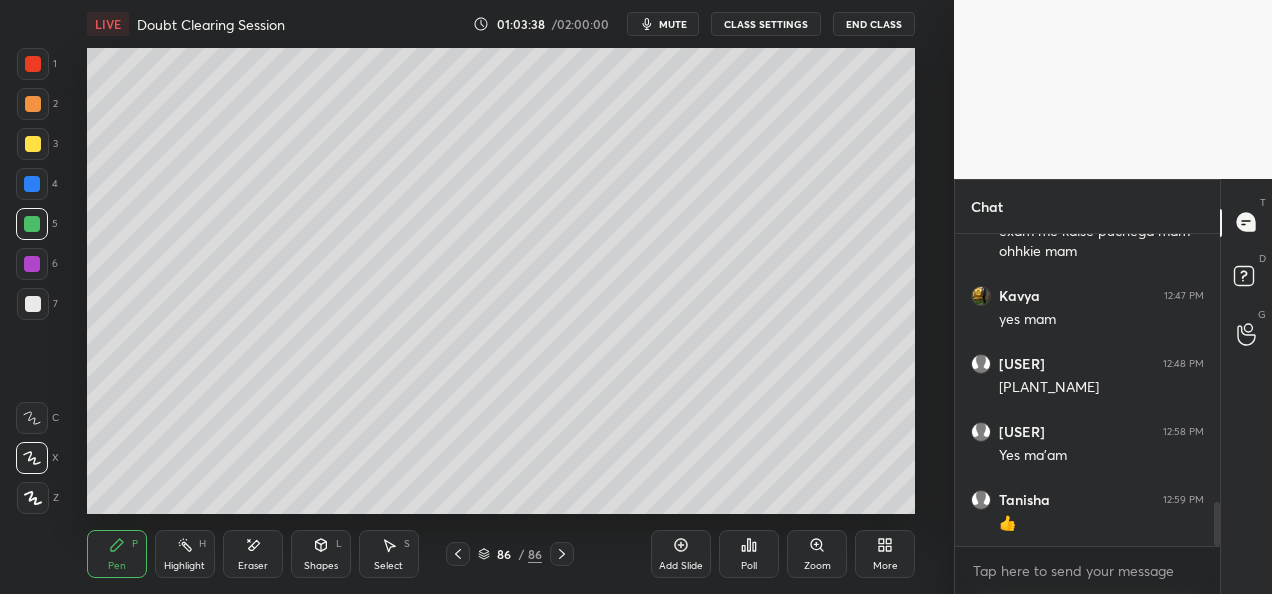 click at bounding box center (33, 104) 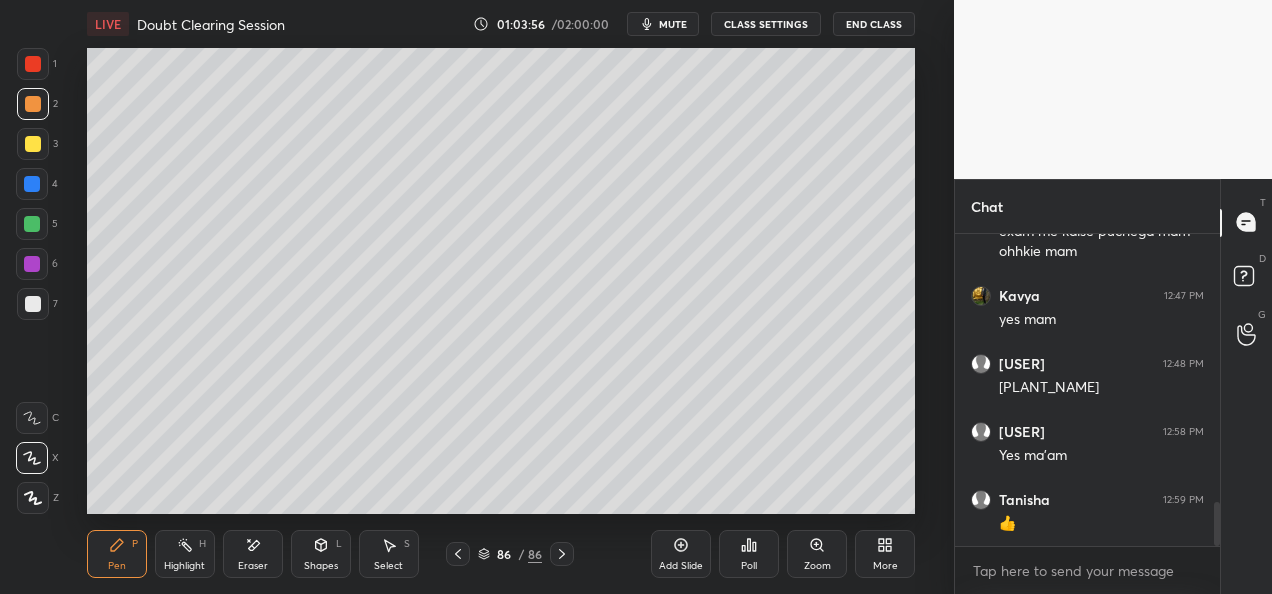 click at bounding box center (33, 144) 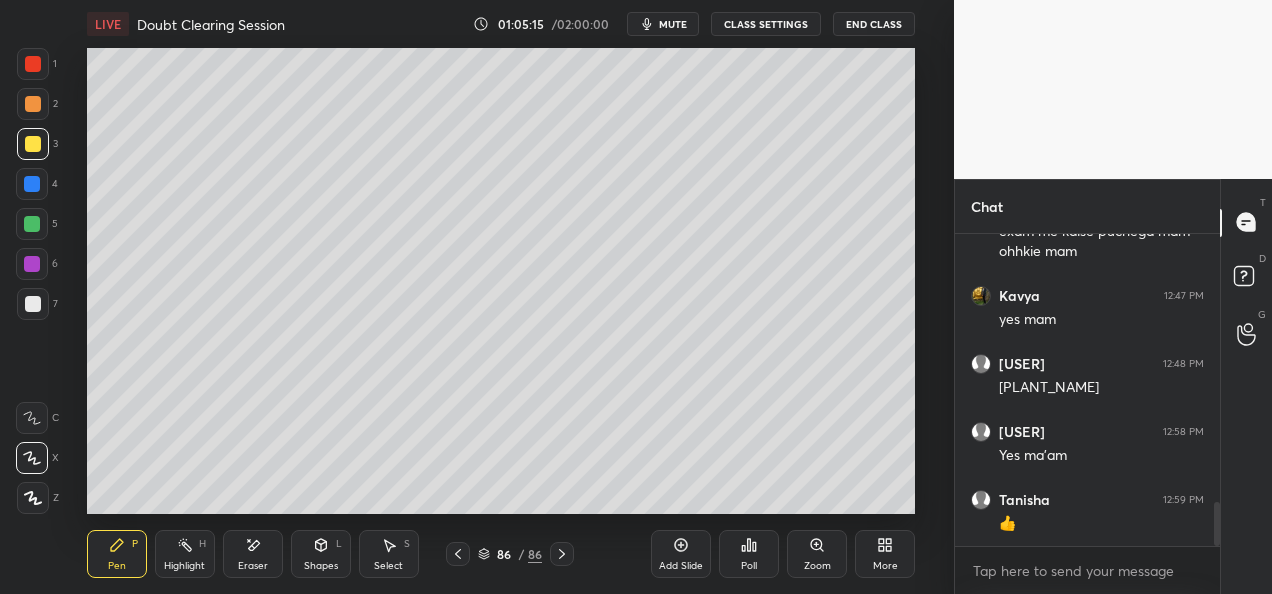 click at bounding box center [32, 224] 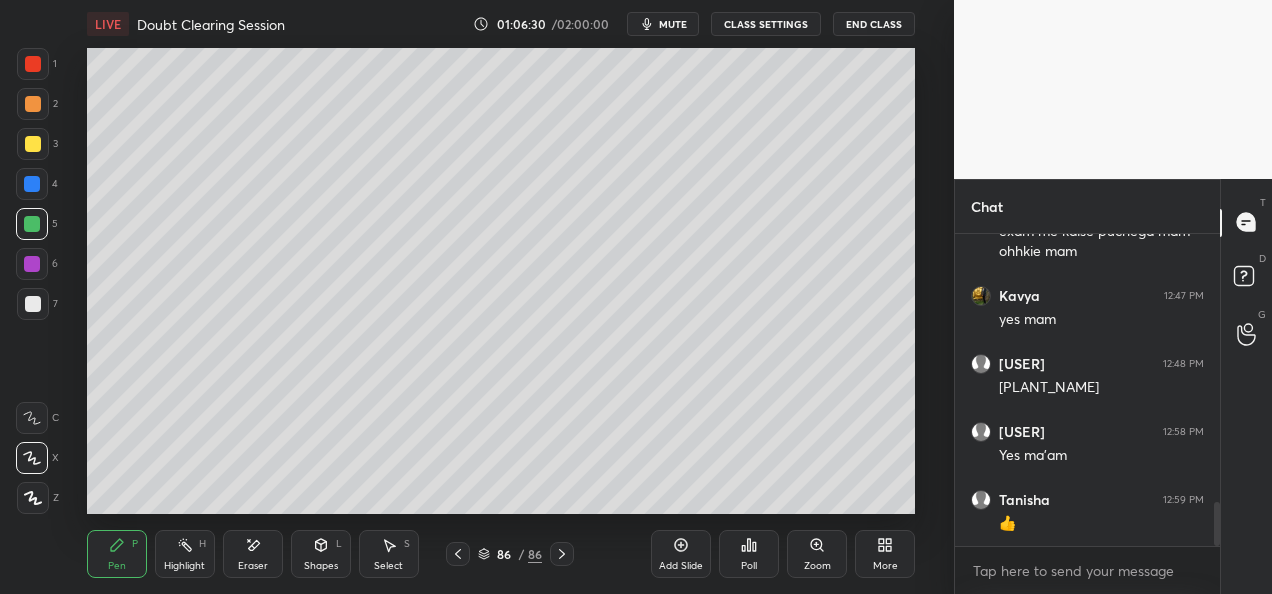 click on "Add Slide" at bounding box center [681, 566] 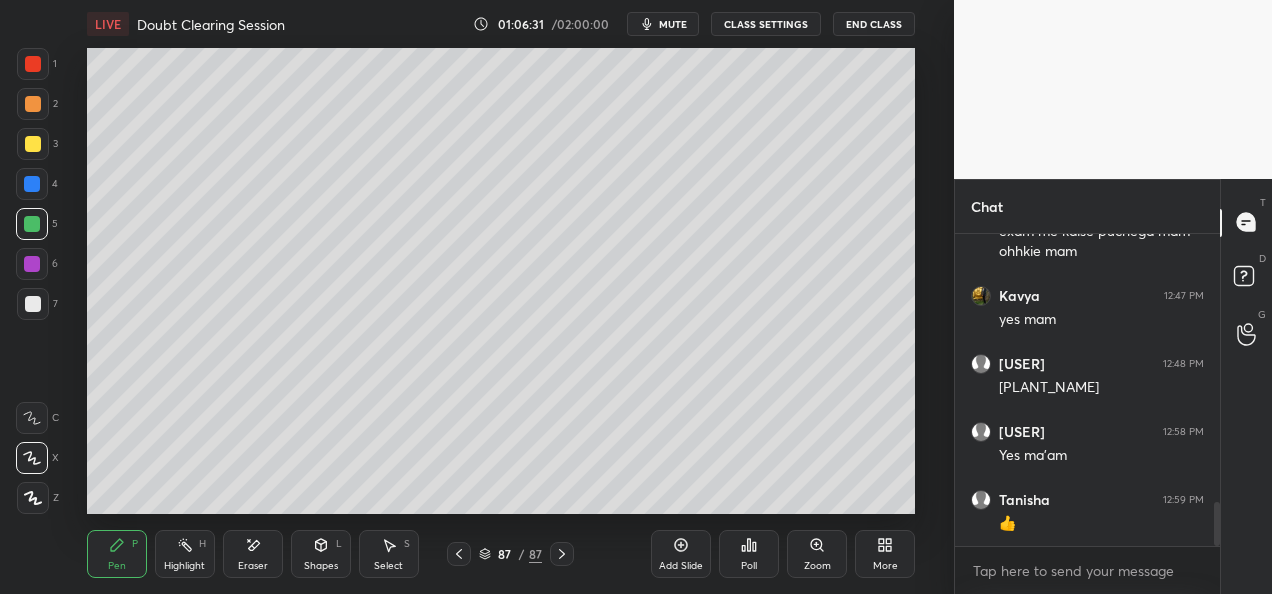 scroll, scrollTop: 1948, scrollLeft: 0, axis: vertical 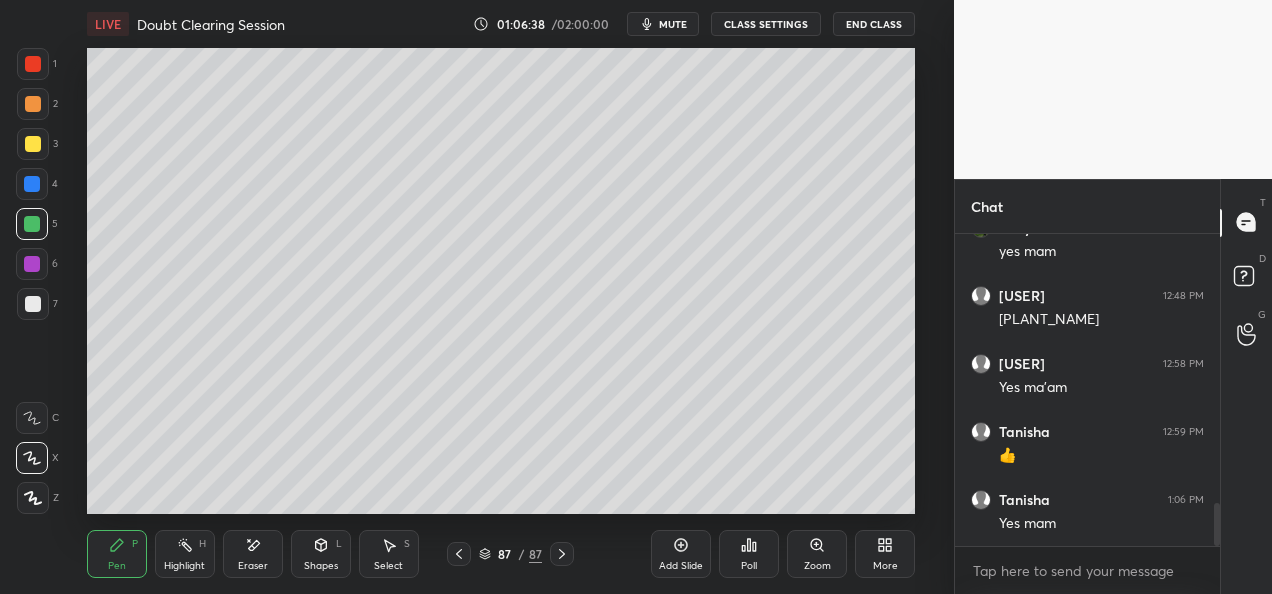 click at bounding box center [33, 104] 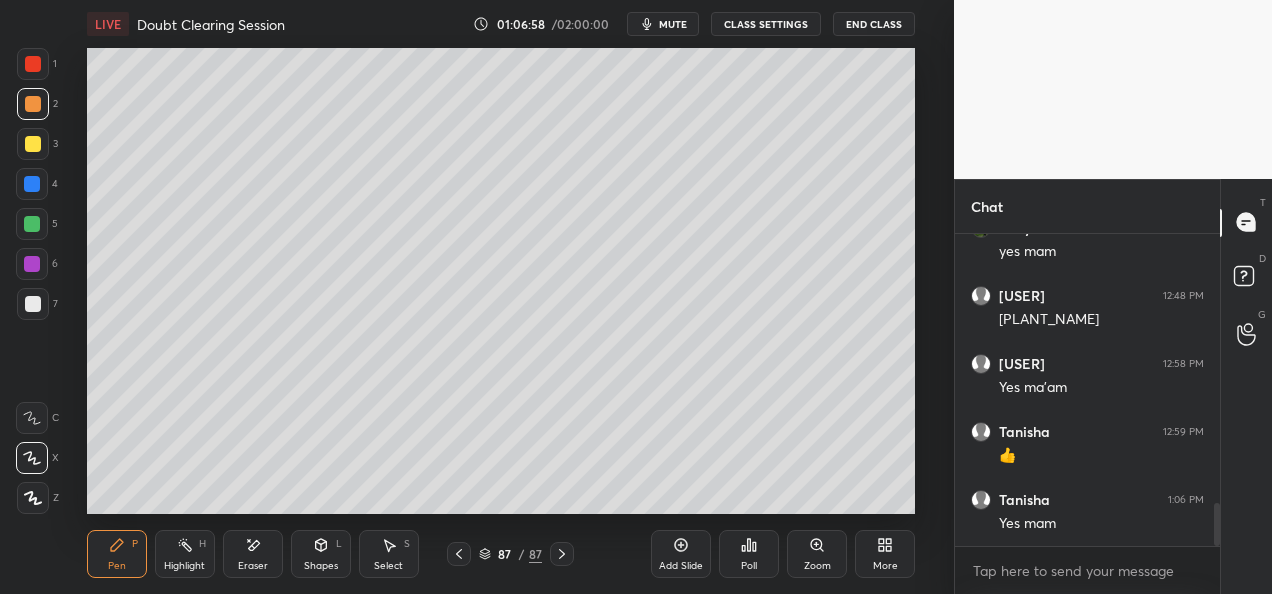click at bounding box center [33, 144] 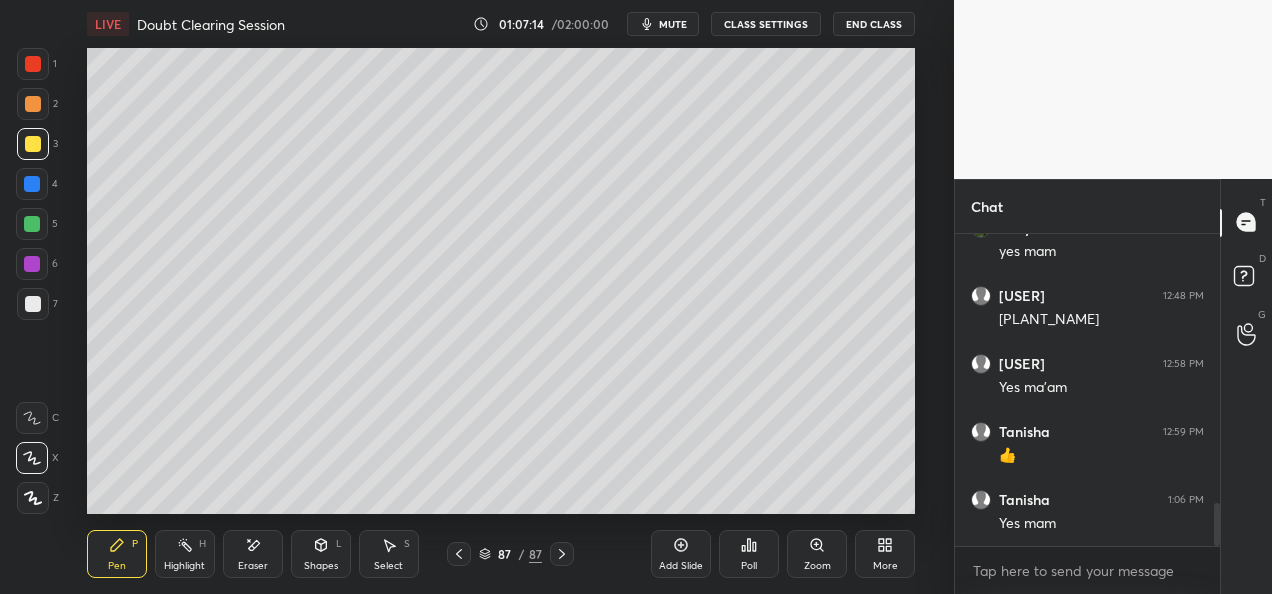 click at bounding box center (32, 224) 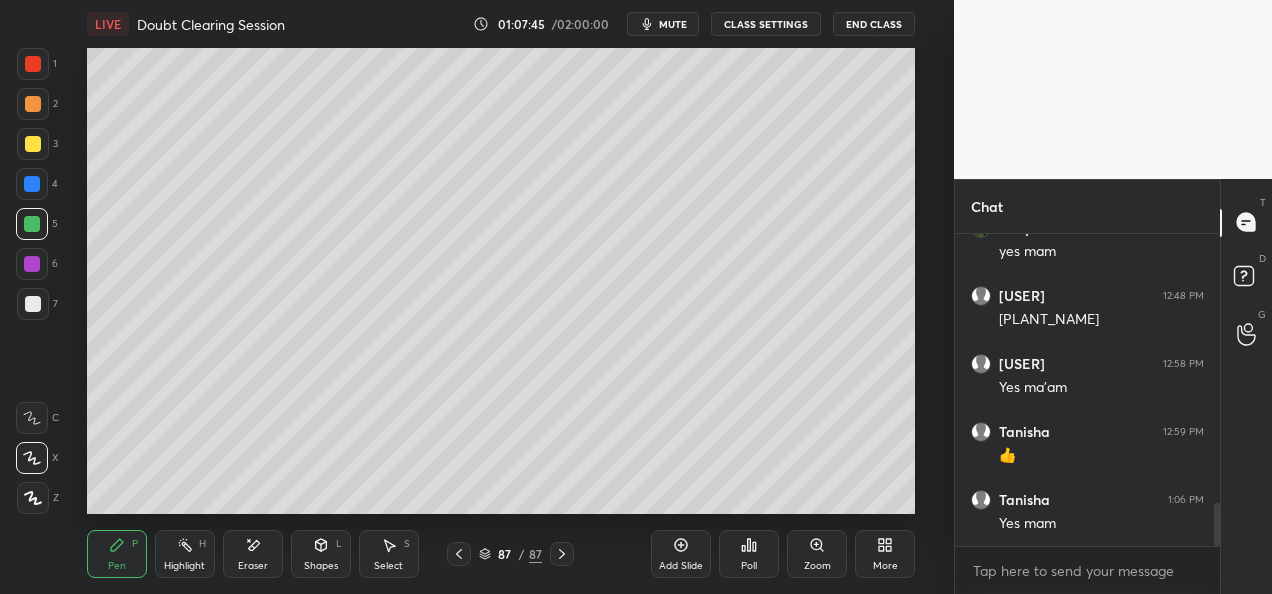click at bounding box center (33, 104) 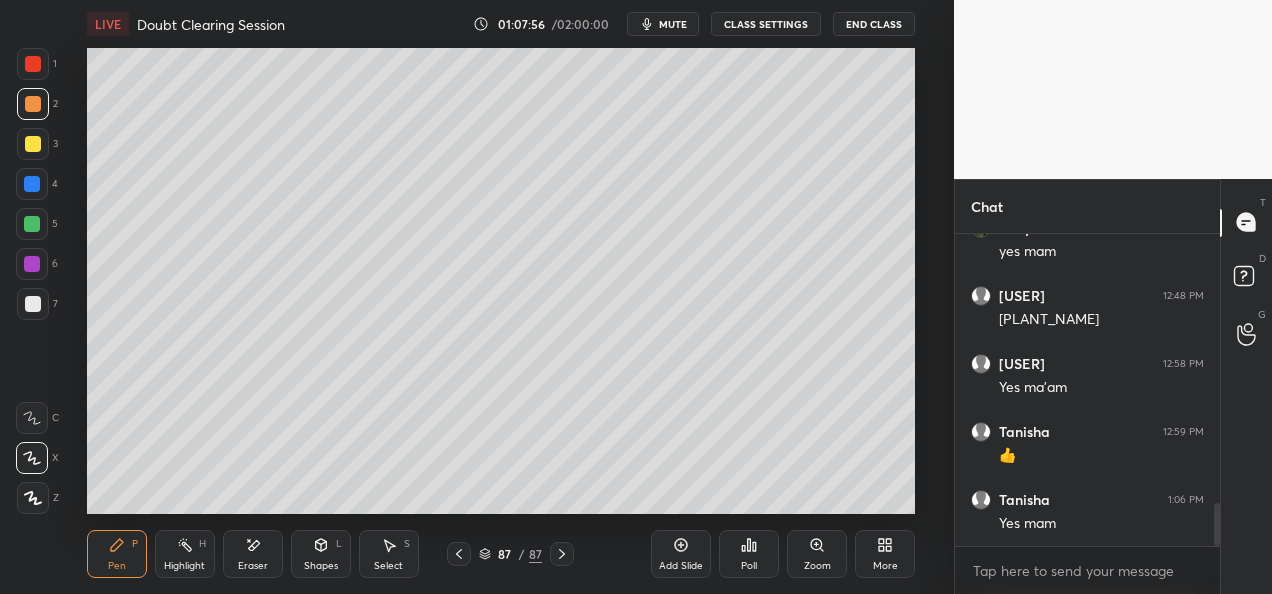 click at bounding box center [33, 144] 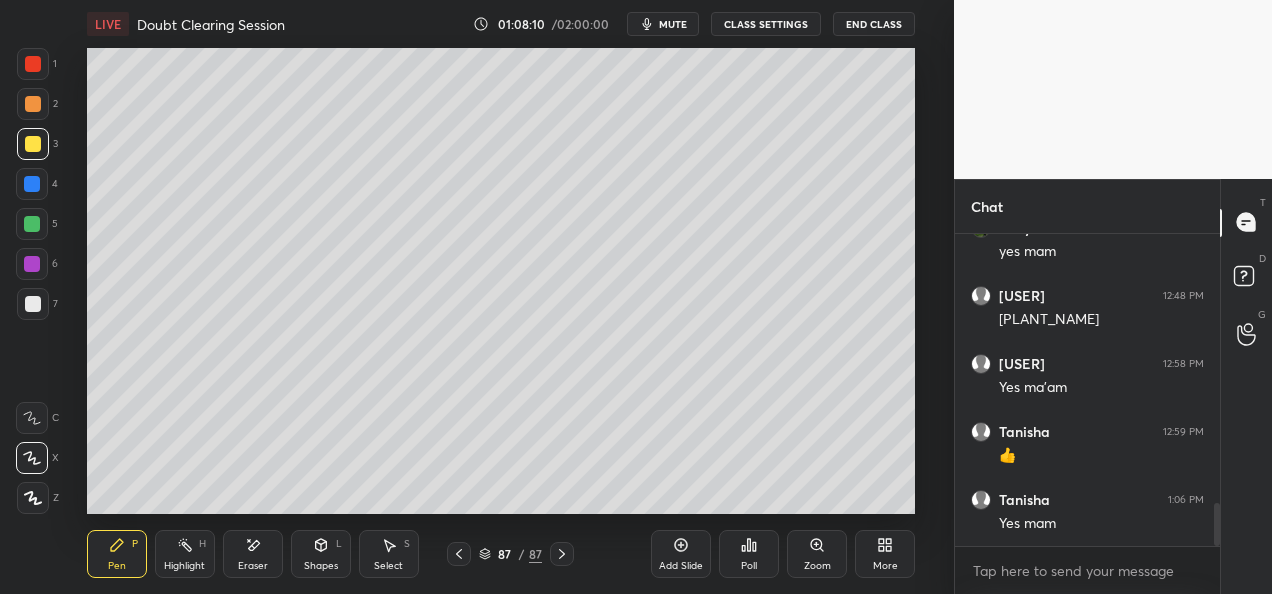 click at bounding box center [32, 224] 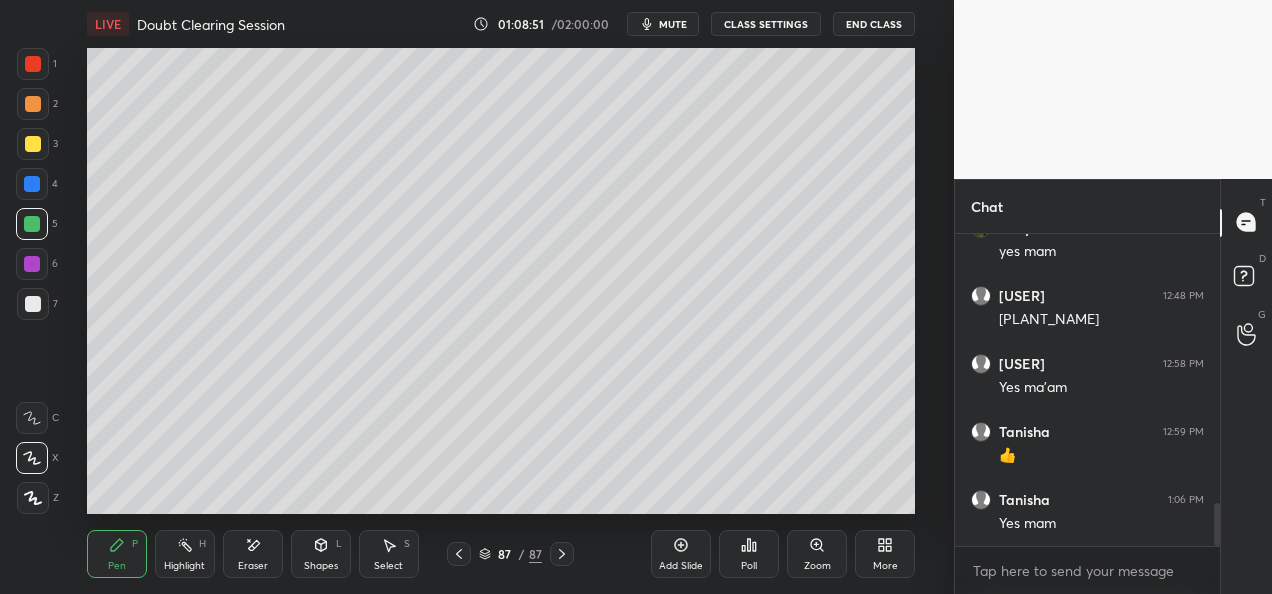 click at bounding box center (32, 264) 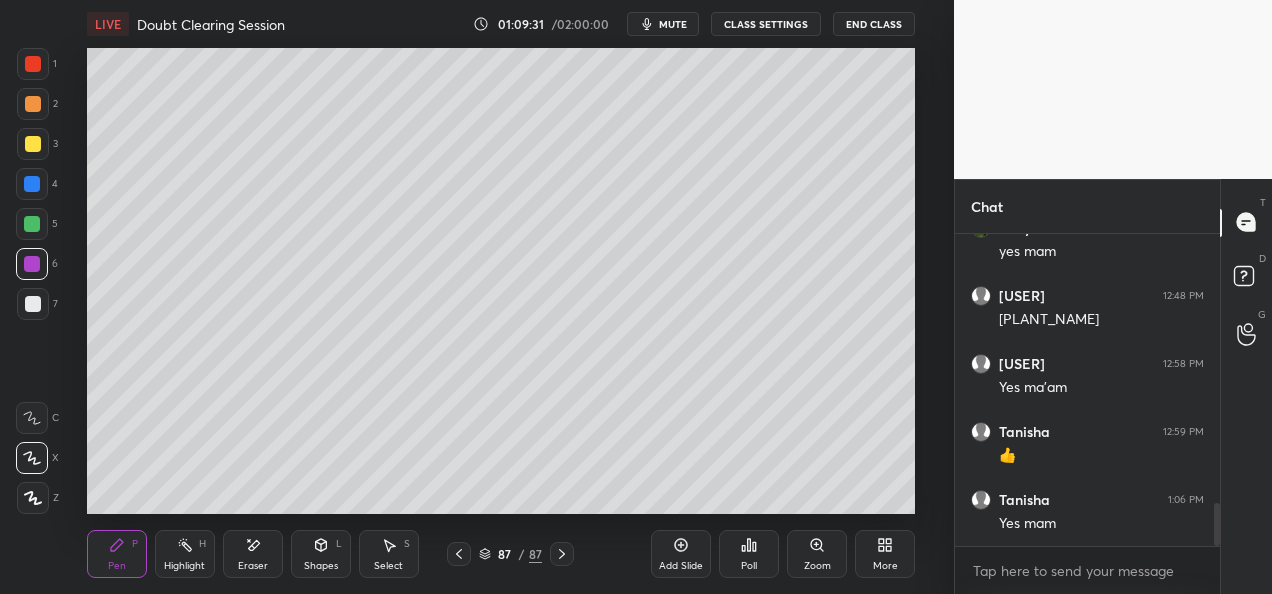 click at bounding box center (32, 224) 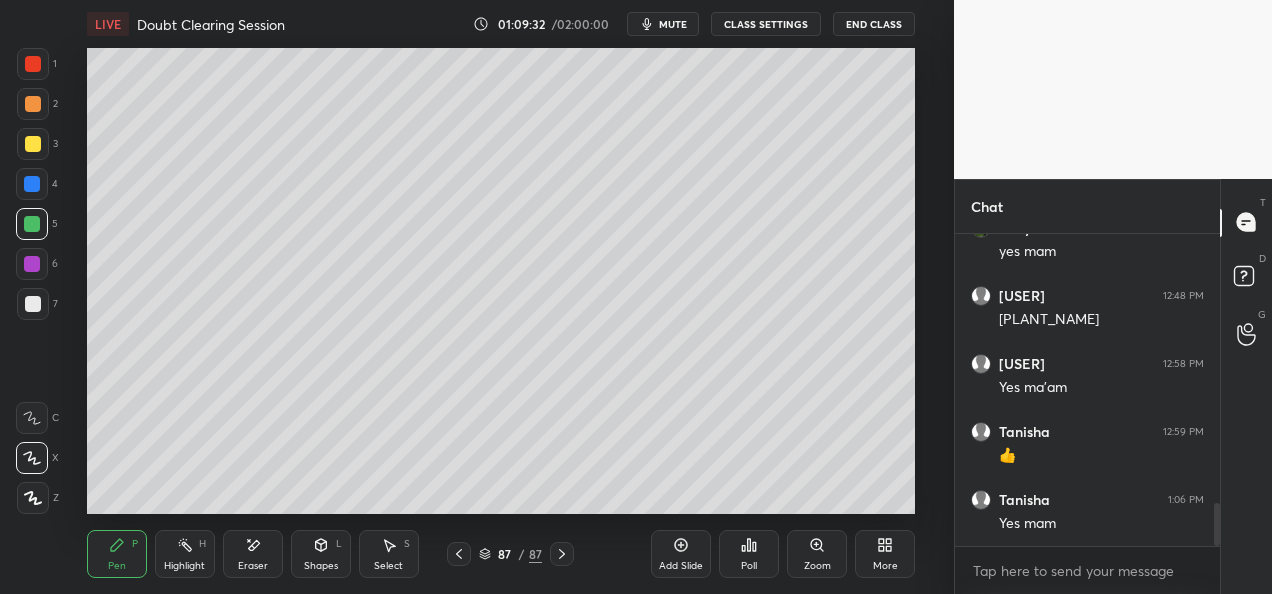 click at bounding box center (33, 304) 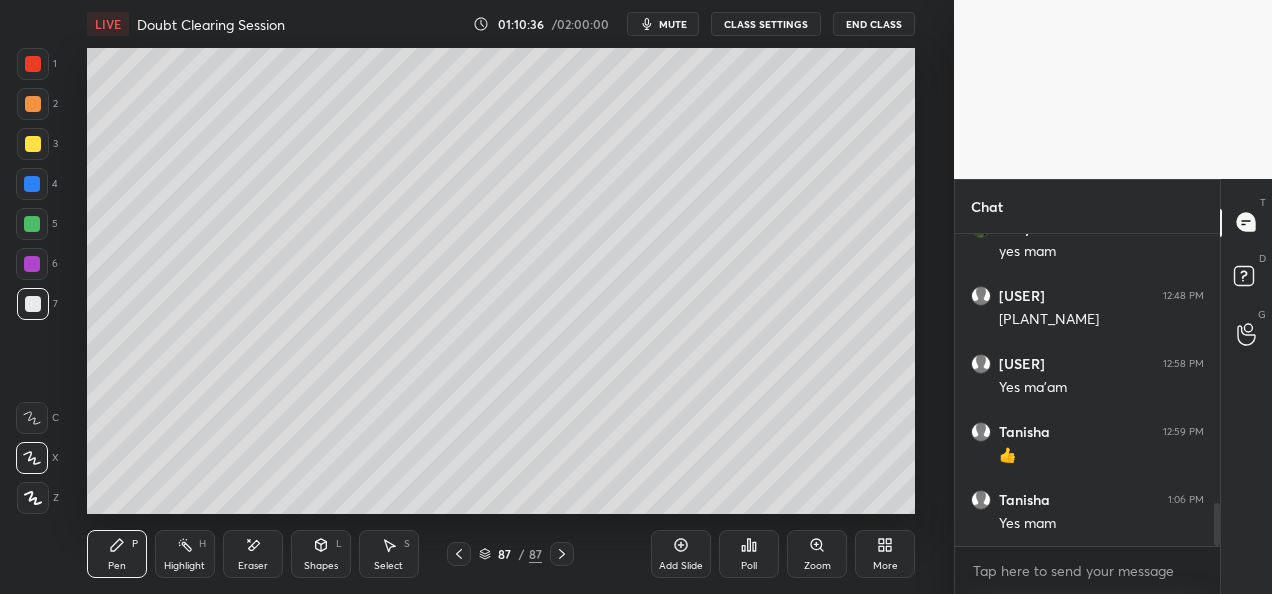 click on "CLASS SETTINGS" at bounding box center (766, 24) 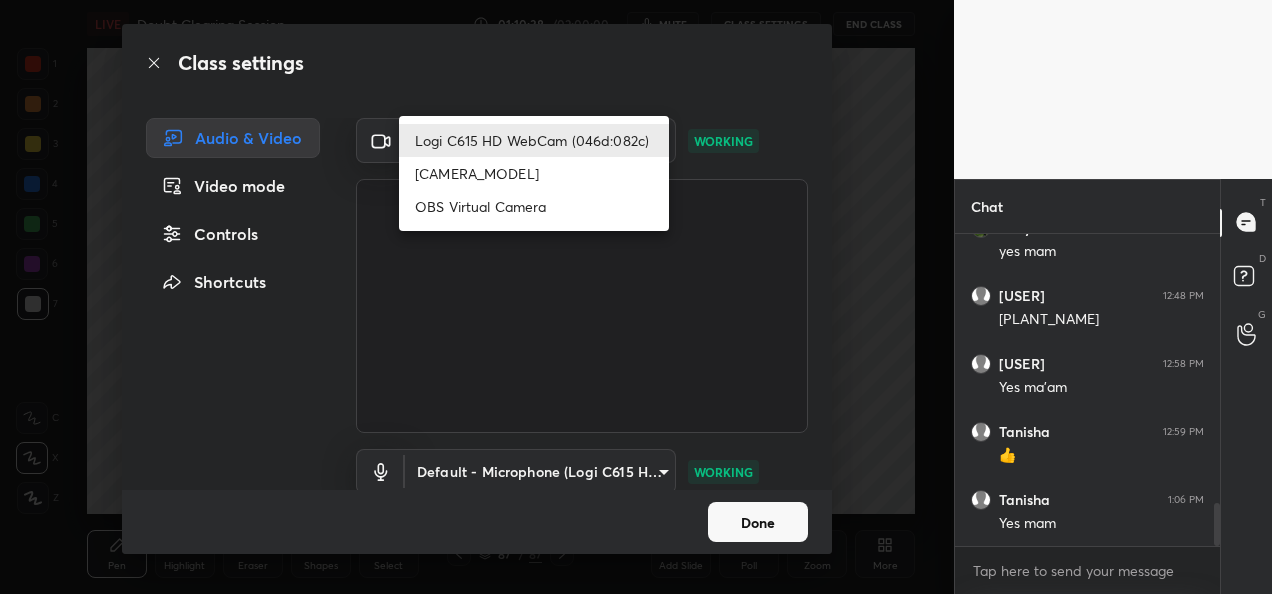 click on "1 2 3 4 5 6 7 C X Z E E Erase all   H H LIVE Doubt Clearing Session 01:10:38 /  02:00:00 mute CLASS SETTINGS End Class Setting up your live class Poll for   secs No correct answer Start poll Back Doubt Clearing Session • L21 of Detailed Course on Plant Biology for IIT JAM | GAT-B | CUET PG 2026/27 [PERSON] Pen P Highlight H Eraser Shapes L Select S 87 / 87 Add Slide Poll Zoom More Chat [PERSON] 12:44 PM exam me kaise puchega mam ohhkie mam [PERSON] 12:47 PM yes mam [PERSON] 12:48 PM Neem [PERSON] 12:58 PM Yes ma'am [PERSON] 12:59 PM 👍 [PERSON] 1:06 PM Yes mam JUMP TO LATEST Enable hand raising Enable raise hand to speak to learners. Once enabled, chat will be turned off temporarily. Enable x   introducing Raise a hand with a doubt Now learners can raise their hand along with a doubt  How it works? Doubts asked by learners will show up here NEW DOUBTS ASKED No one has raised a hand yet Can't raise hand Looks like educator just invited you to speak. Please wait before you can raise your hand again. Got it T D" at bounding box center [636, 297] 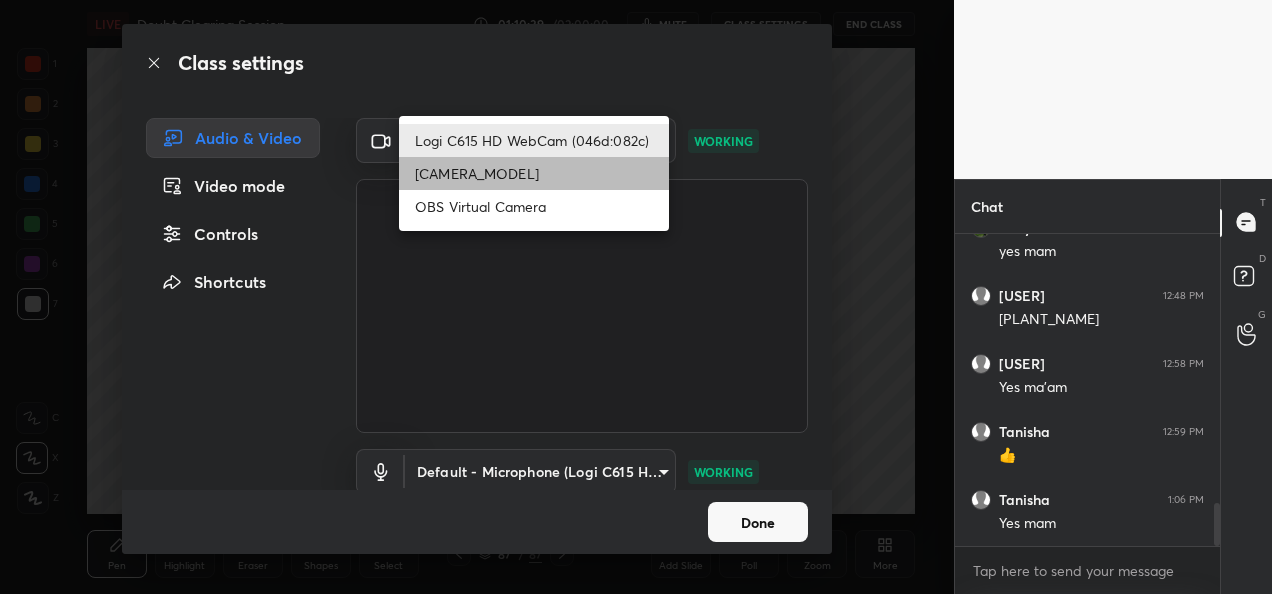 click on "[CAMERA_MODEL]" at bounding box center (534, 173) 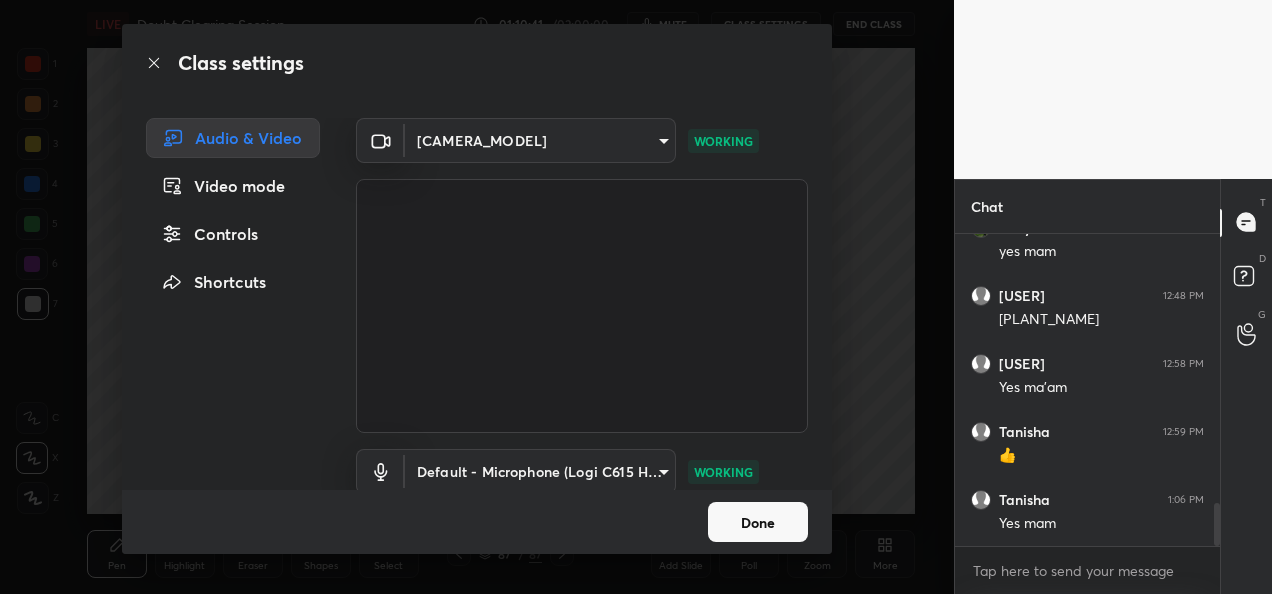 click on "Done" at bounding box center (758, 522) 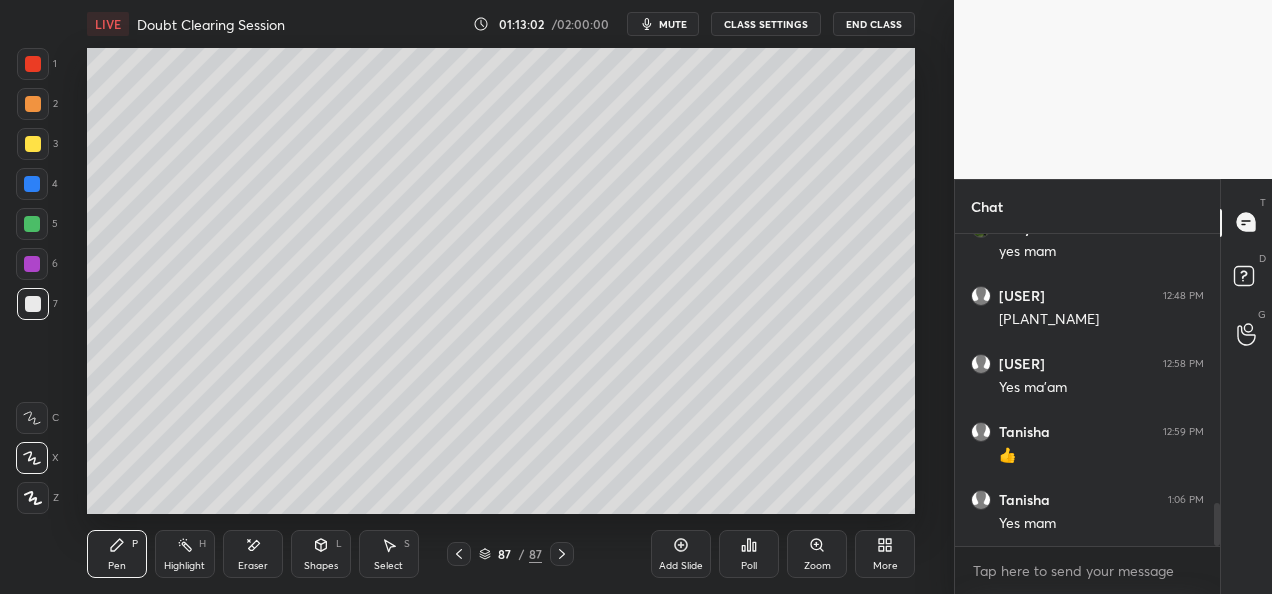 click on "CLASS SETTINGS" at bounding box center (766, 24) 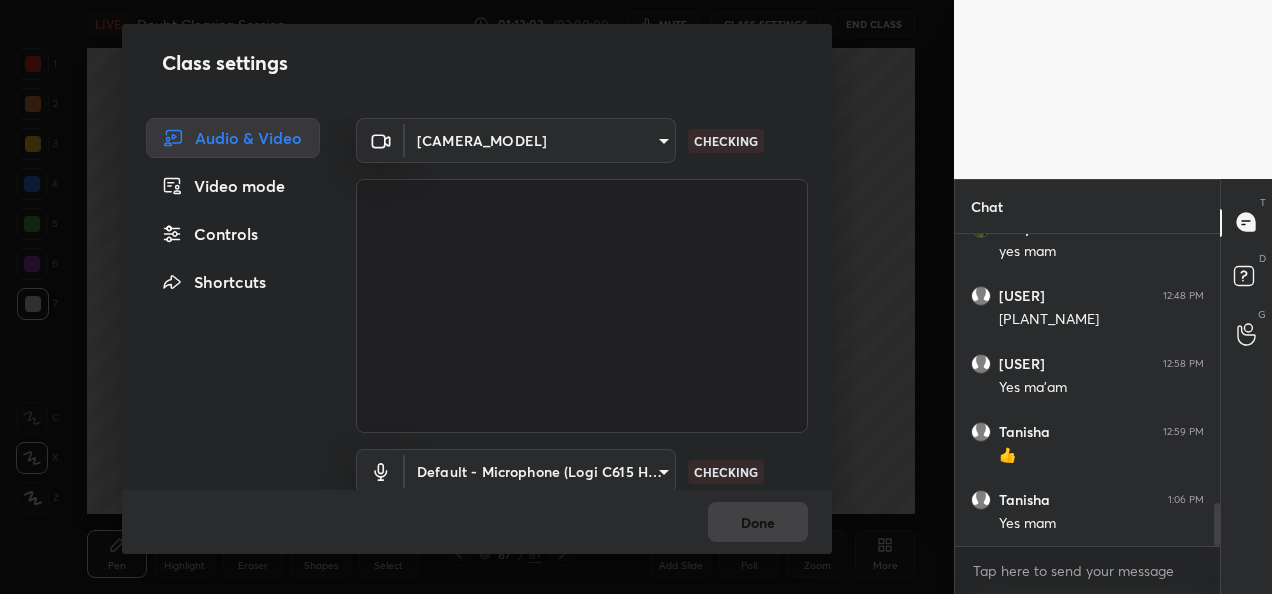 click on "1 2 3 4 5 6 7 C X Z E E Erase all   H H LIVE Doubt Clearing Session 01:13:03 /  02:00:00 mute CLASS SETTINGS End Class Setting up your live class Poll for   secs No correct answer Start poll Back Doubt Clearing Session • L21 of Detailed Course on Plant Biology for IIT JAM | GAT-B | CUET PG 2026/27 [PERSON] Pen P Highlight H Eraser Shapes L Select S 87 / 87 Add Slide Poll Zoom More Chat [PERSON] 12:44 PM exam me kaise puchega mam ohhkie mam [PERSON] 12:47 PM yes mam [PERSON] 12:48 PM Neem [PERSON] 12:58 PM Yes ma'am [PERSON] 12:59 PM 👍 [PERSON] 1:06 PM Yes mam JUMP TO LATEST Enable hand raising Enable raise hand to speak to learners. Once enabled, chat will be turned off temporarily. Enable x   introducing Raise a hand with a doubt Now learners can raise their hand along with a doubt  How it works? Doubts asked by learners will show up here NEW DOUBTS ASKED No one has raised a hand yet Can't raise hand Looks like educator just invited you to speak. Please wait before you can raise your hand again. Got it T D" at bounding box center [636, 297] 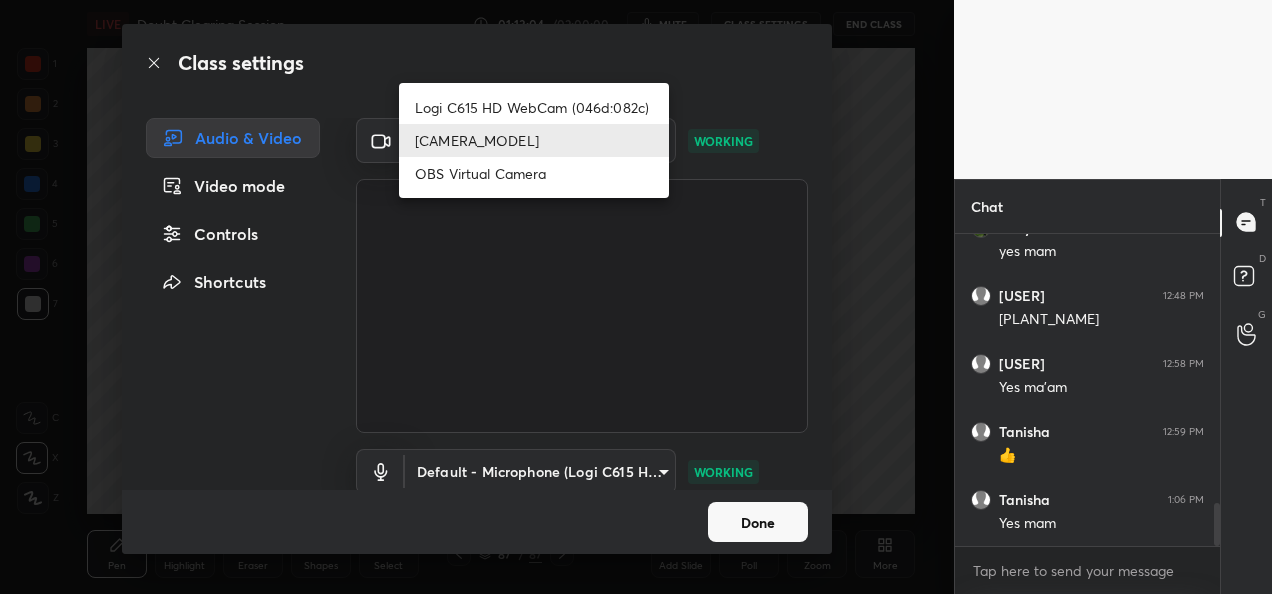 click on "Logi C615 HD WebCam (046d:082c)" at bounding box center (534, 107) 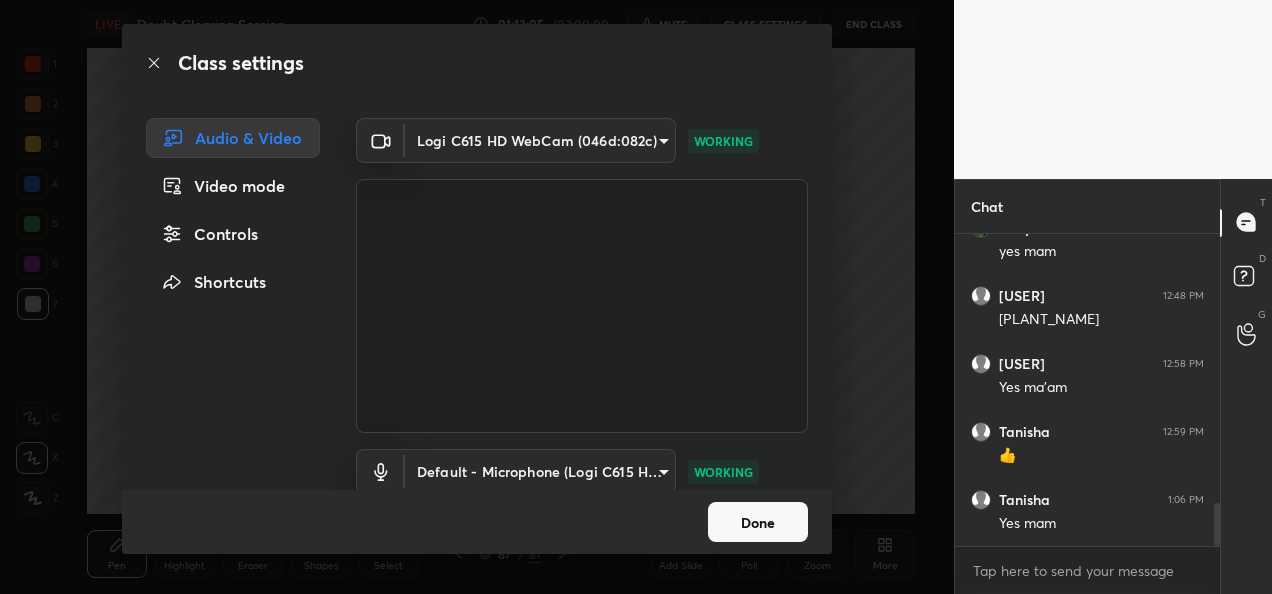 click on "Done" at bounding box center (758, 522) 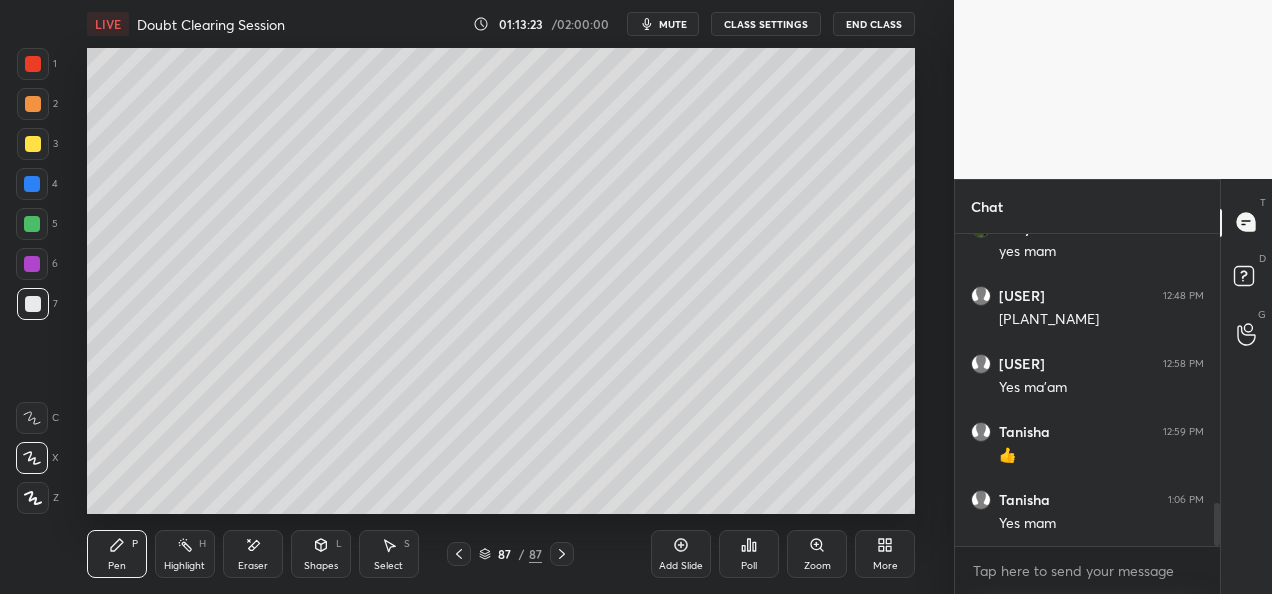 click at bounding box center [33, 144] 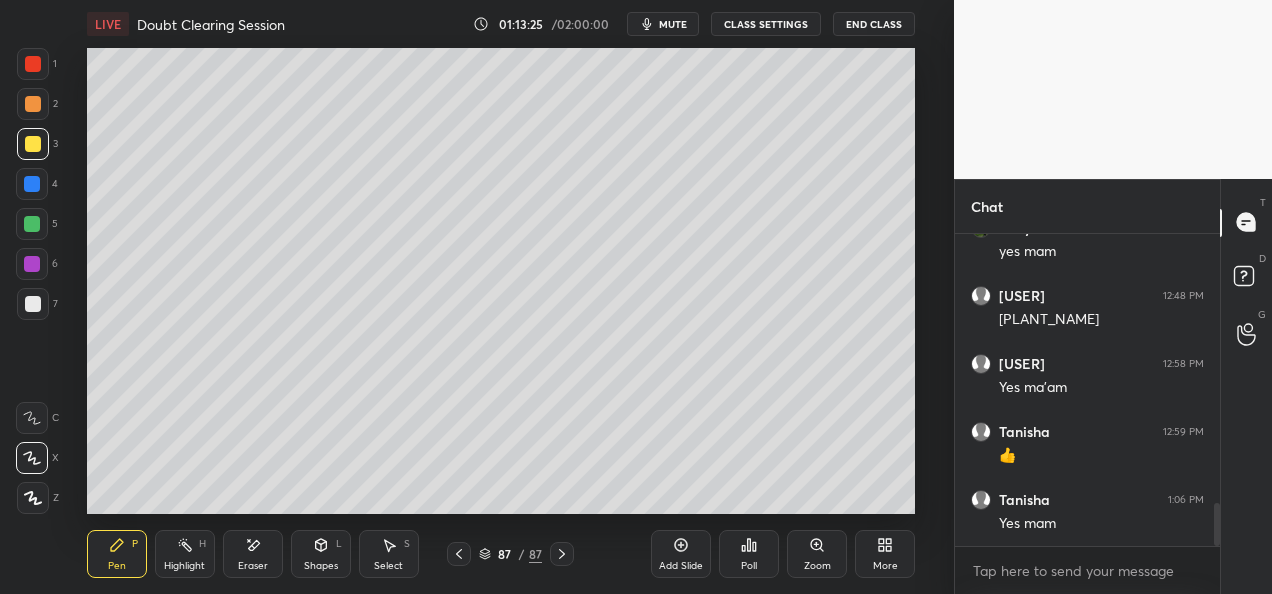 click at bounding box center [33, 304] 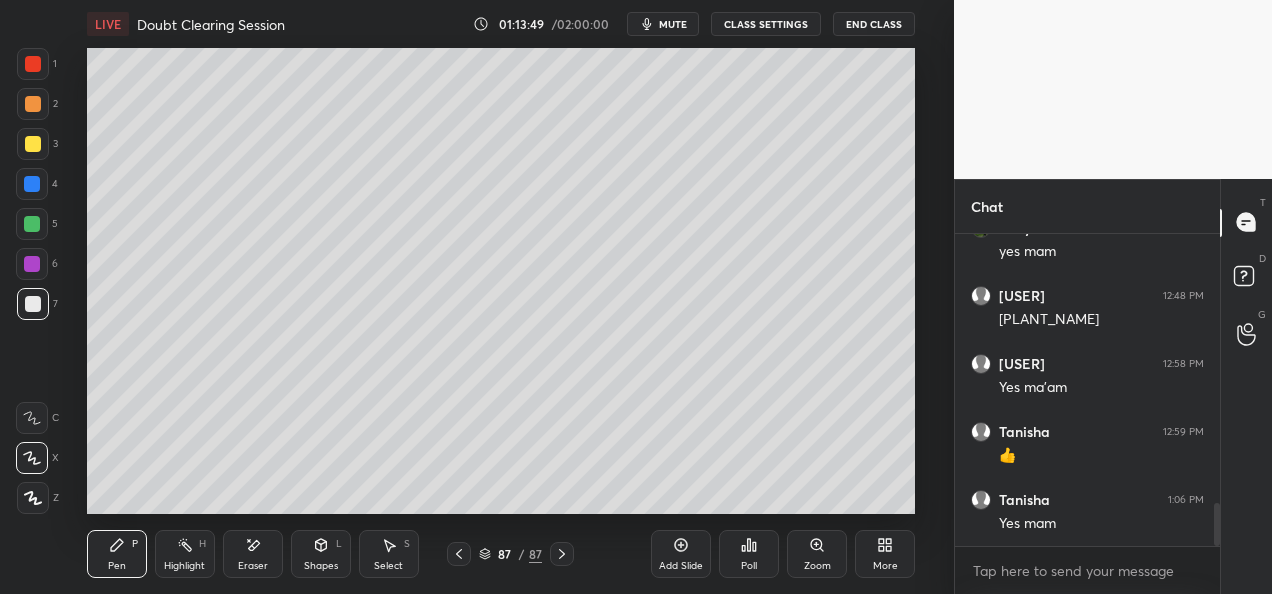 click on "Add Slide" at bounding box center [681, 566] 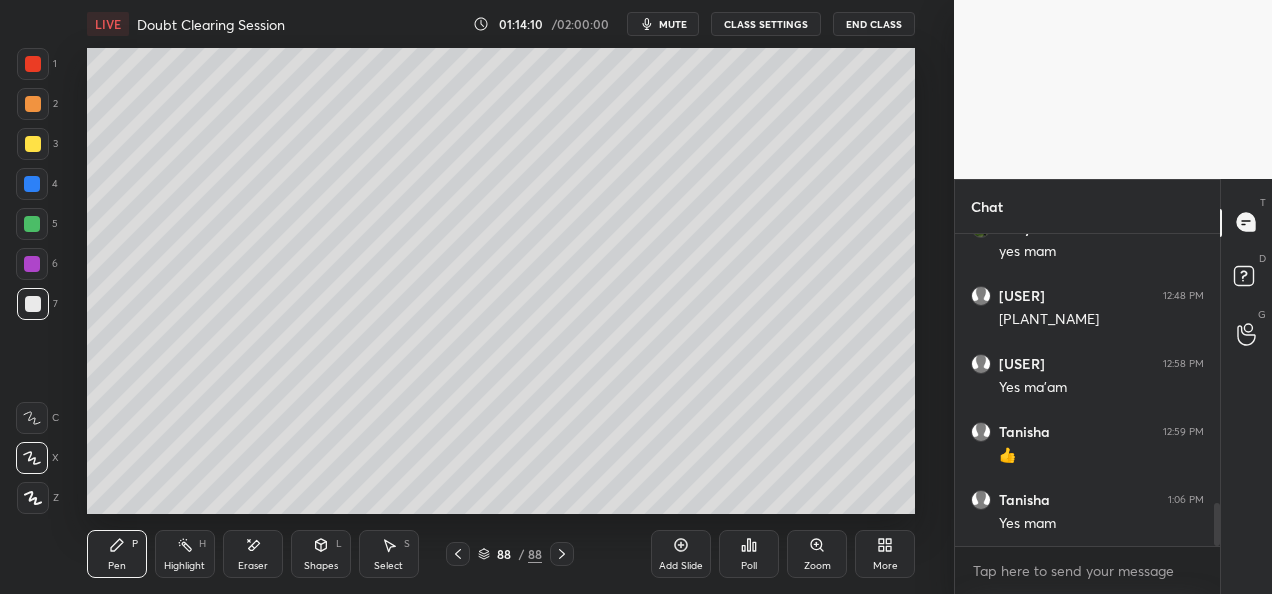 click at bounding box center [33, 144] 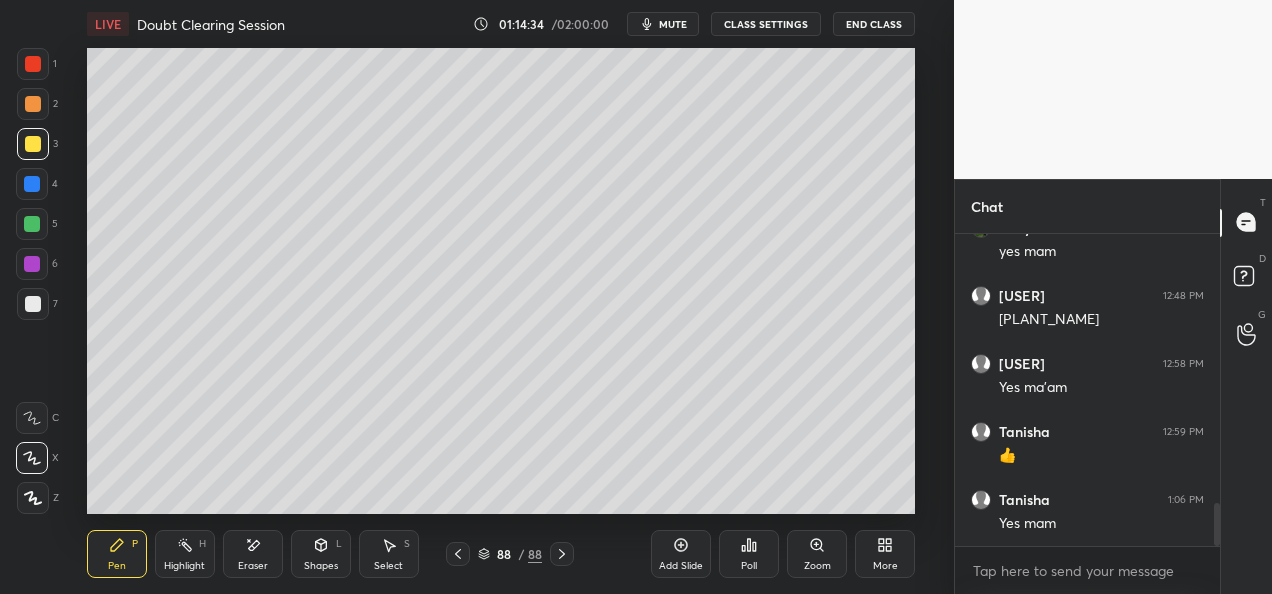 click at bounding box center (32, 224) 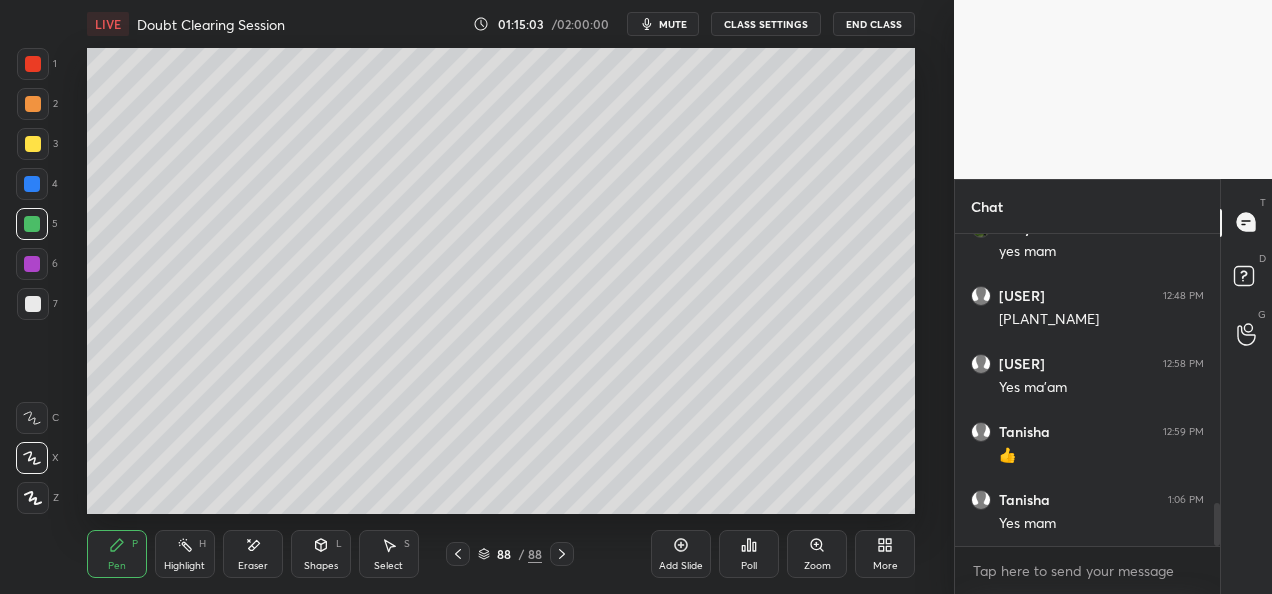 click at bounding box center (33, 144) 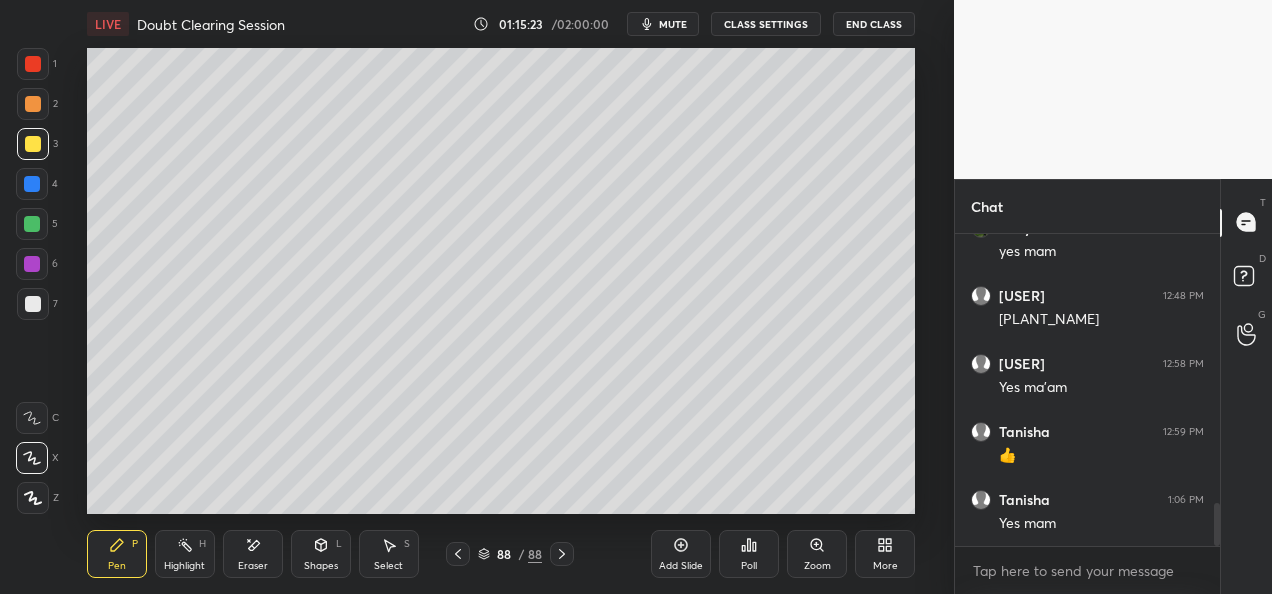 click at bounding box center [33, 304] 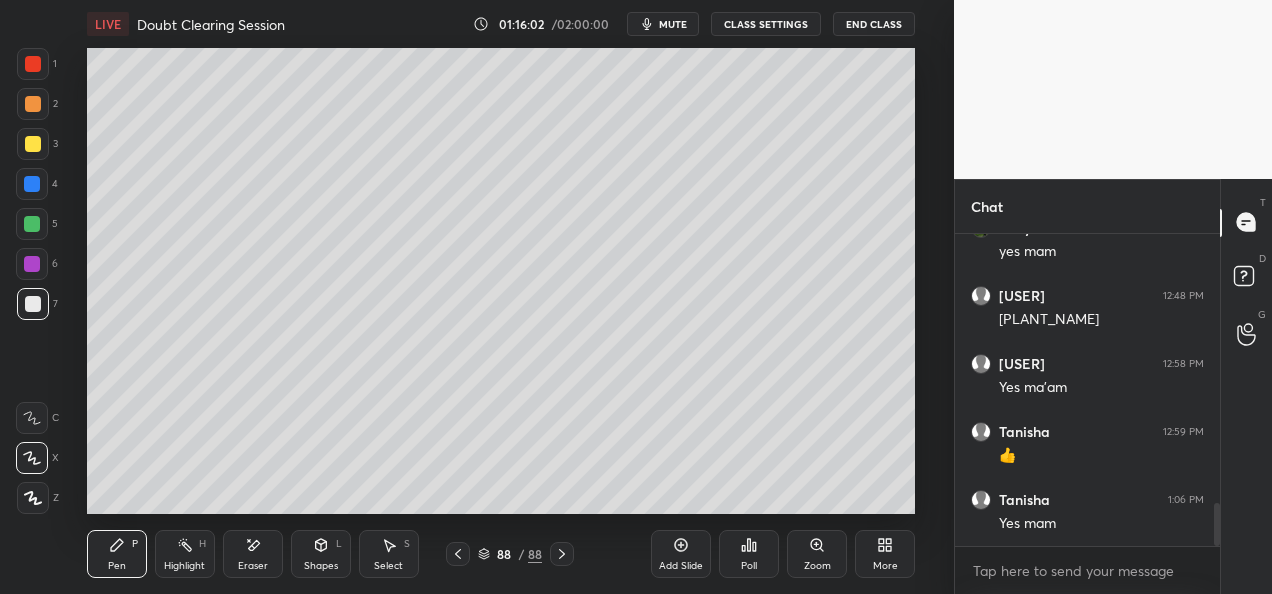 click at bounding box center [33, 144] 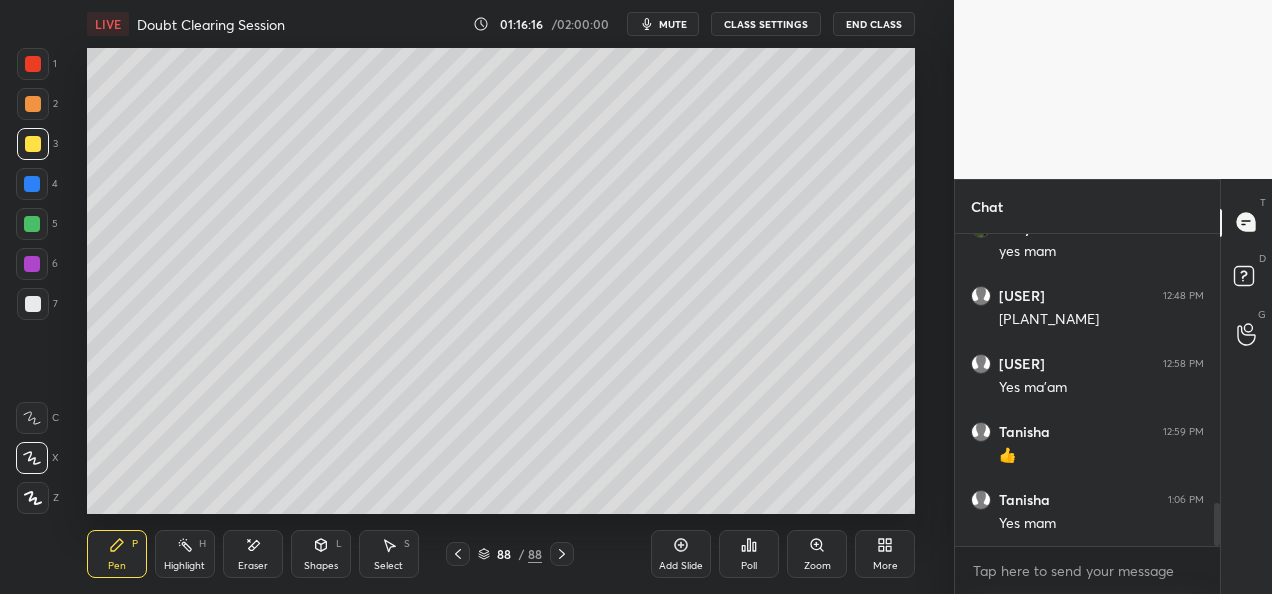 click at bounding box center (32, 224) 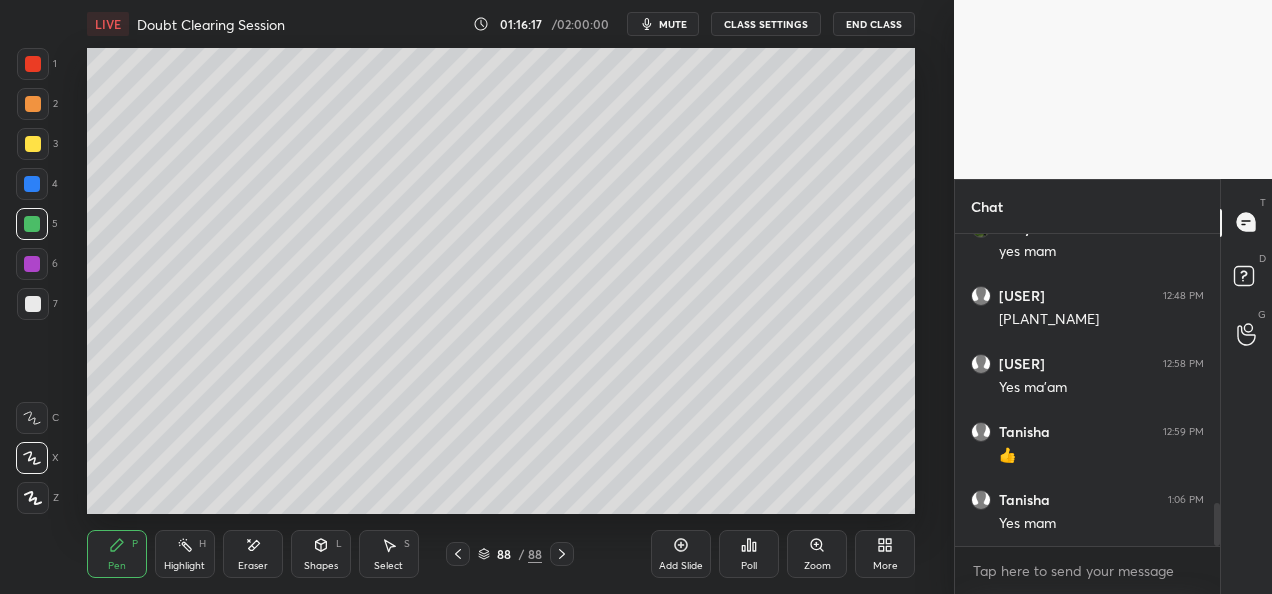 click at bounding box center (33, 304) 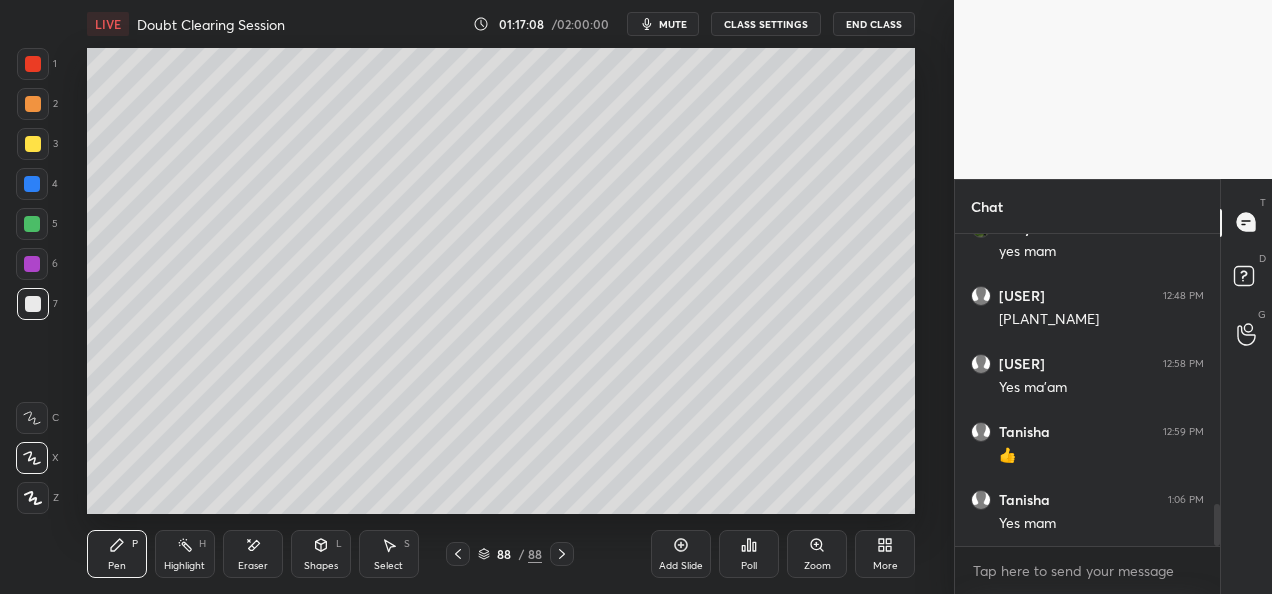scroll, scrollTop: 2016, scrollLeft: 0, axis: vertical 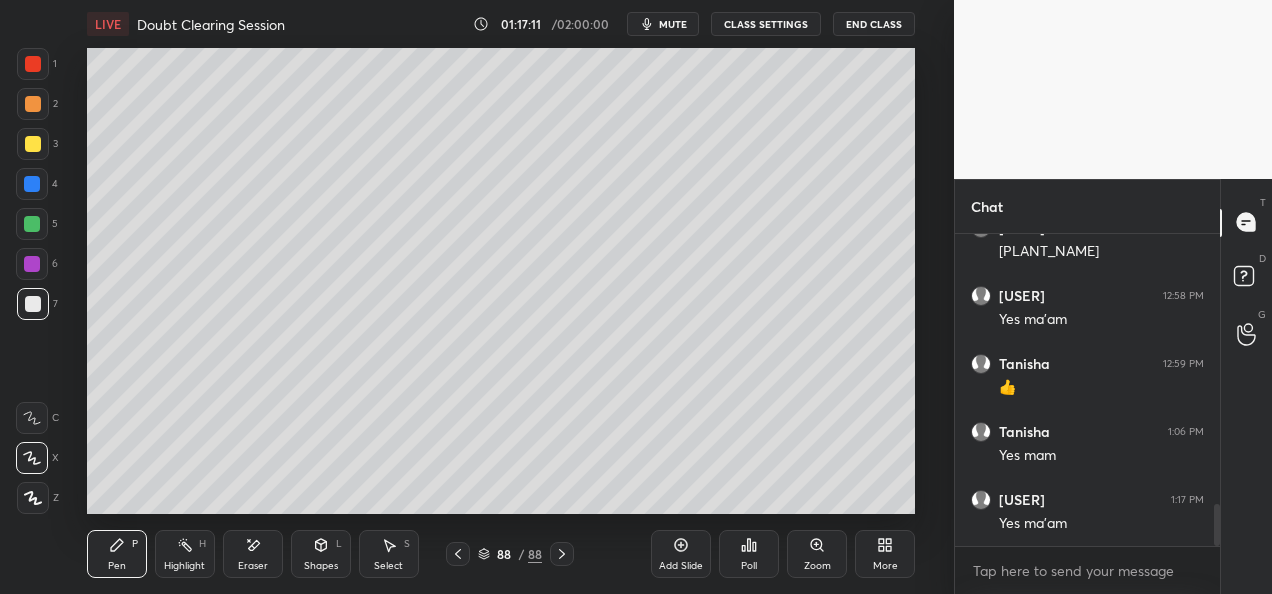 click on "Add Slide" at bounding box center [681, 554] 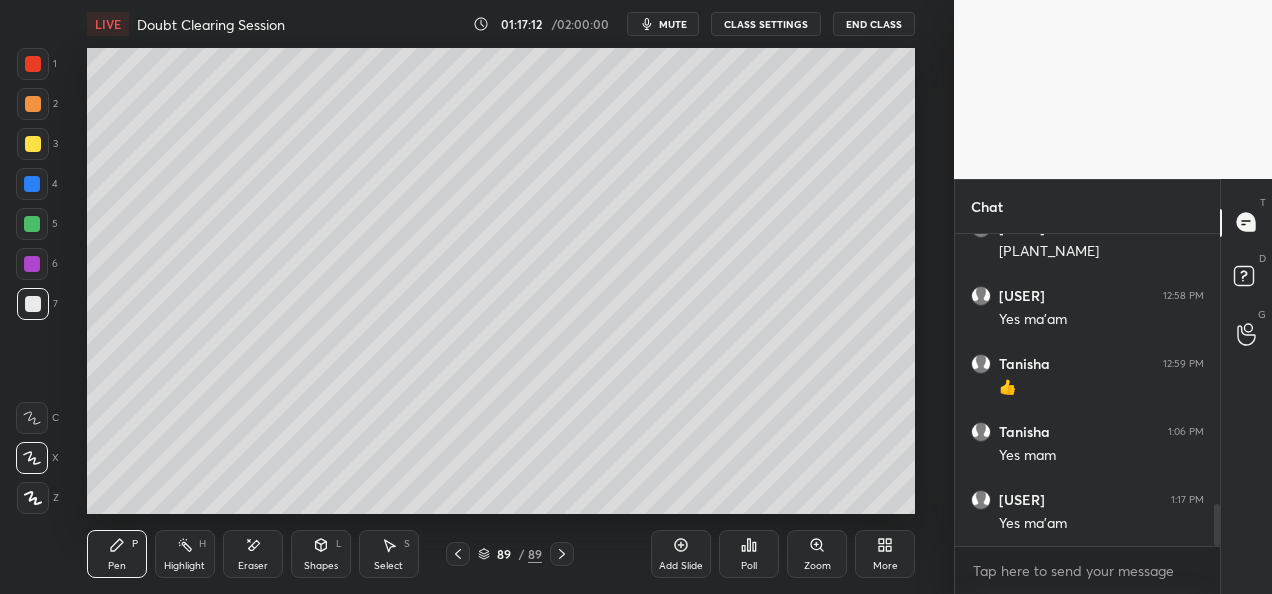 click at bounding box center (33, 144) 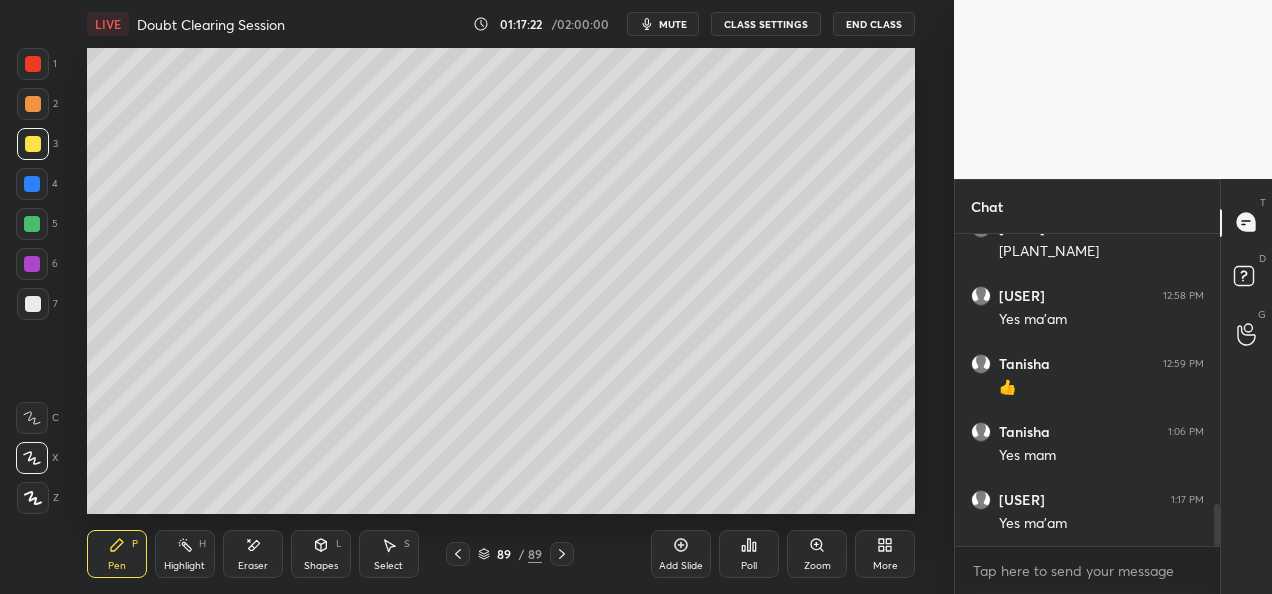 click at bounding box center (32, 224) 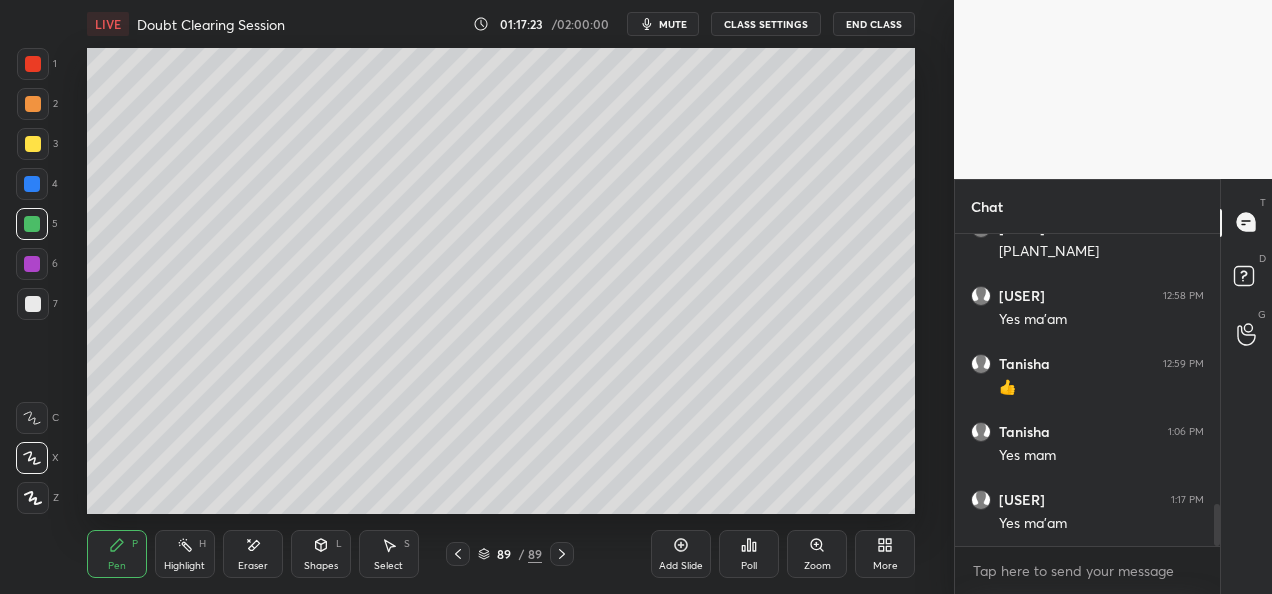 click at bounding box center (33, 304) 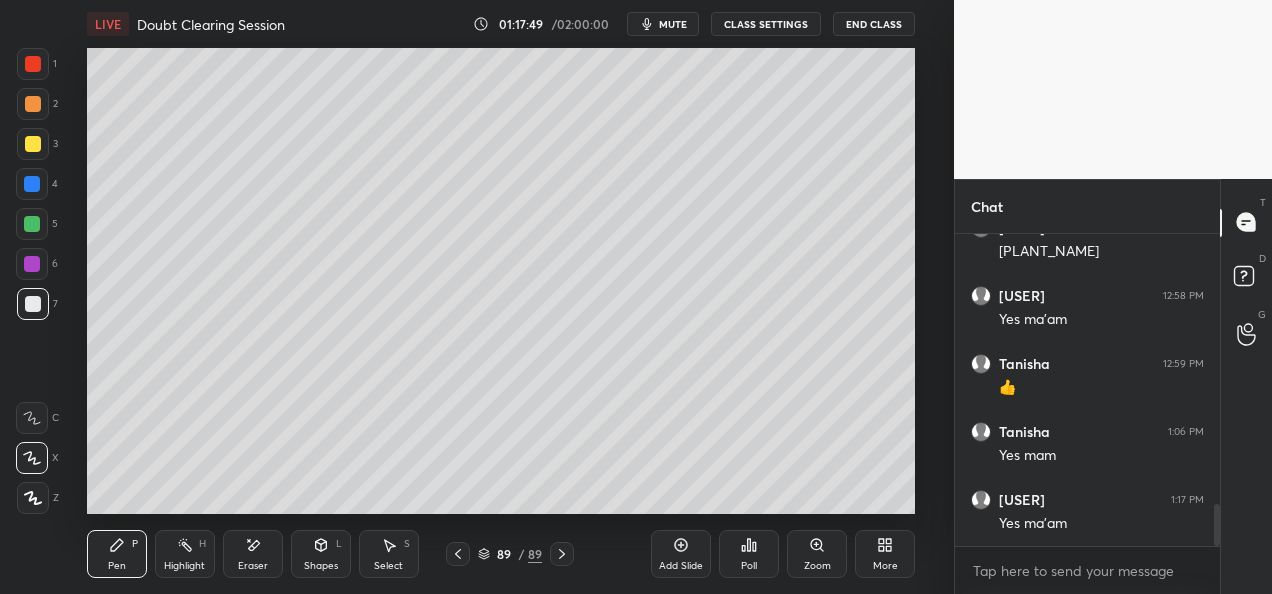 click at bounding box center [33, 144] 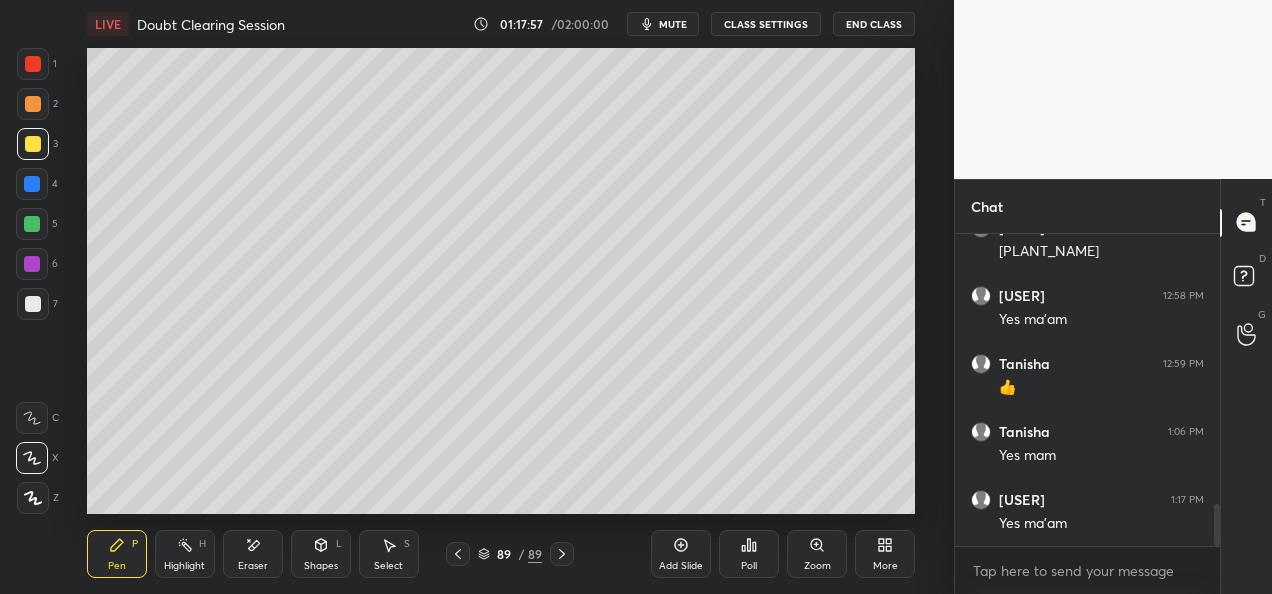 click at bounding box center [33, 304] 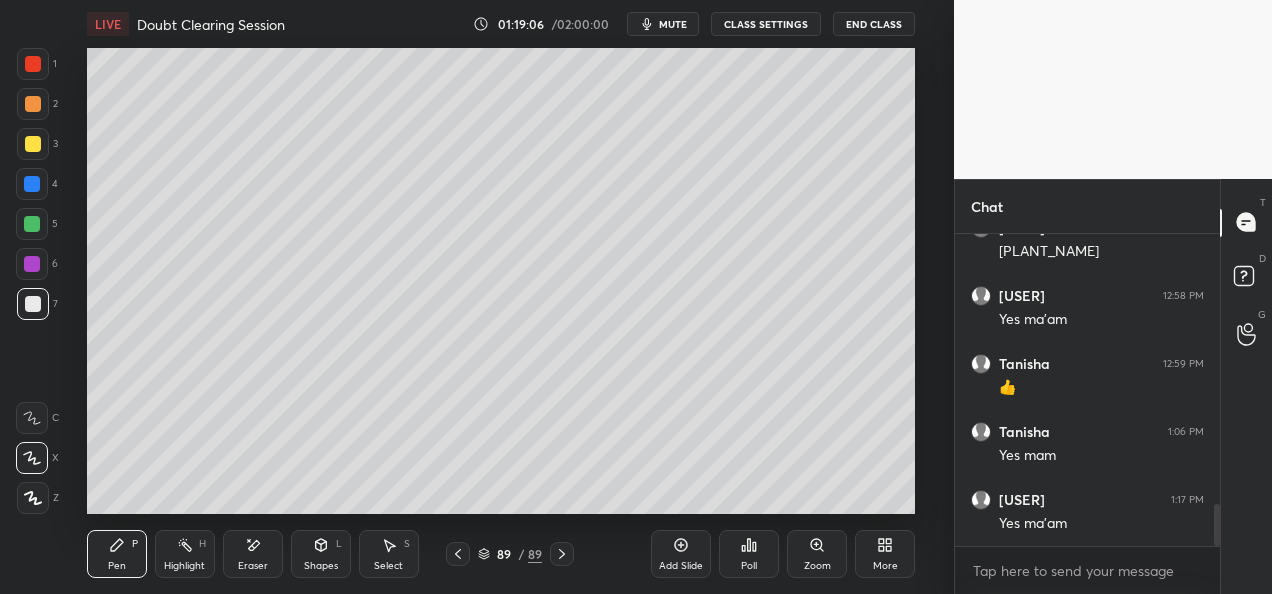 click on "Eraser" at bounding box center (253, 566) 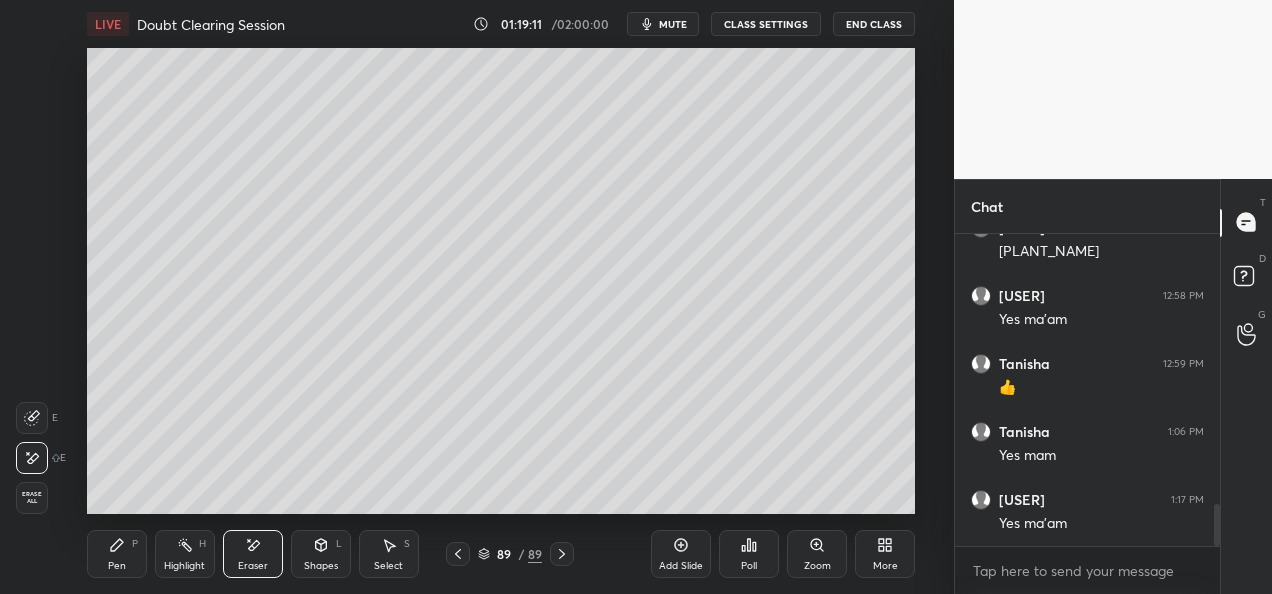 click on "Pen P" at bounding box center [117, 554] 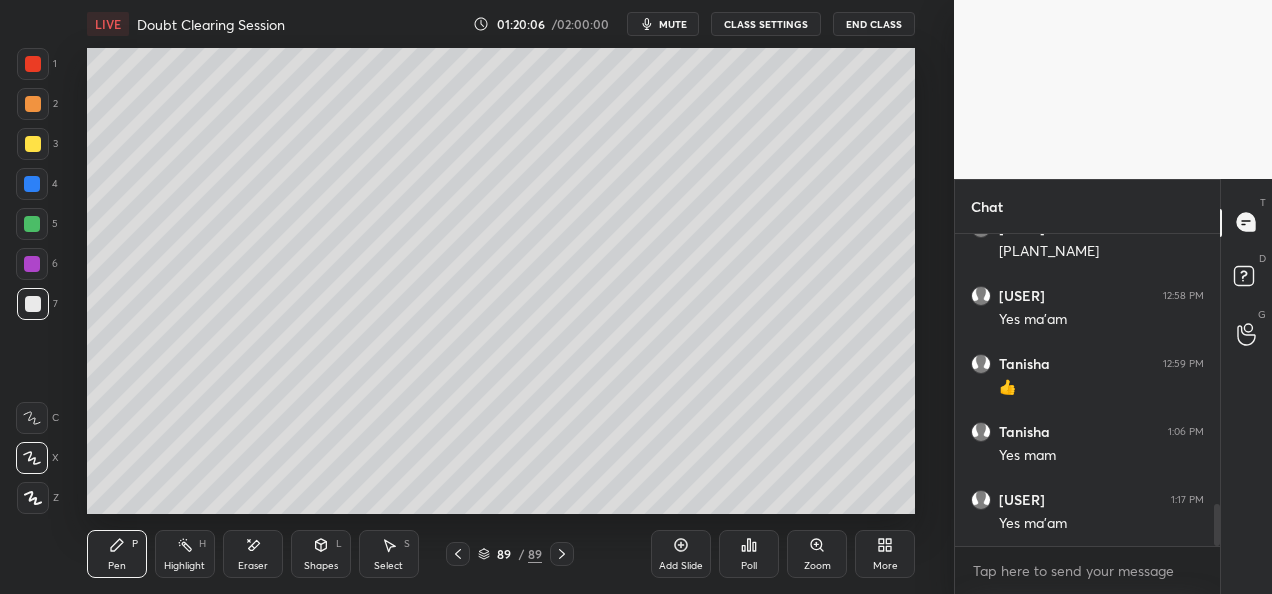 click at bounding box center [33, 144] 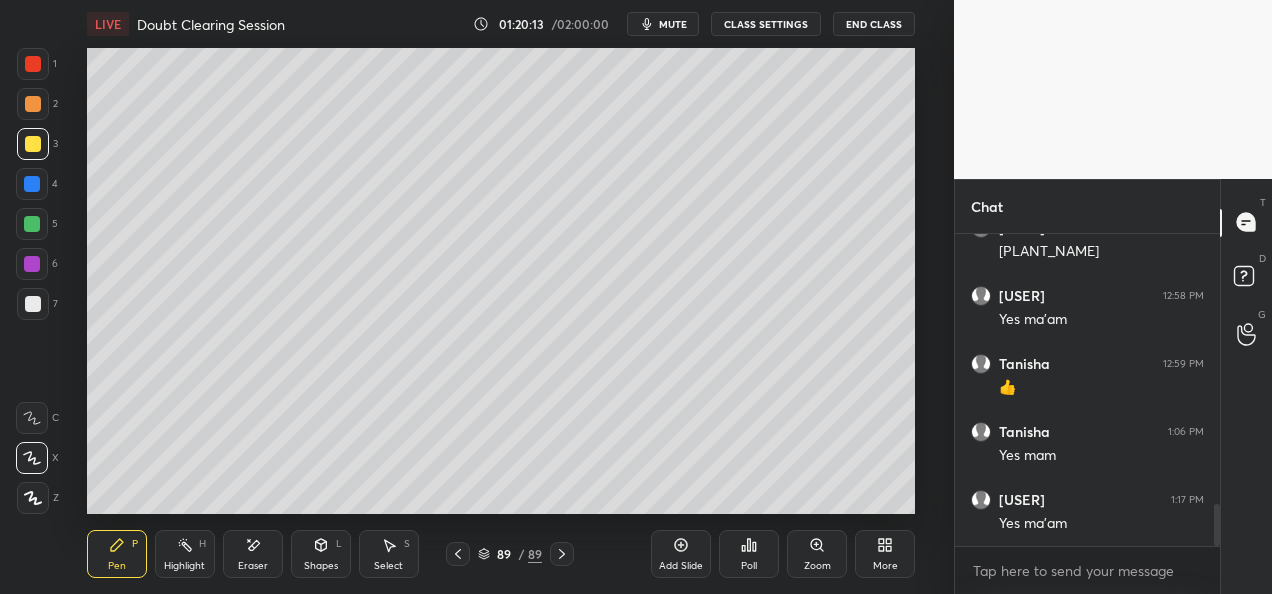 click at bounding box center (33, 304) 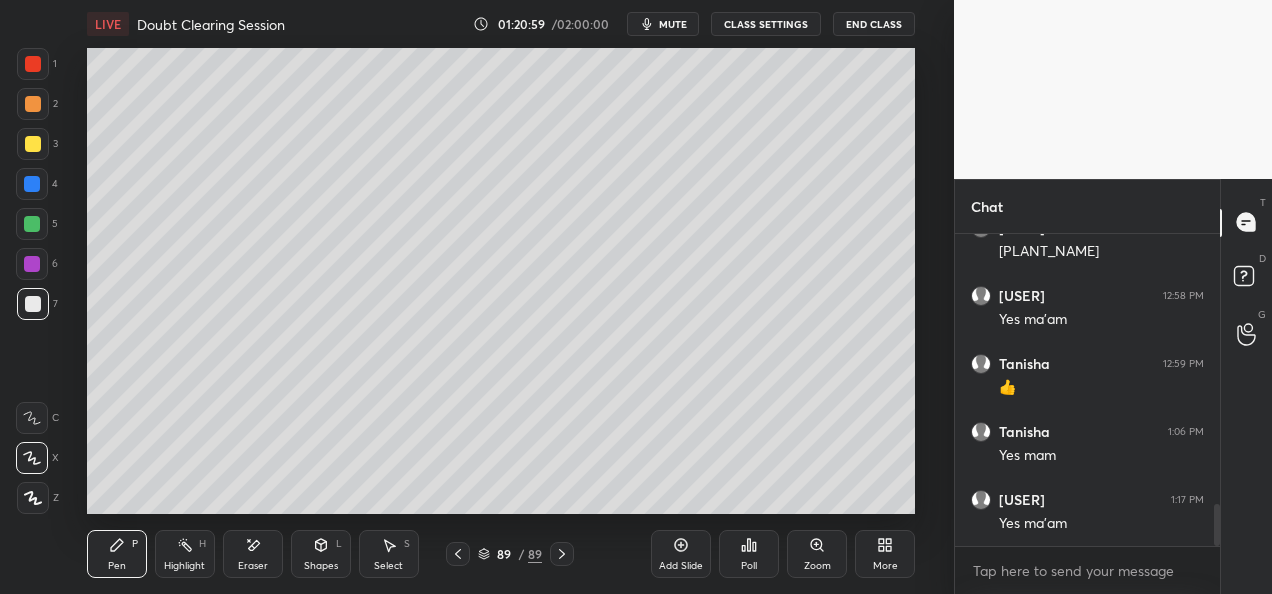 click on "Pen P Highlight H Eraser Shapes L Select S 89 / 89 Add Slide Poll Zoom More" at bounding box center (501, 554) 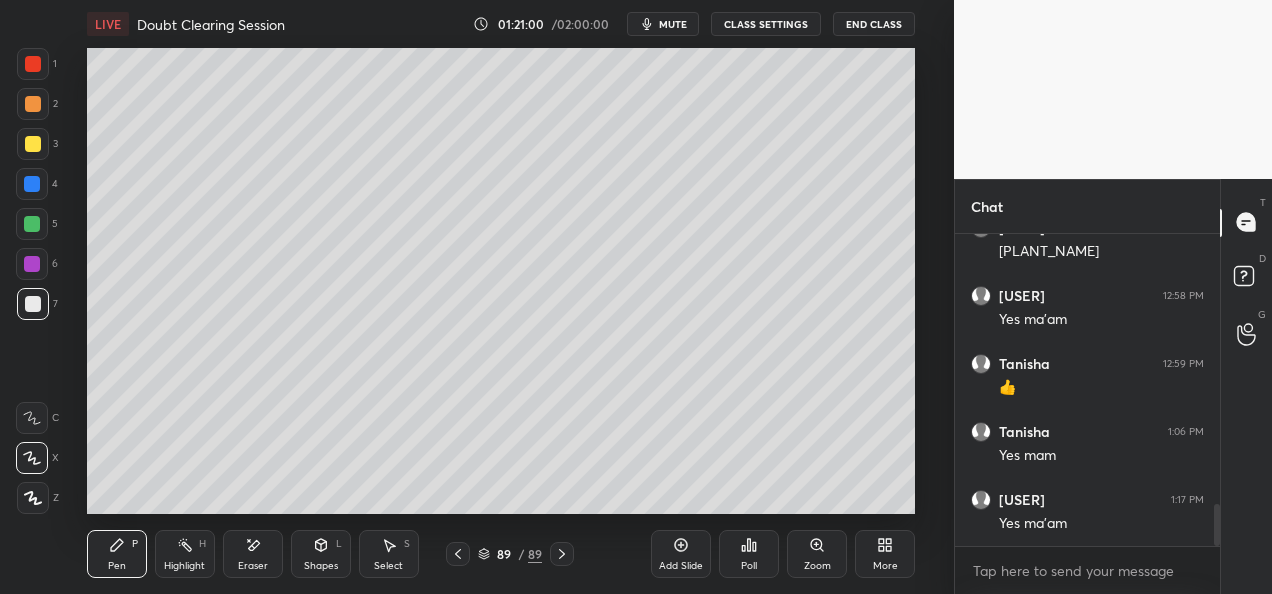 click on "Pen P Highlight H Eraser Shapes L Select S 89 / 89 Add Slide Poll Zoom More" at bounding box center (501, 554) 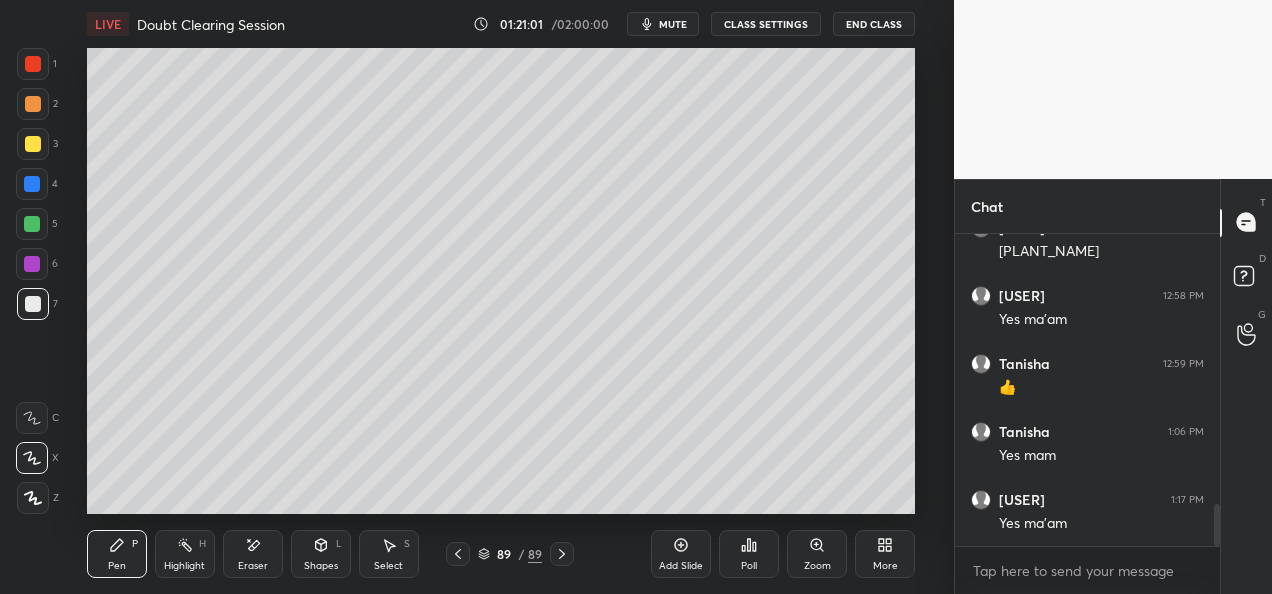 click on "Pen P Highlight H Eraser Shapes L Select S 89 / 89 Add Slide Poll Zoom More" at bounding box center (501, 554) 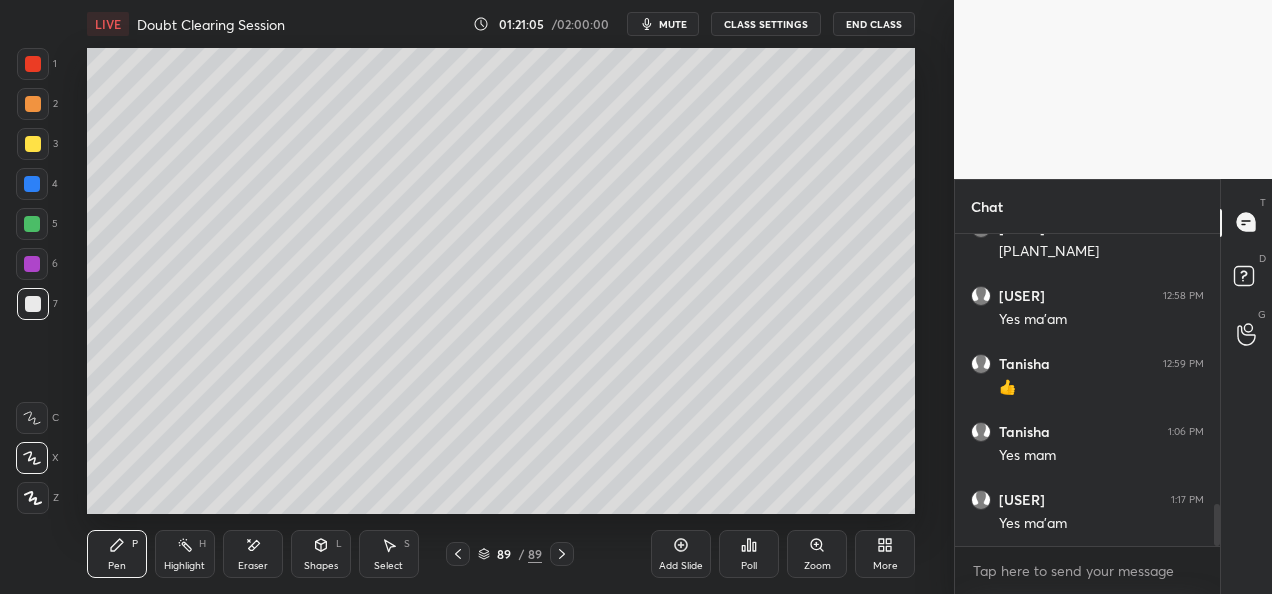 click on "Eraser" at bounding box center (253, 554) 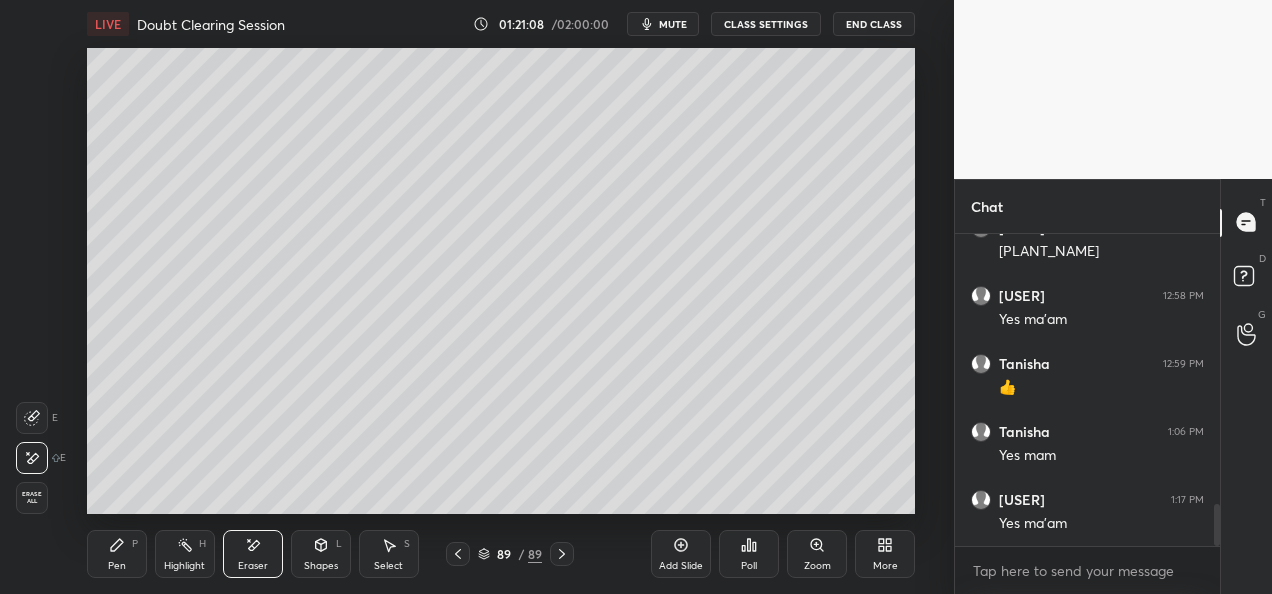 click 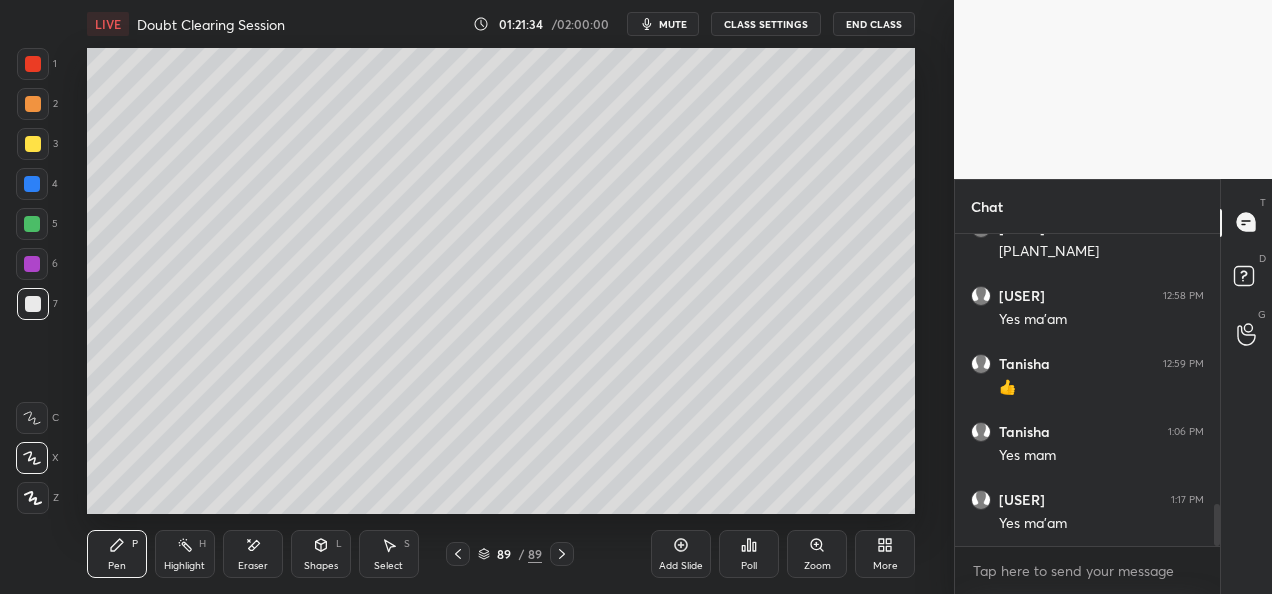 click on "Setting up your live class Poll for   secs No correct answer Start poll" at bounding box center (501, 281) 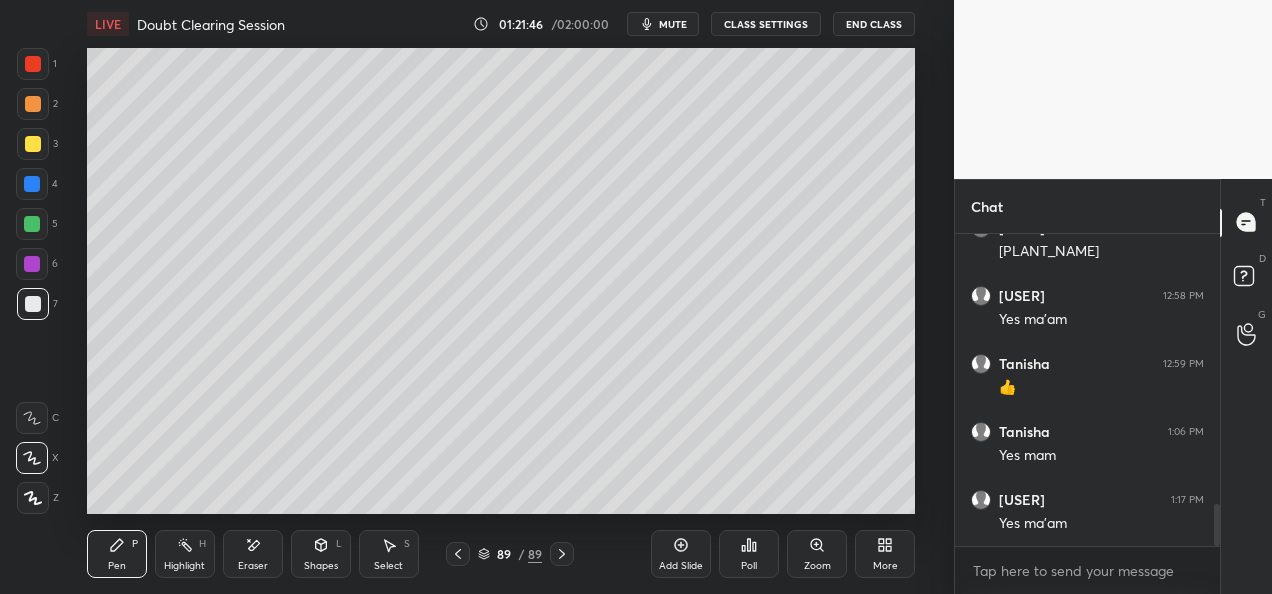 click on "Add Slide" at bounding box center (681, 554) 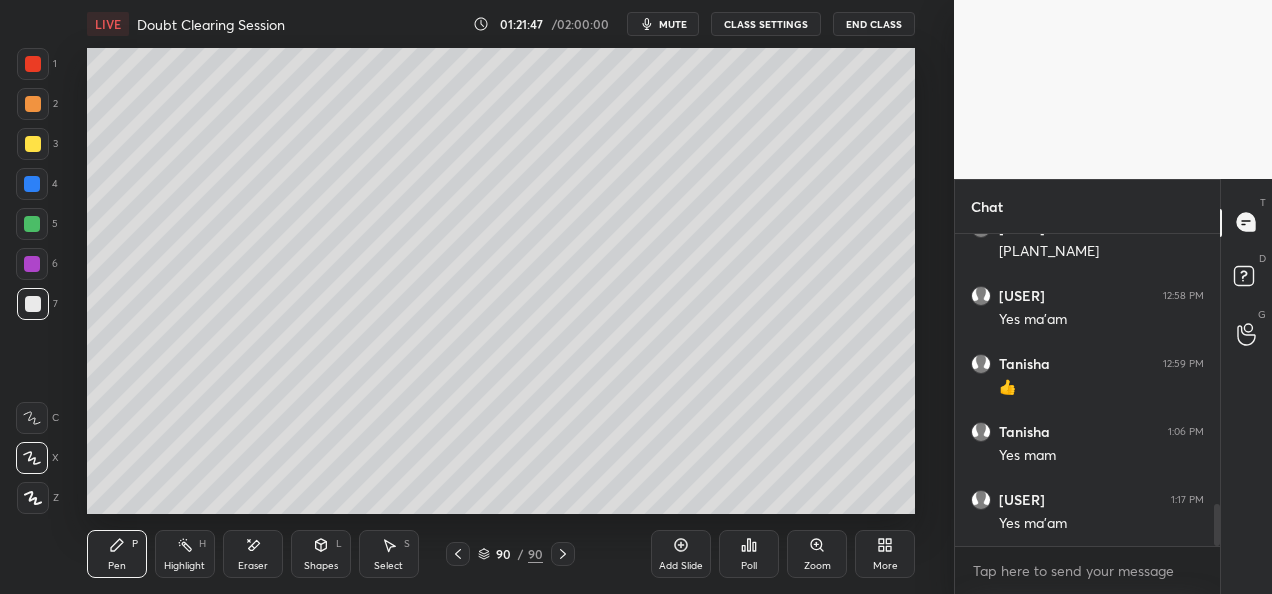 click at bounding box center [33, 104] 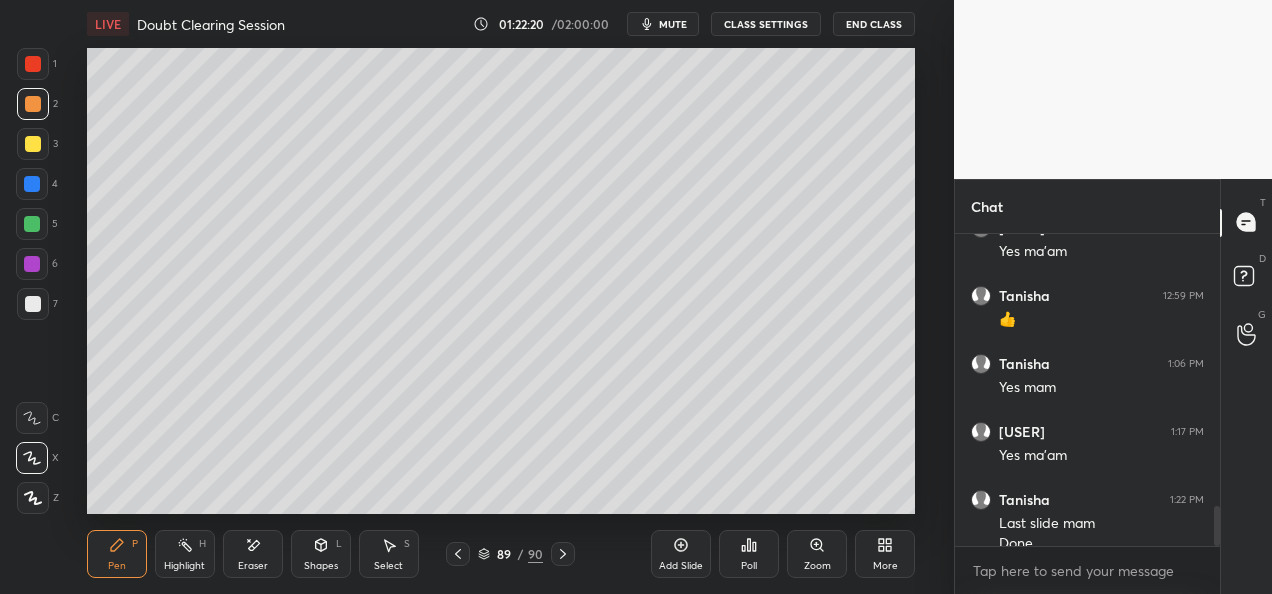 scroll, scrollTop: 2104, scrollLeft: 0, axis: vertical 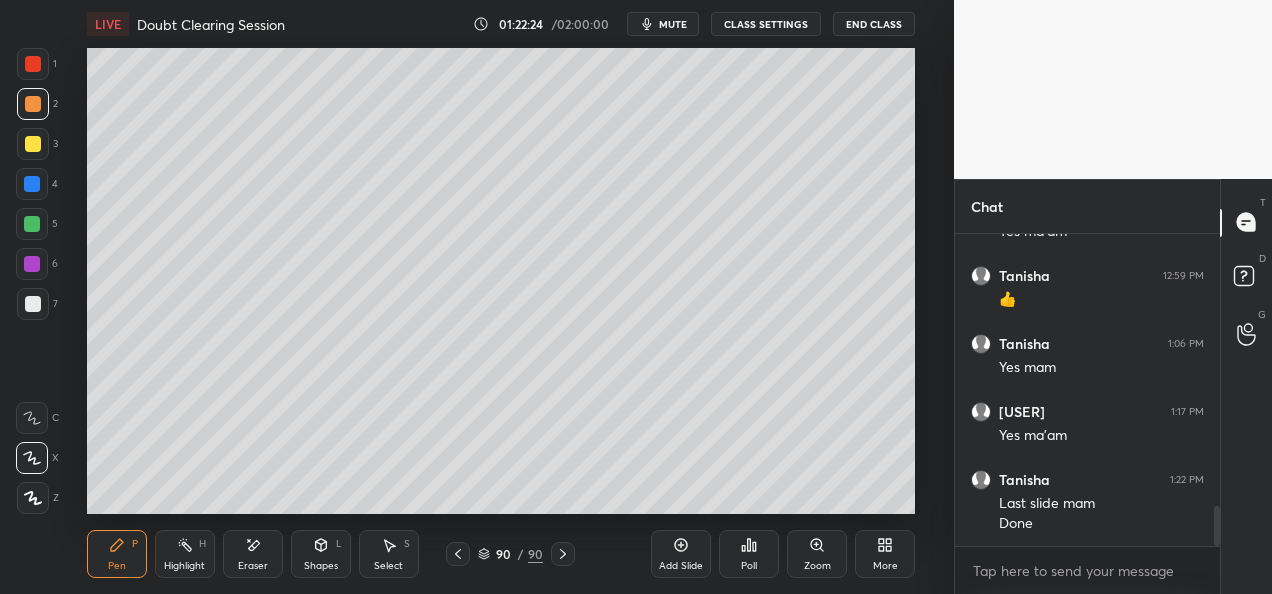 click at bounding box center (33, 144) 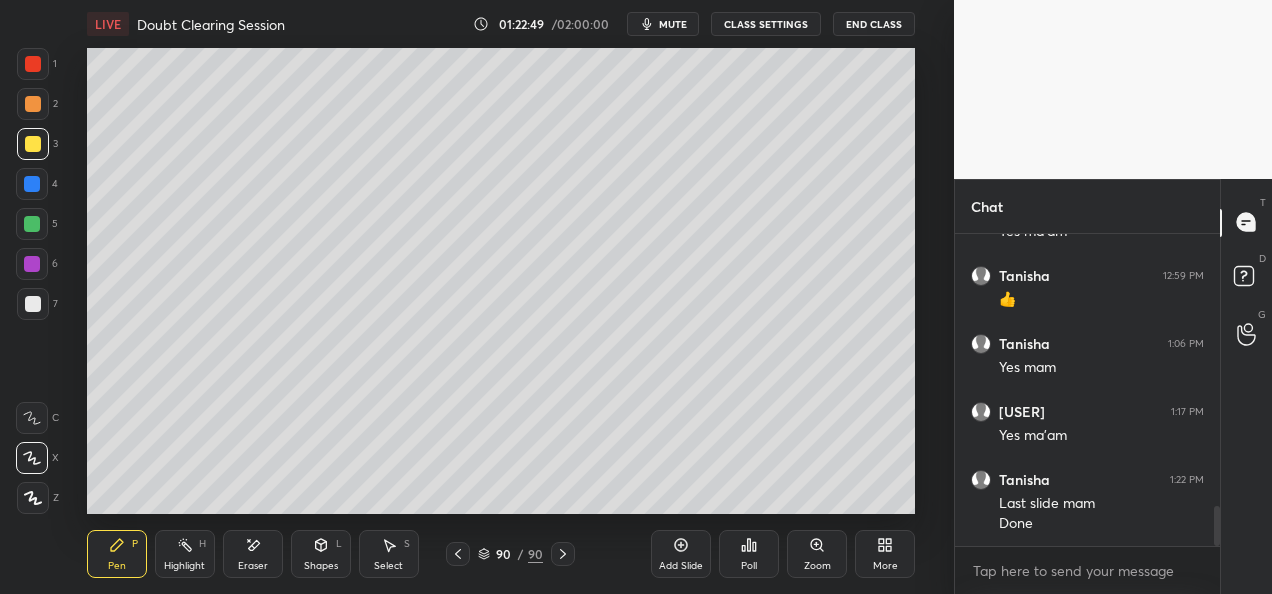 click at bounding box center [33, 304] 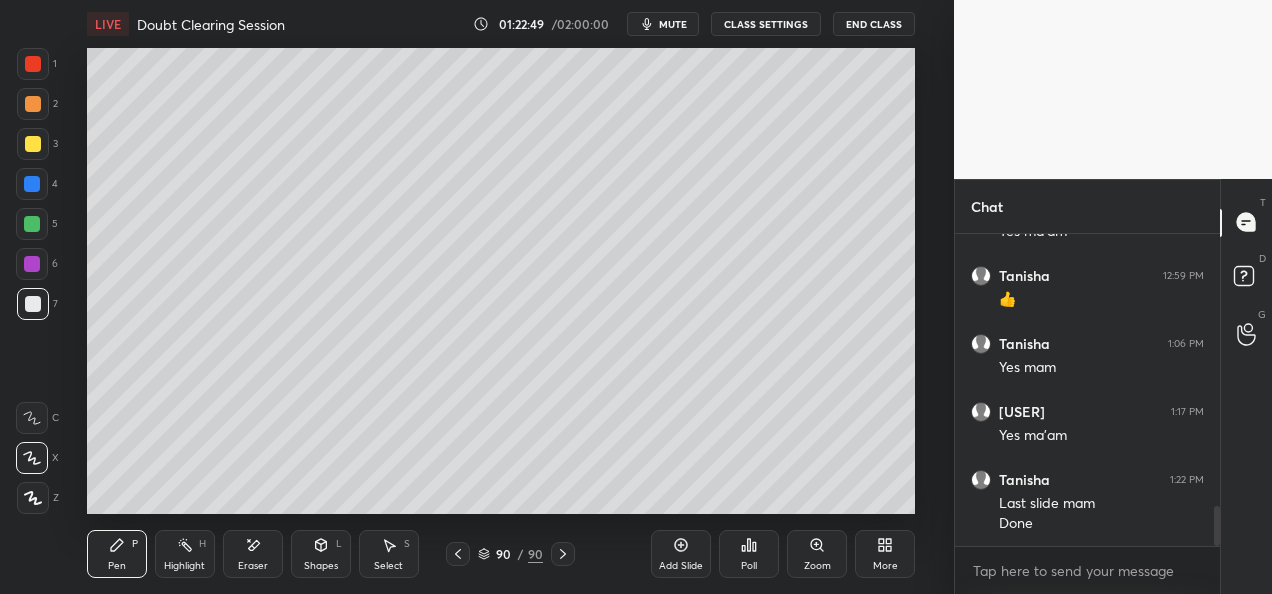 click at bounding box center (32, 224) 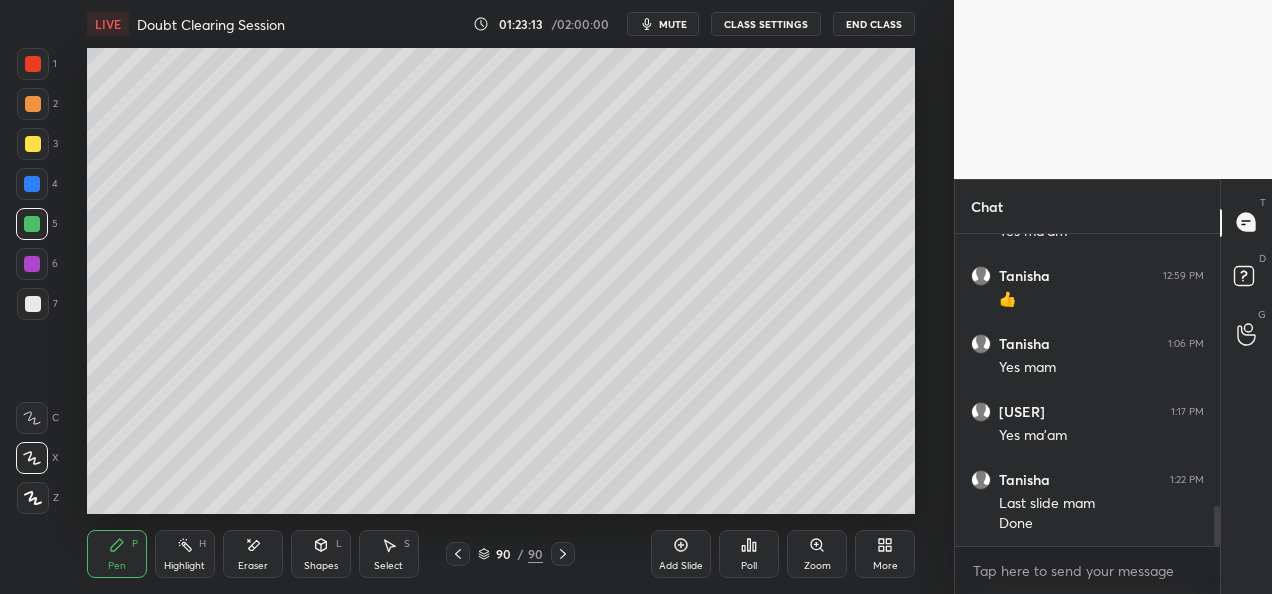 click at bounding box center [33, 144] 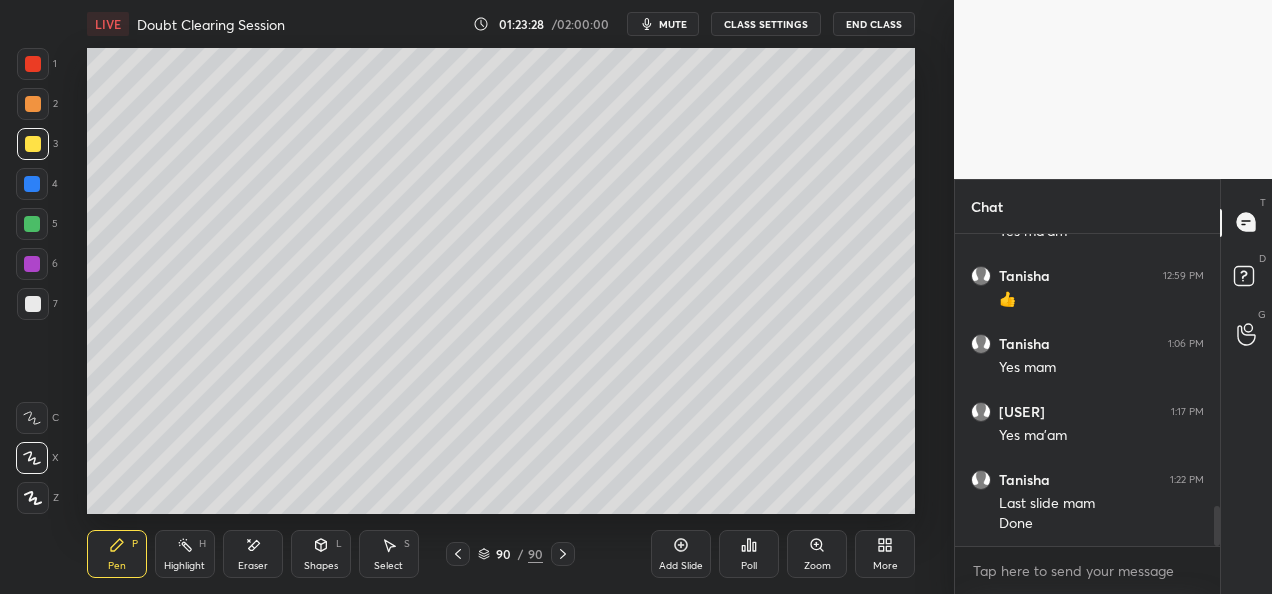 click at bounding box center [32, 224] 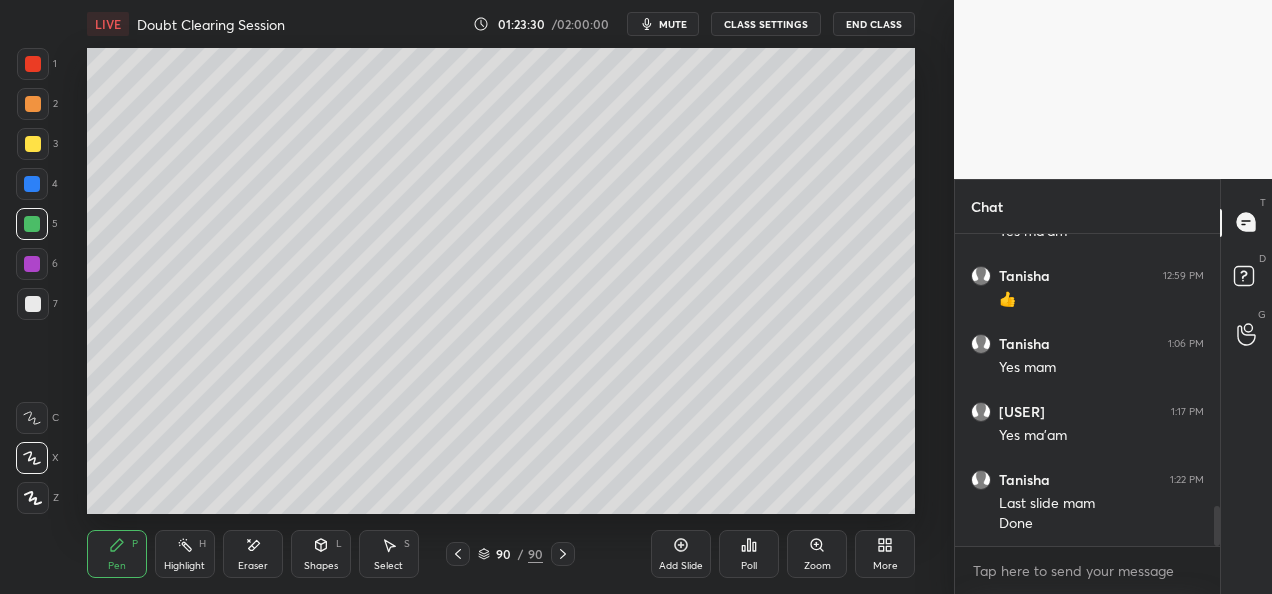 click at bounding box center [33, 104] 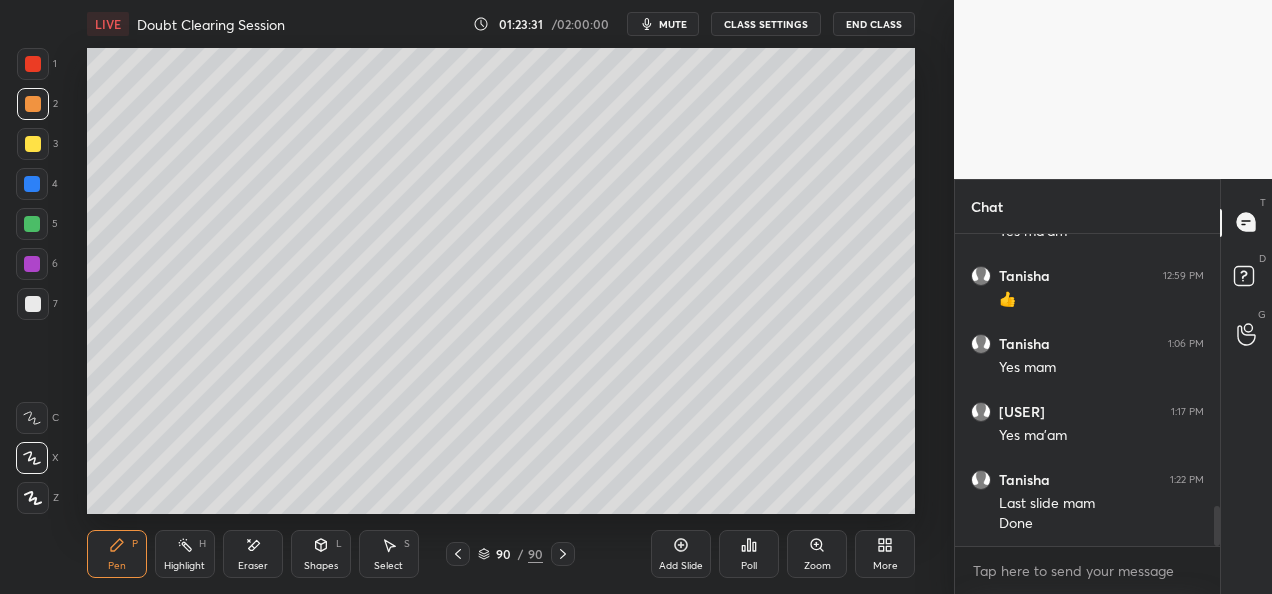 click at bounding box center (33, 144) 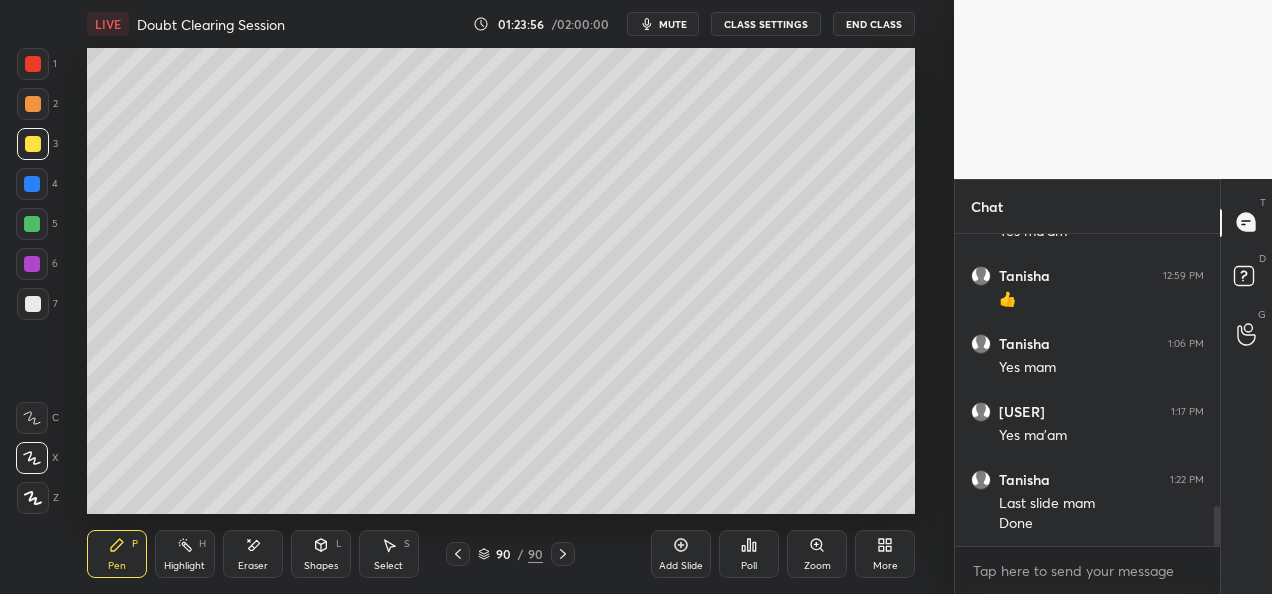 click at bounding box center [32, 224] 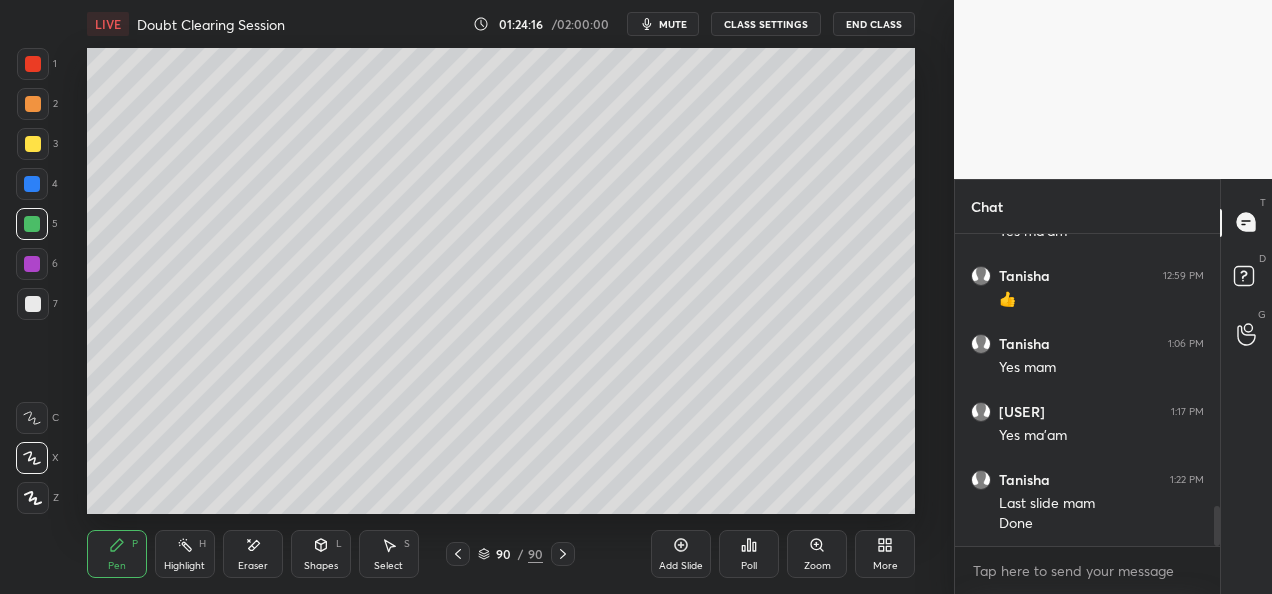 click at bounding box center (33, 304) 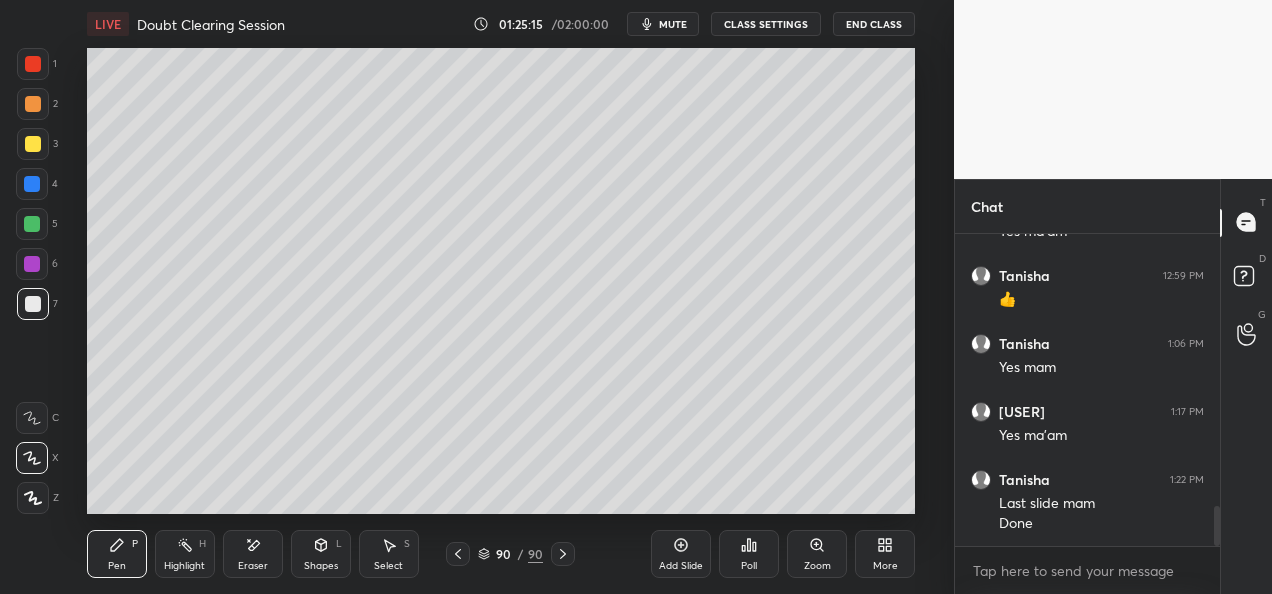 click on "Add Slide Poll Zoom More" at bounding box center (783, 554) 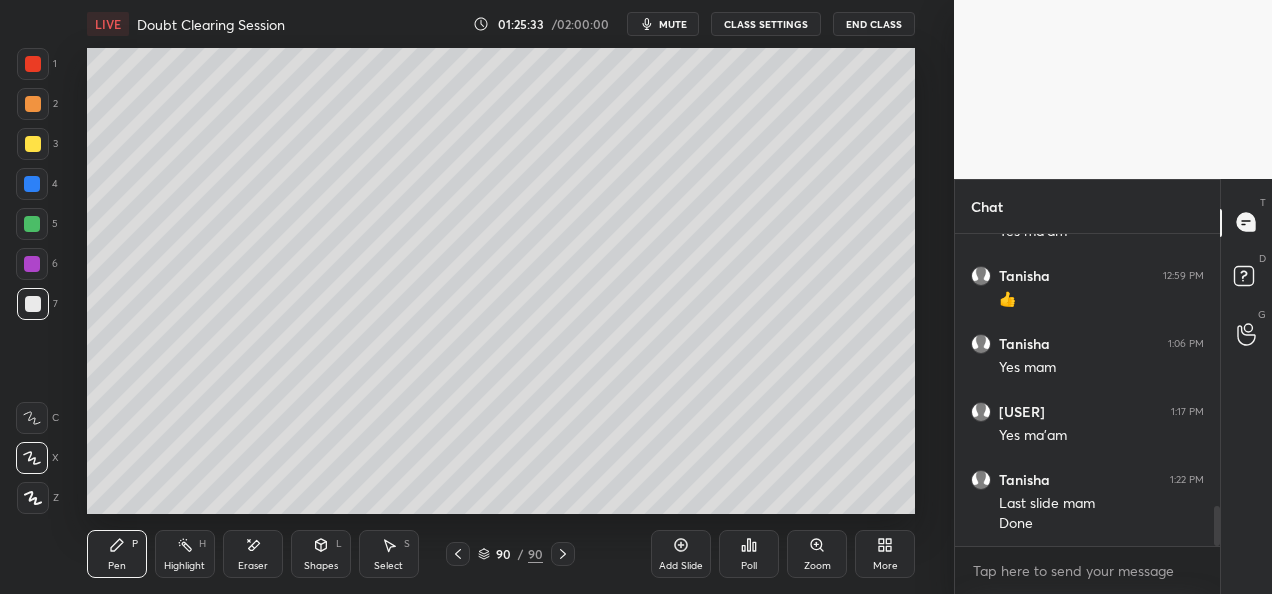 click on "Poll" at bounding box center (749, 554) 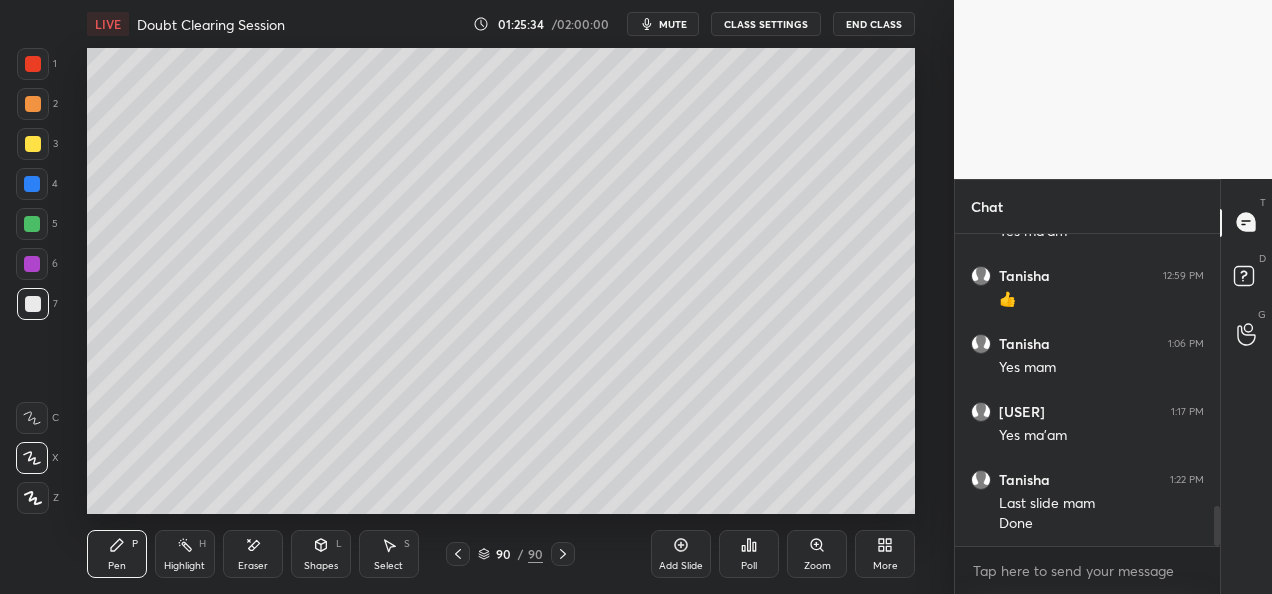 click on "Add Slide Poll Zoom More" at bounding box center [783, 554] 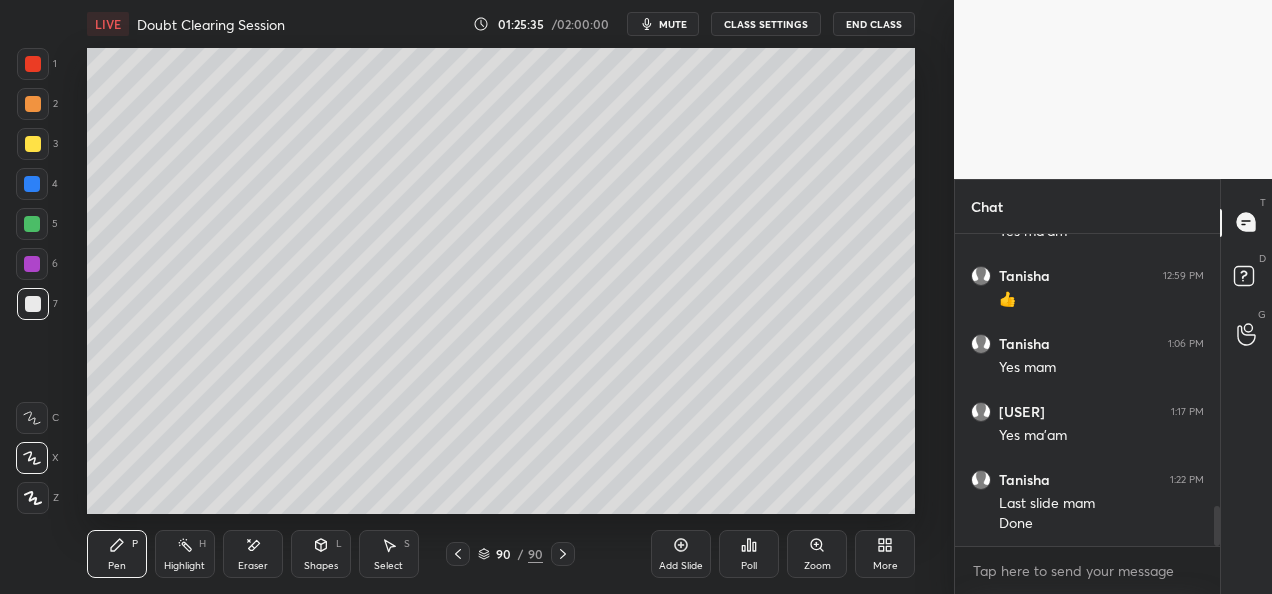 click on "Add Slide Poll Zoom More" at bounding box center [783, 554] 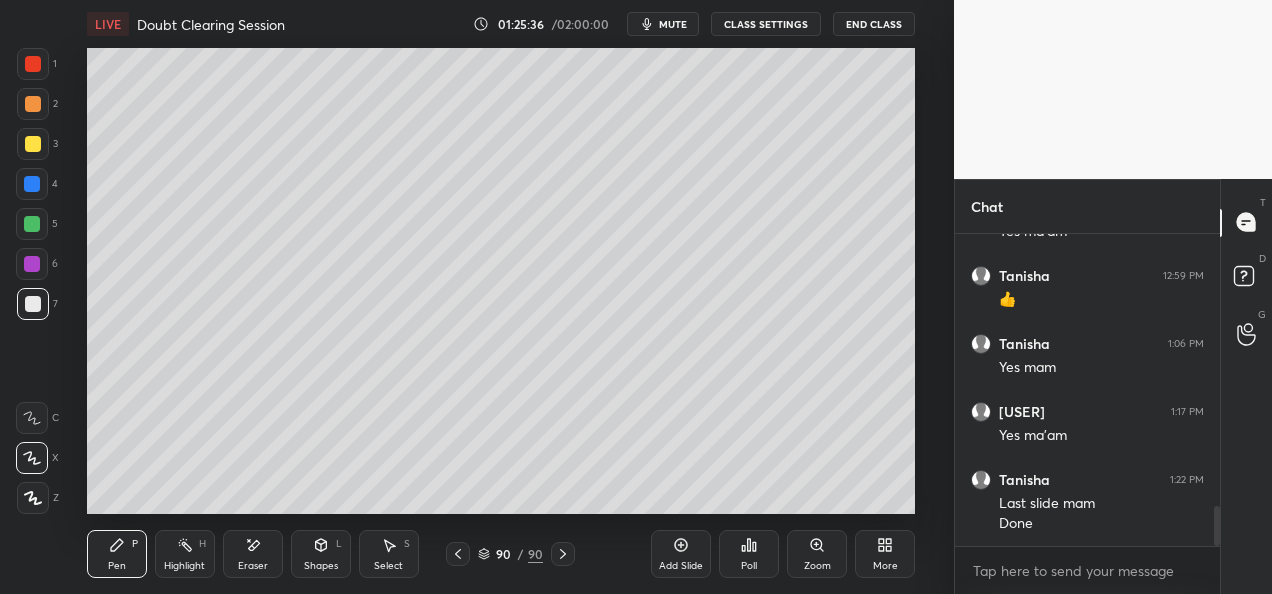 click on "Add Slide Poll Zoom More" at bounding box center (783, 554) 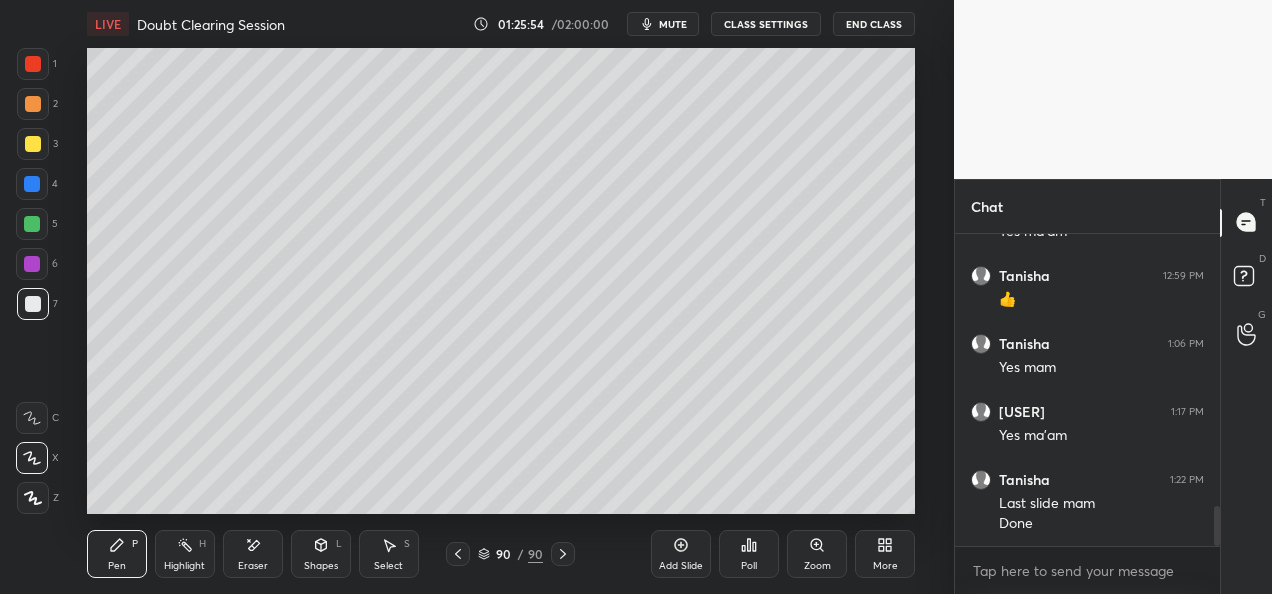 click on "Add Slide" at bounding box center [681, 566] 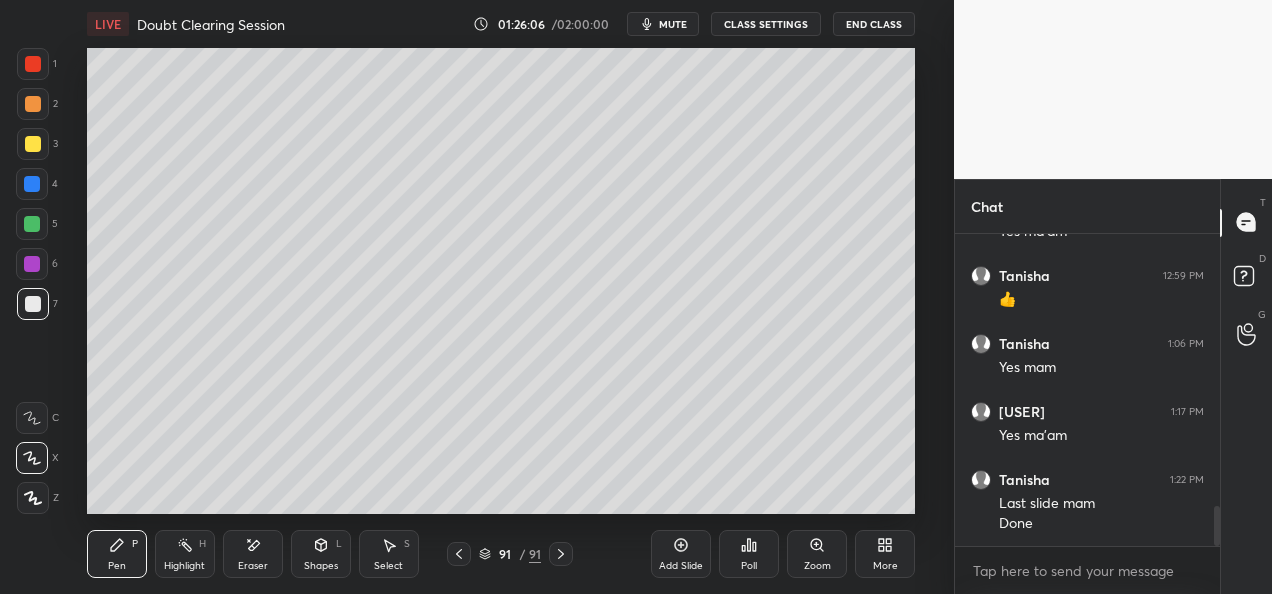 click at bounding box center [33, 144] 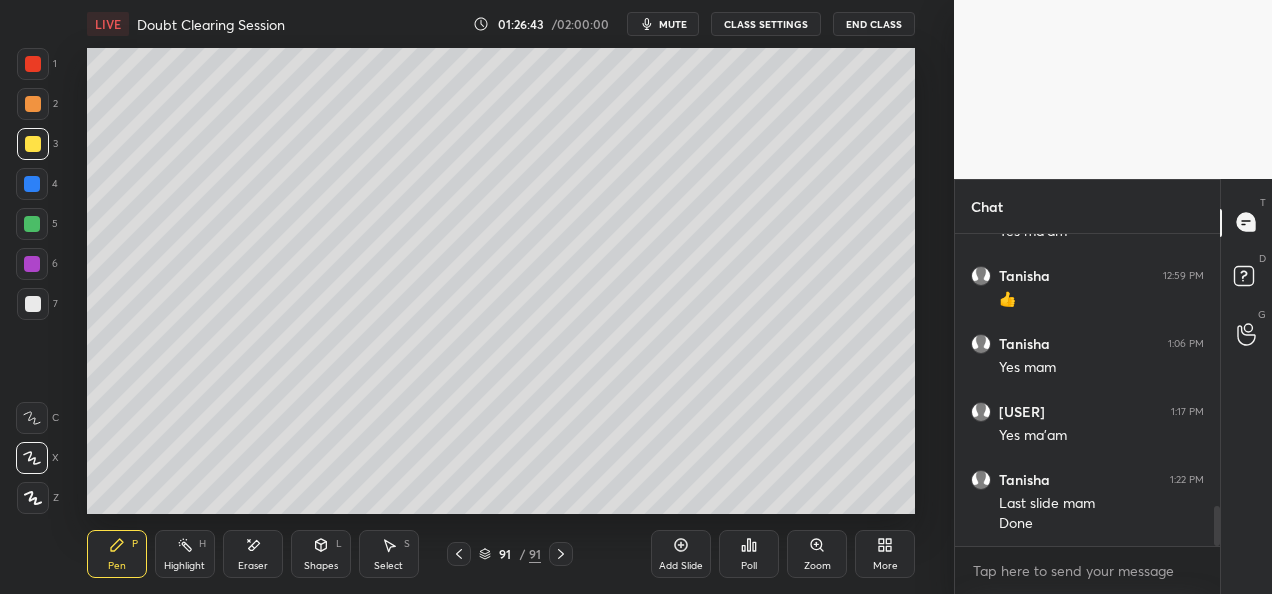click at bounding box center (32, 184) 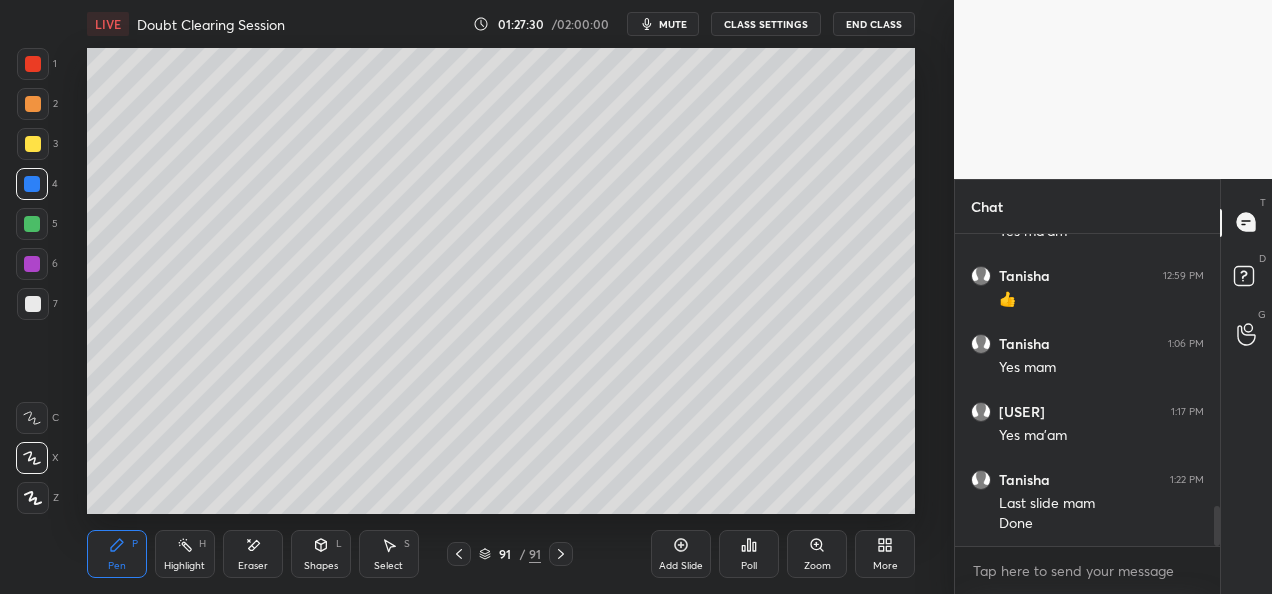 click at bounding box center (33, 104) 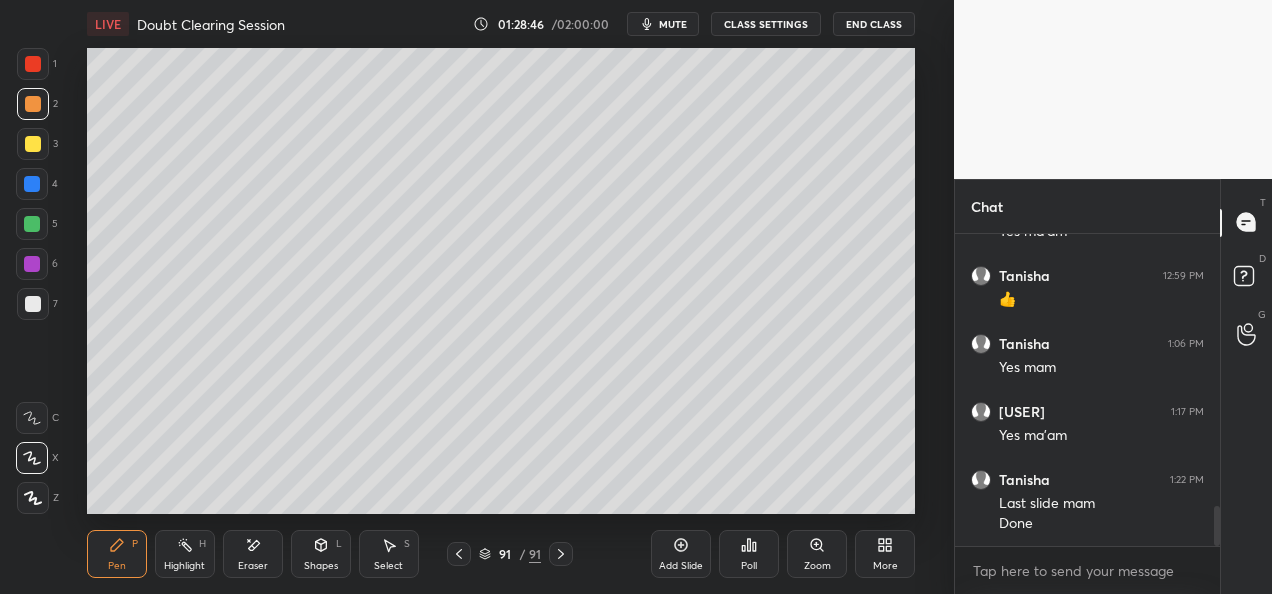 click 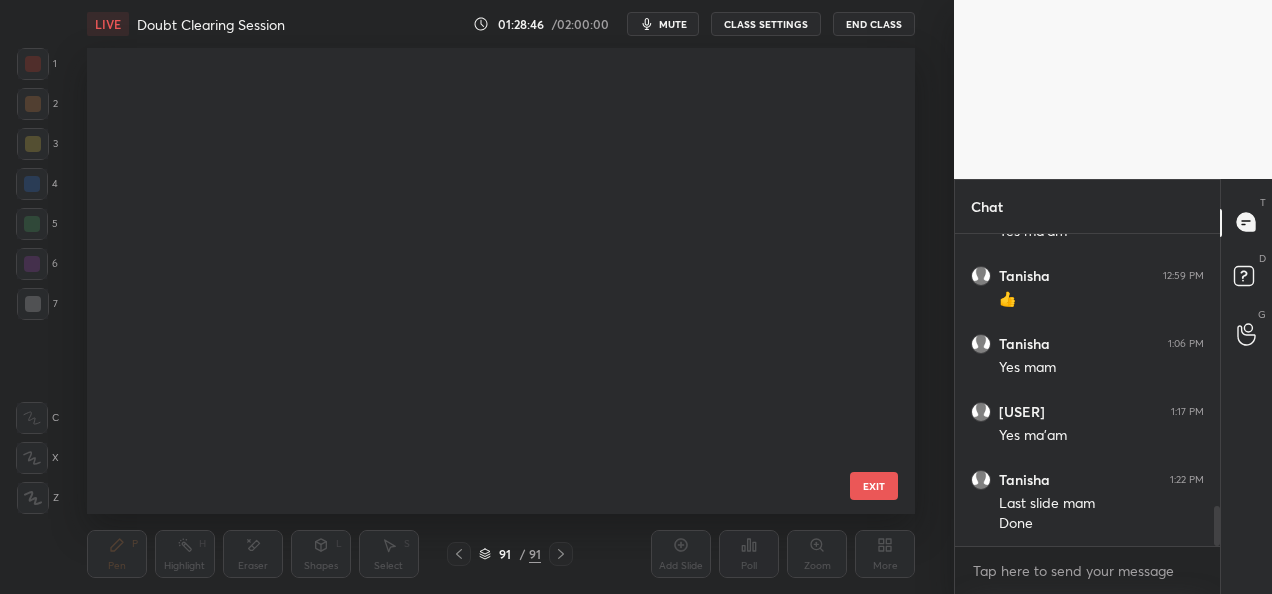 scroll, scrollTop: 3882, scrollLeft: 0, axis: vertical 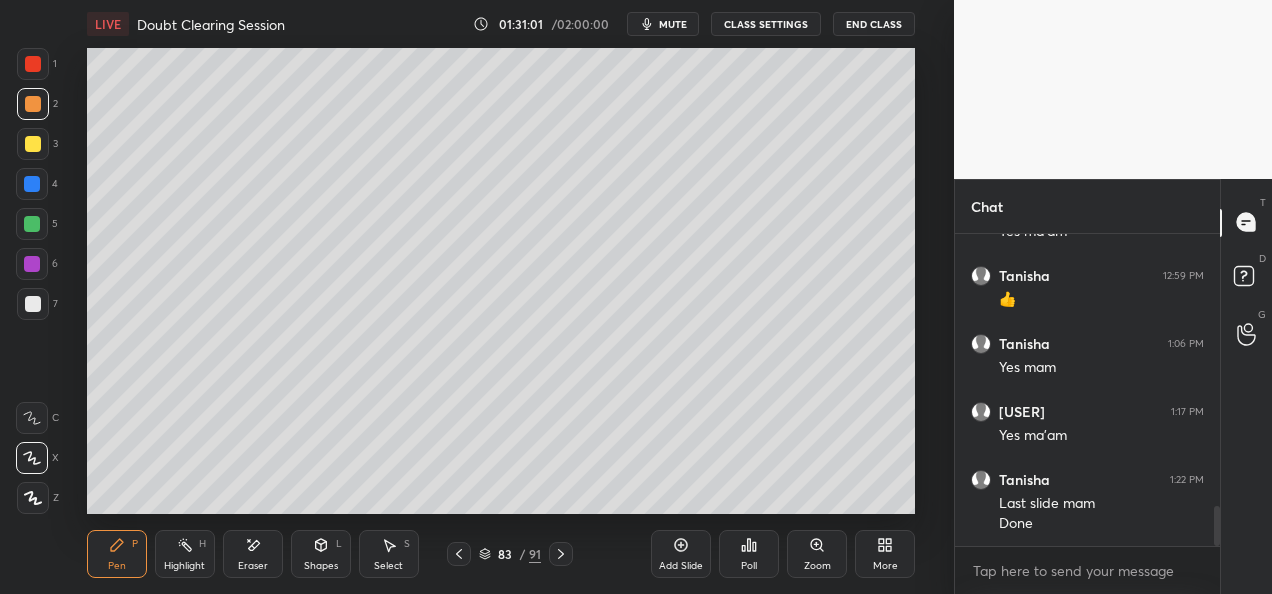 click at bounding box center [33, 304] 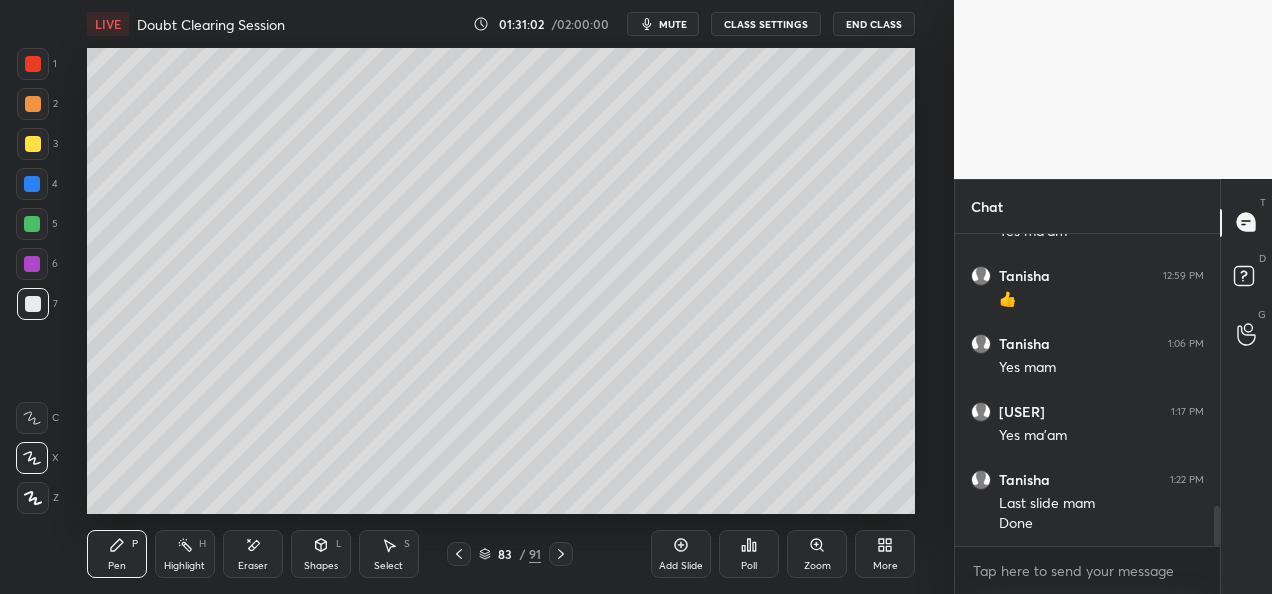 click at bounding box center (33, 144) 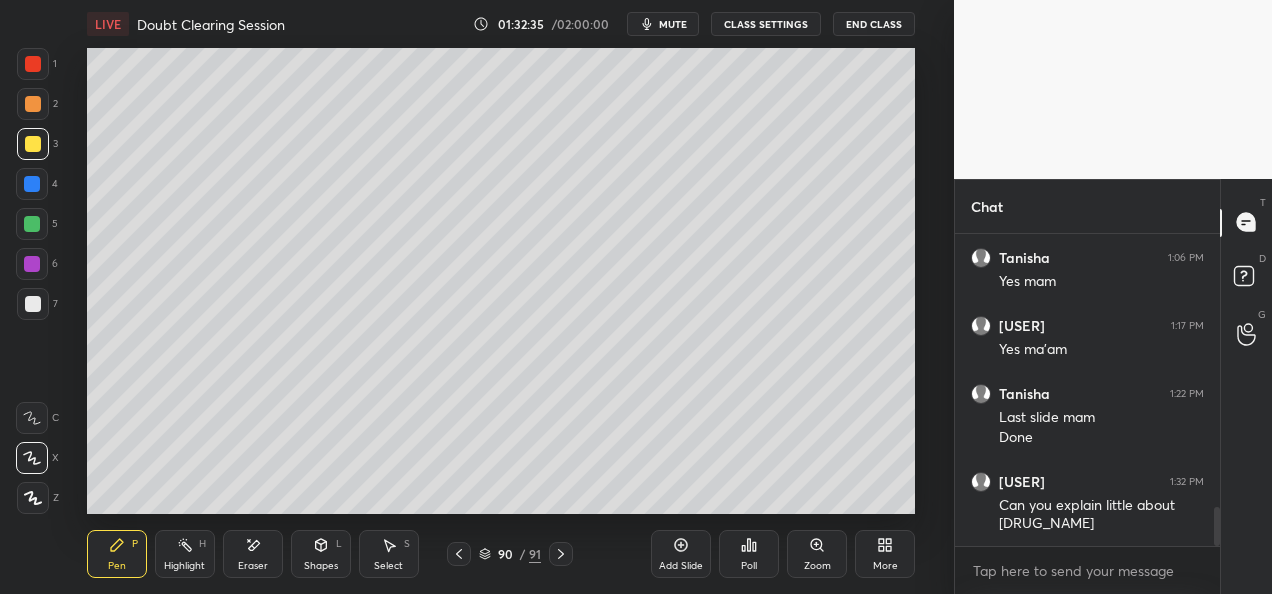 scroll, scrollTop: 2258, scrollLeft: 0, axis: vertical 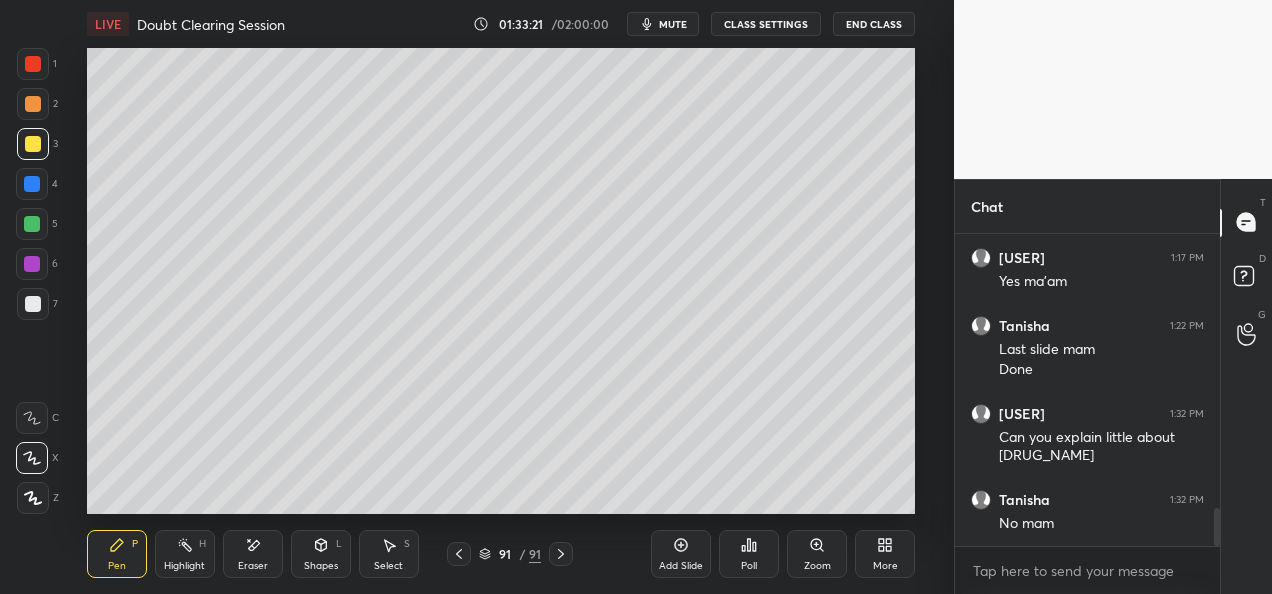 click on "Add Slide" at bounding box center (681, 566) 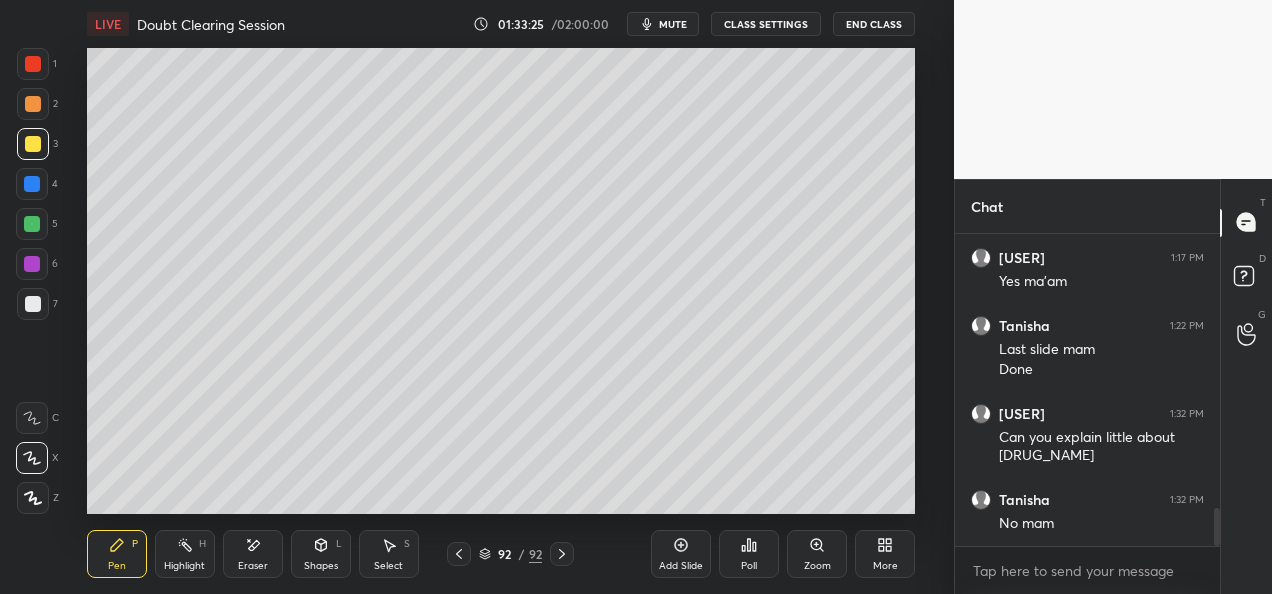 click at bounding box center [33, 144] 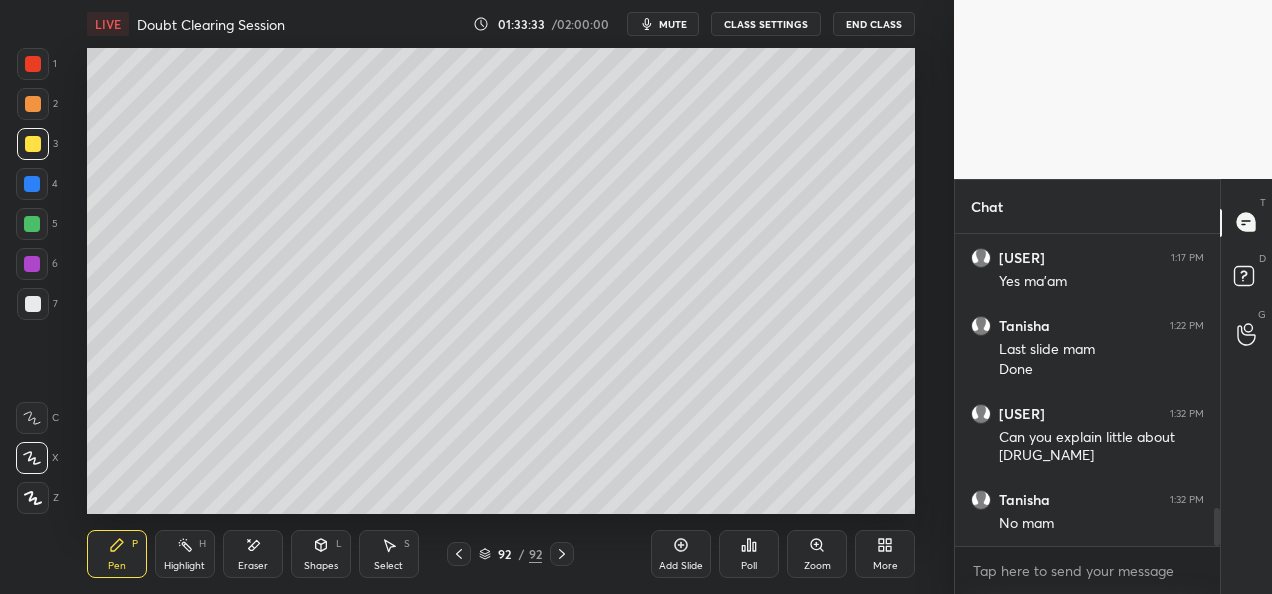 click at bounding box center (33, 304) 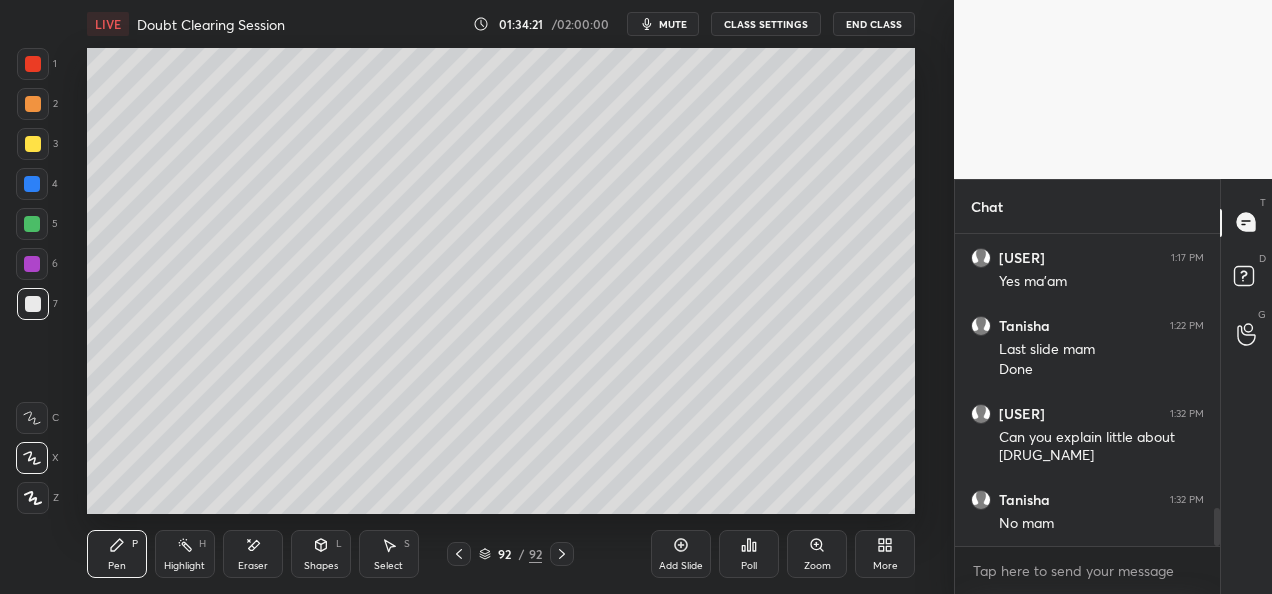 click at bounding box center (32, 224) 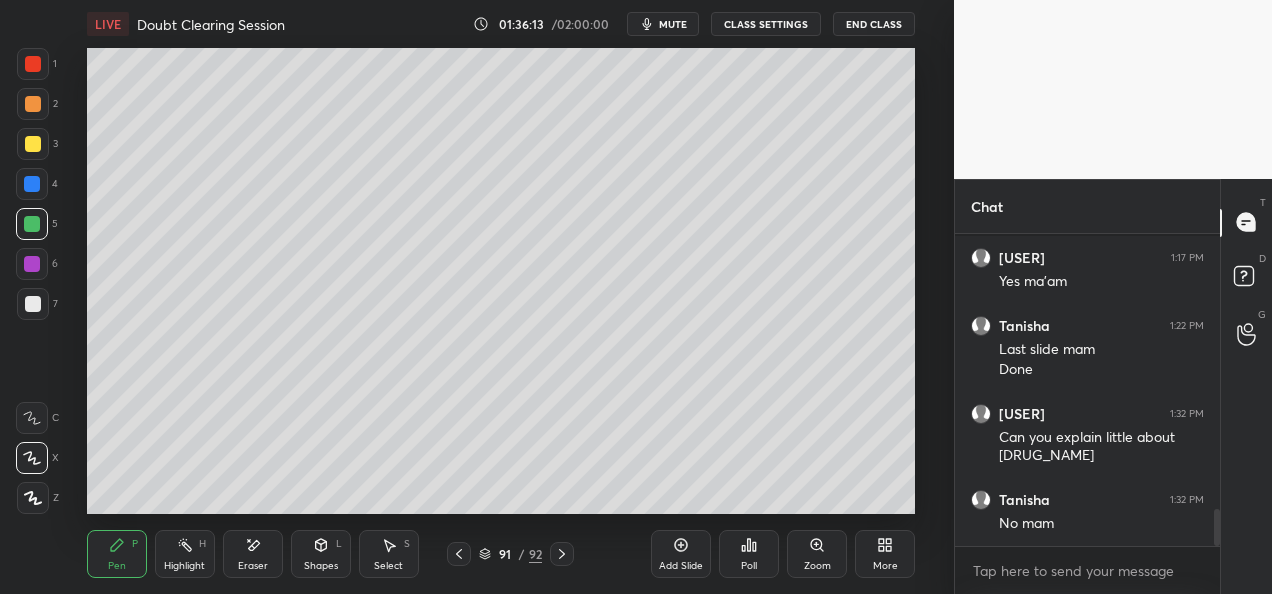 scroll, scrollTop: 2344, scrollLeft: 0, axis: vertical 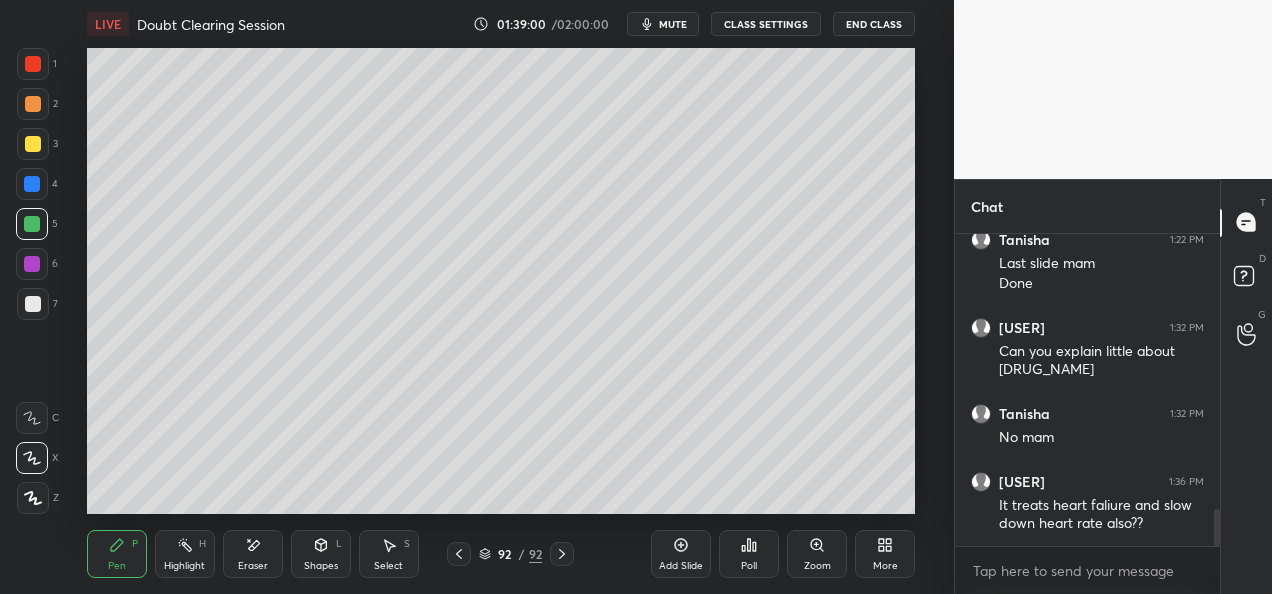 click on "Add Slide" at bounding box center [681, 554] 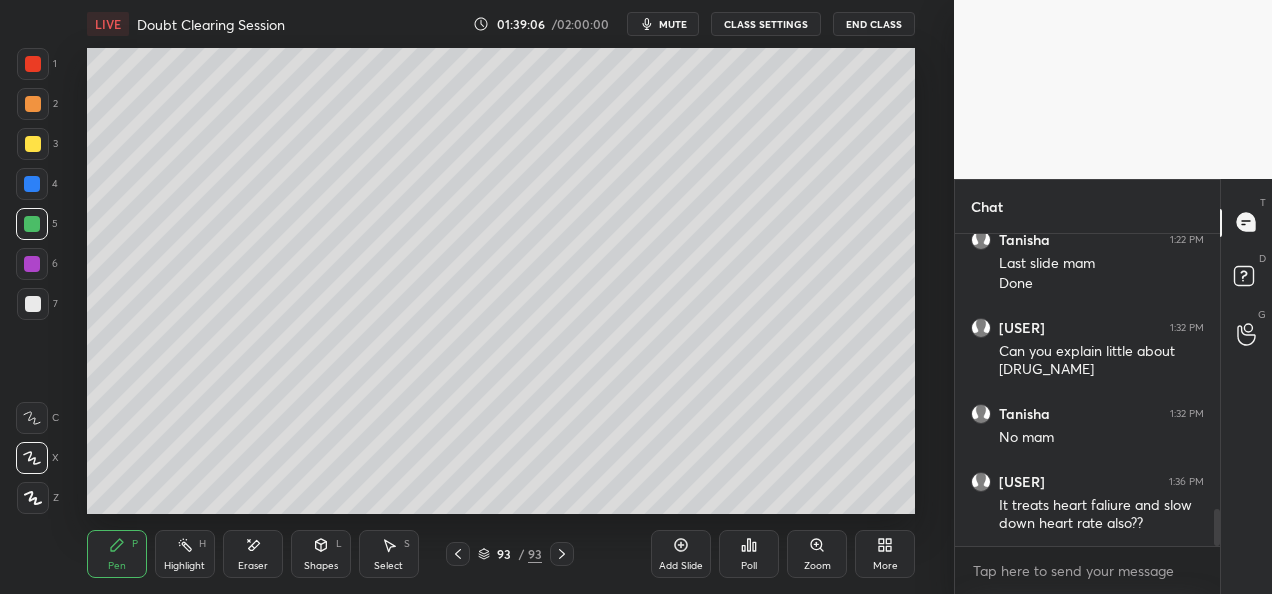 click at bounding box center [33, 144] 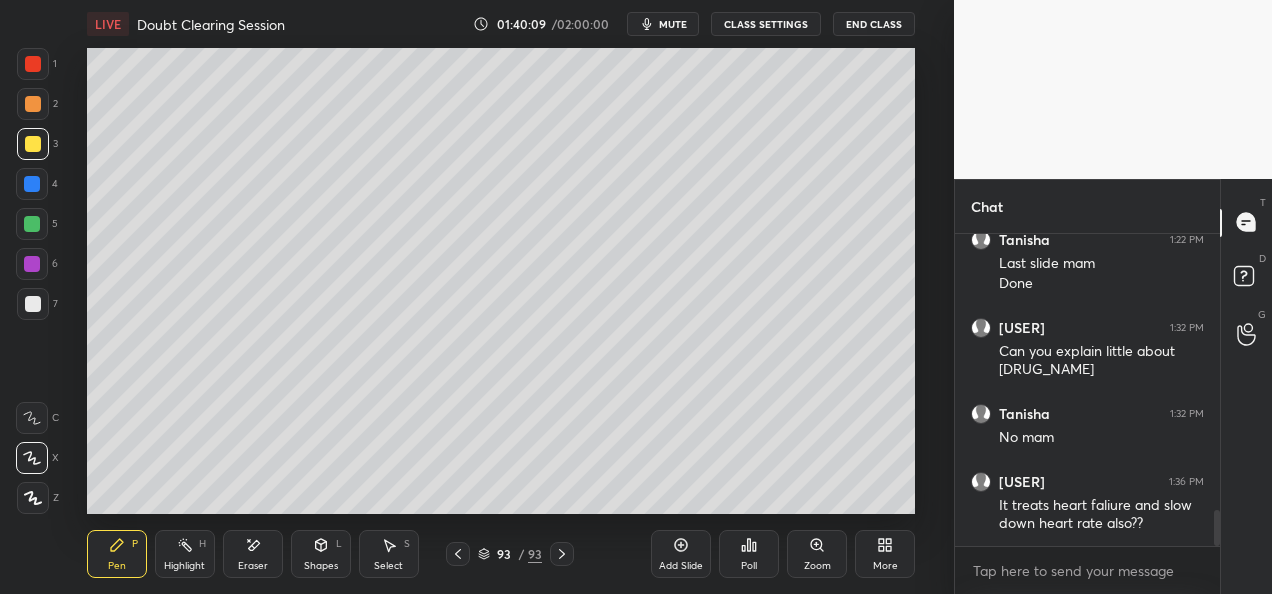 scroll, scrollTop: 2412, scrollLeft: 0, axis: vertical 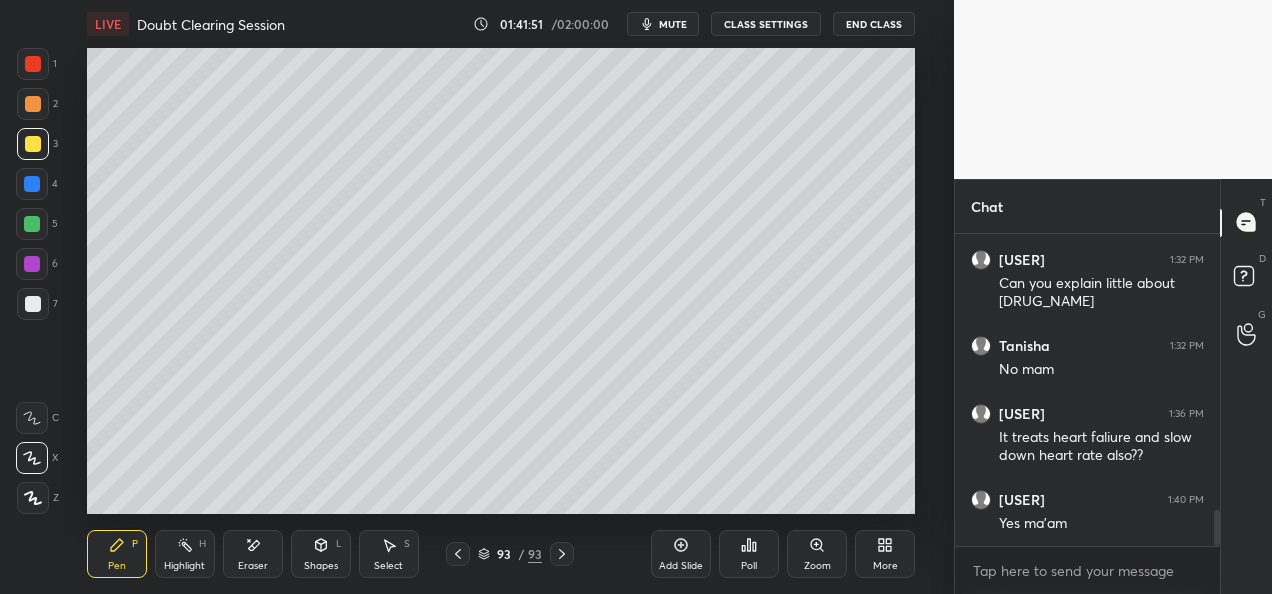 click on "Add Slide" at bounding box center [681, 554] 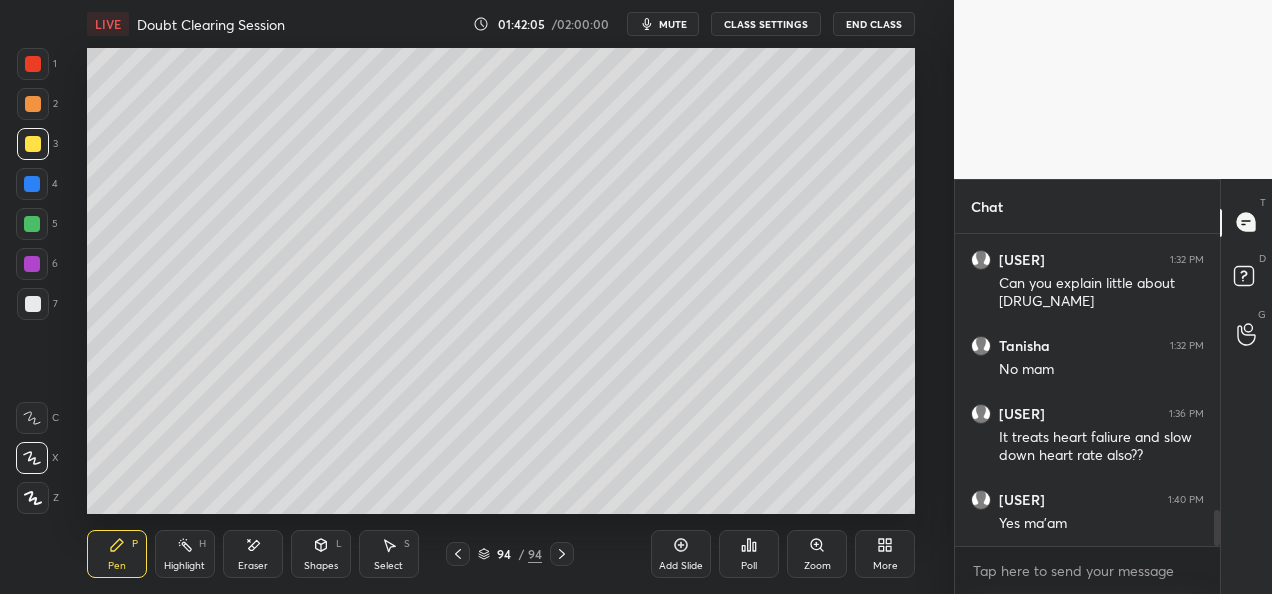 scroll, scrollTop: 2480, scrollLeft: 0, axis: vertical 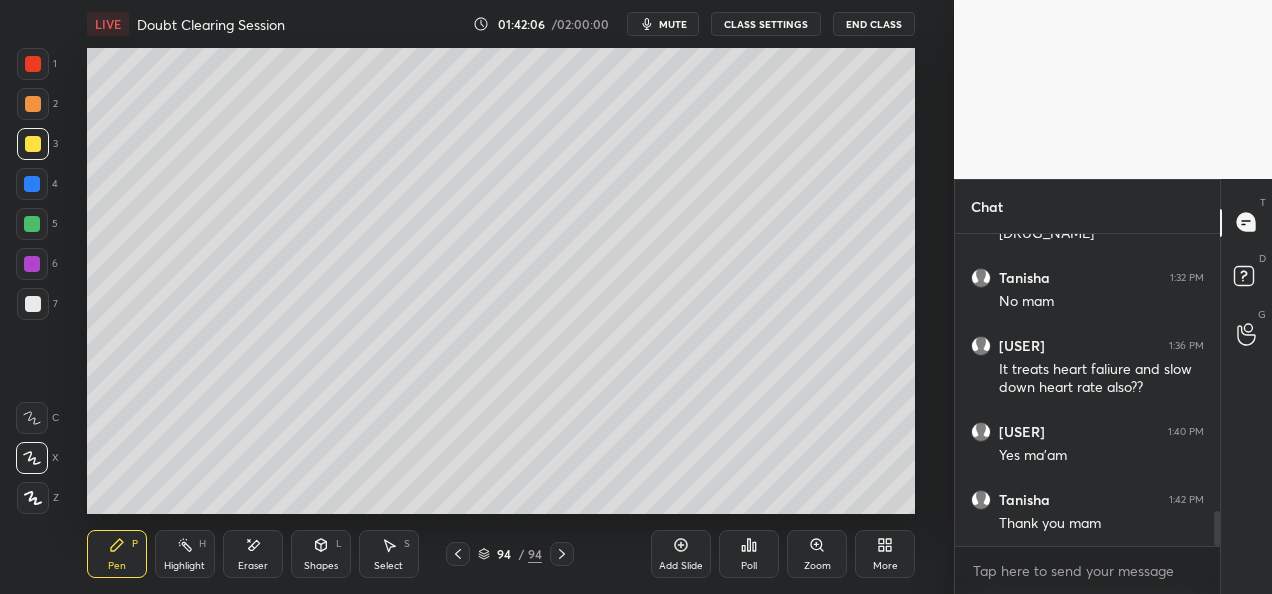 click at bounding box center [33, 304] 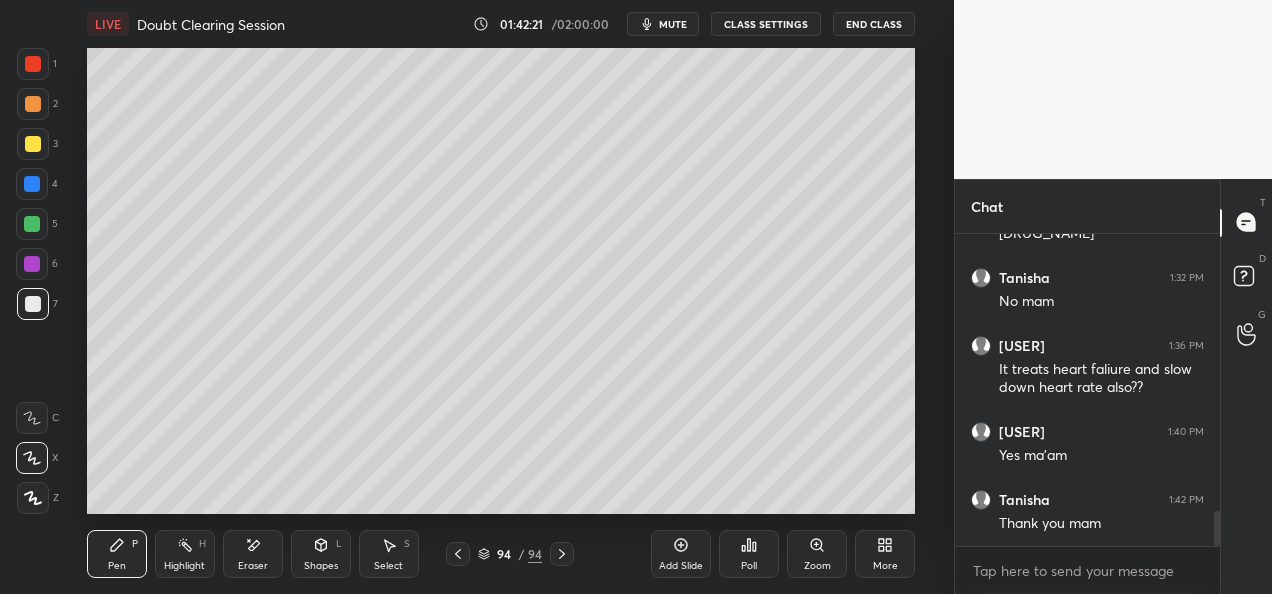 type on "x" 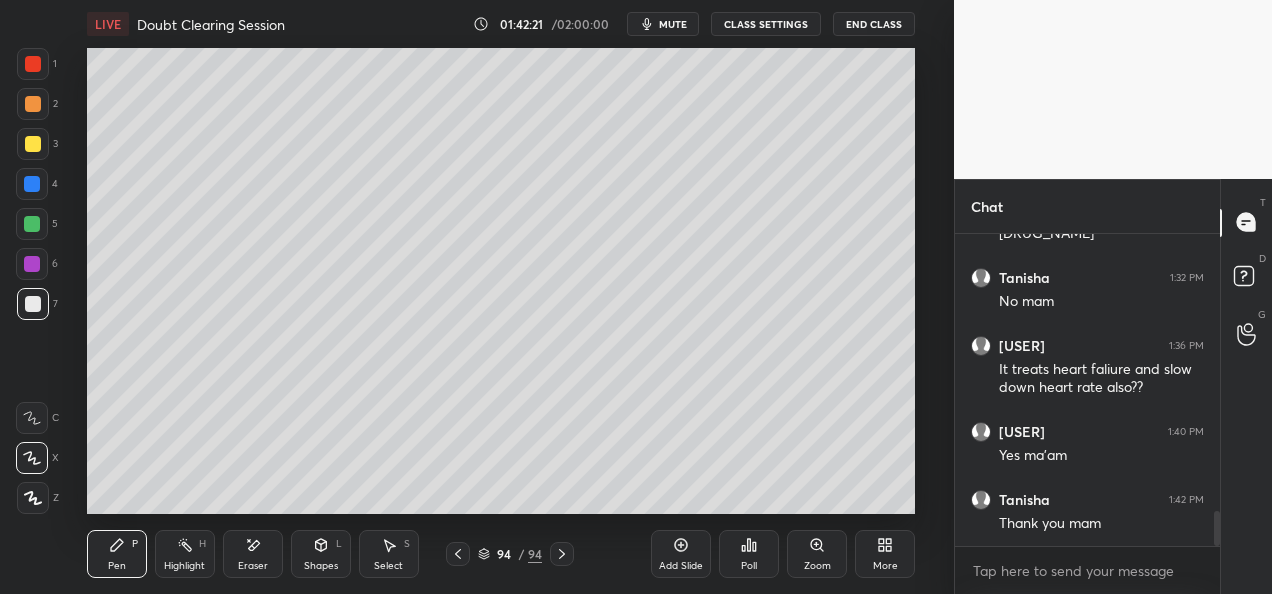 scroll, scrollTop: 265, scrollLeft: 259, axis: both 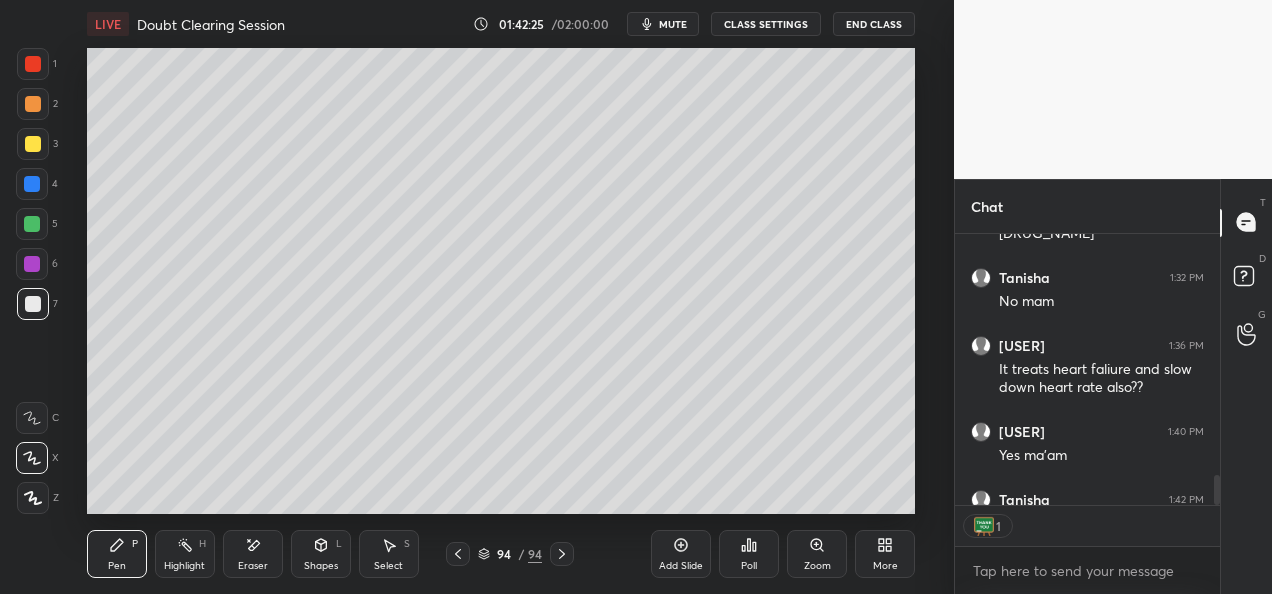 click on "CLASS SETTINGS" at bounding box center [766, 24] 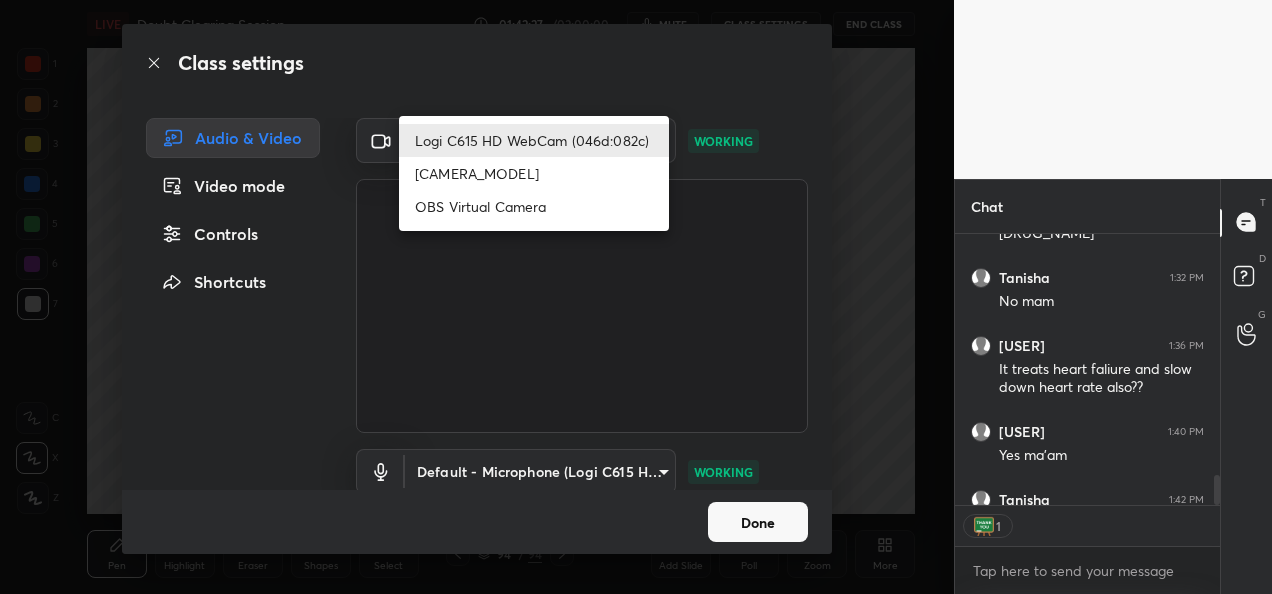click on "1 2 3 4 5 6 7 C X Z E E Erase all   H H LIVE Doubt Clearing Session 01:42:27 /  02:00:00 mute CLASS SETTINGS End Class Setting up your live class Poll for   secs No correct answer Start poll Back Doubt Clearing Session • L21 of Detailed Course on Plant Biology for IIT JAM | GAT-B | CUET PG 2026/27 [FIRST] [LAST] Pen P Highlight H Eraser Shapes L Select S 94 / 94 Add Slide Poll Zoom More Chat [USER] 1:22 PM Last slide mam Done [USER] 1:32 PM Can you explain little about [DRUG_NAME] [USER] 1:32 PM No mam [USER] 1:36 PM It treats heart faliure and slow down heart rate also?? [USER] 1:40 PM Yes ma'am [USER] 1:42 PM Thank you mam JUMP TO LATEST 1 Enable hand raising Enable raise hand to speak to learners. Once enabled, chat will be turned off temporarily. Enable x   introducing Raise a hand with a doubt Now learners can raise their hand along with a doubt  How it works? Doubts asked by learners will show up here NEW DOUBTS ASKED No one has raised a hand yet Can't raise hand Got it T Messages (T) D Doubts (D)" at bounding box center [636, 297] 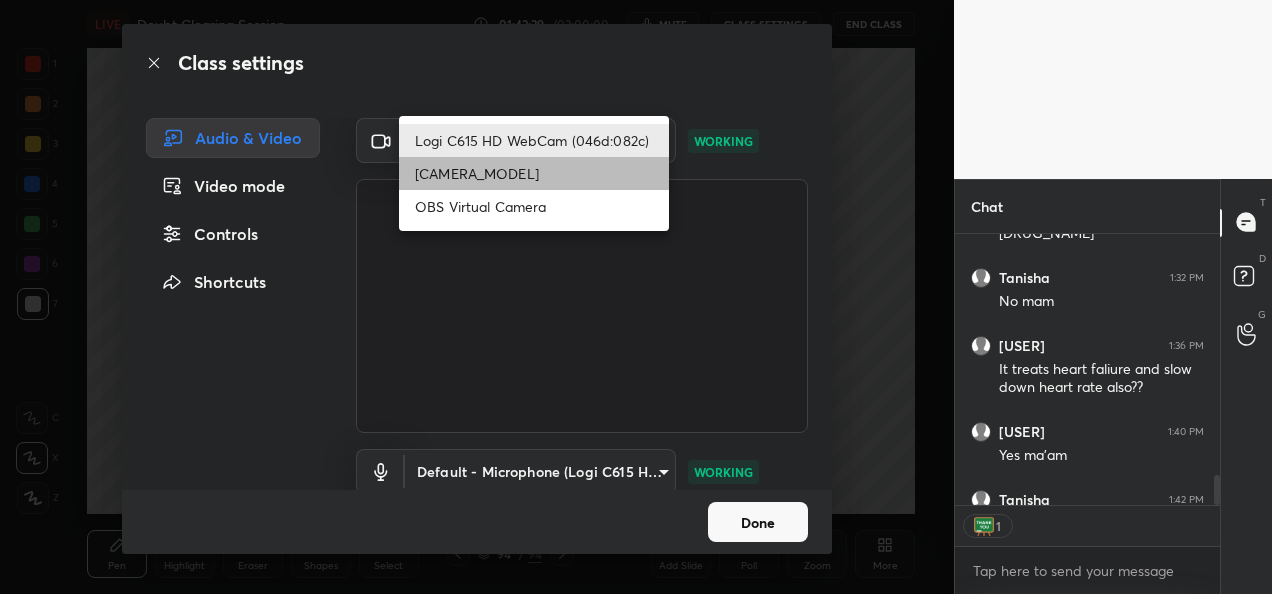 click on "[CAMERA_MODEL]" at bounding box center (534, 173) 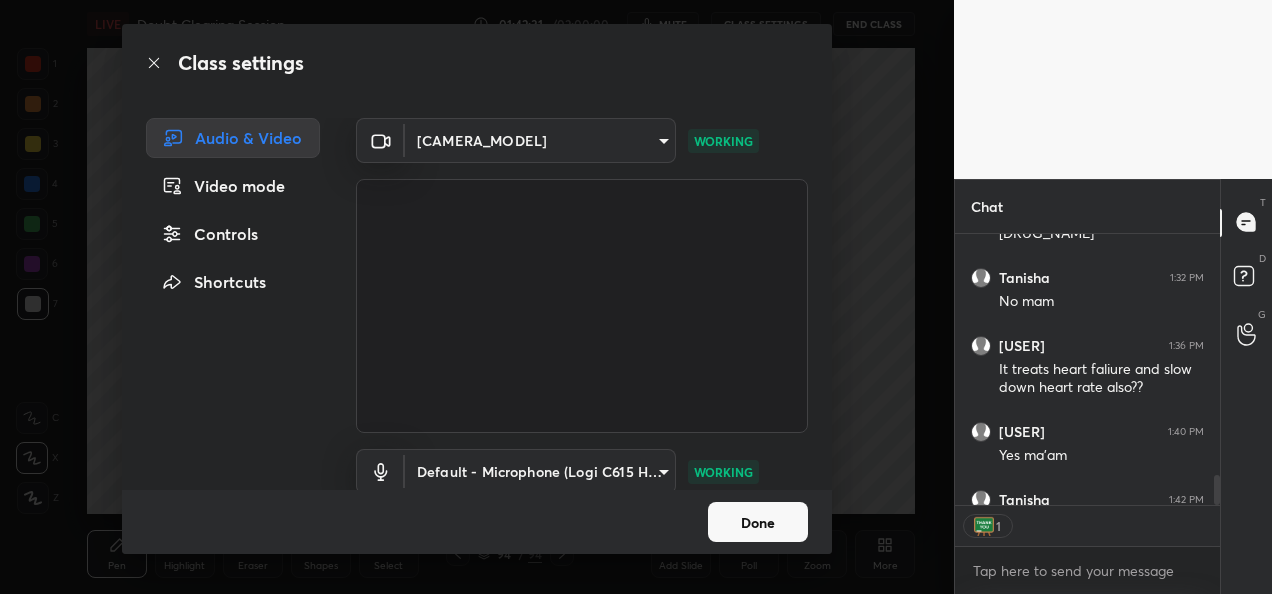 type on "x" 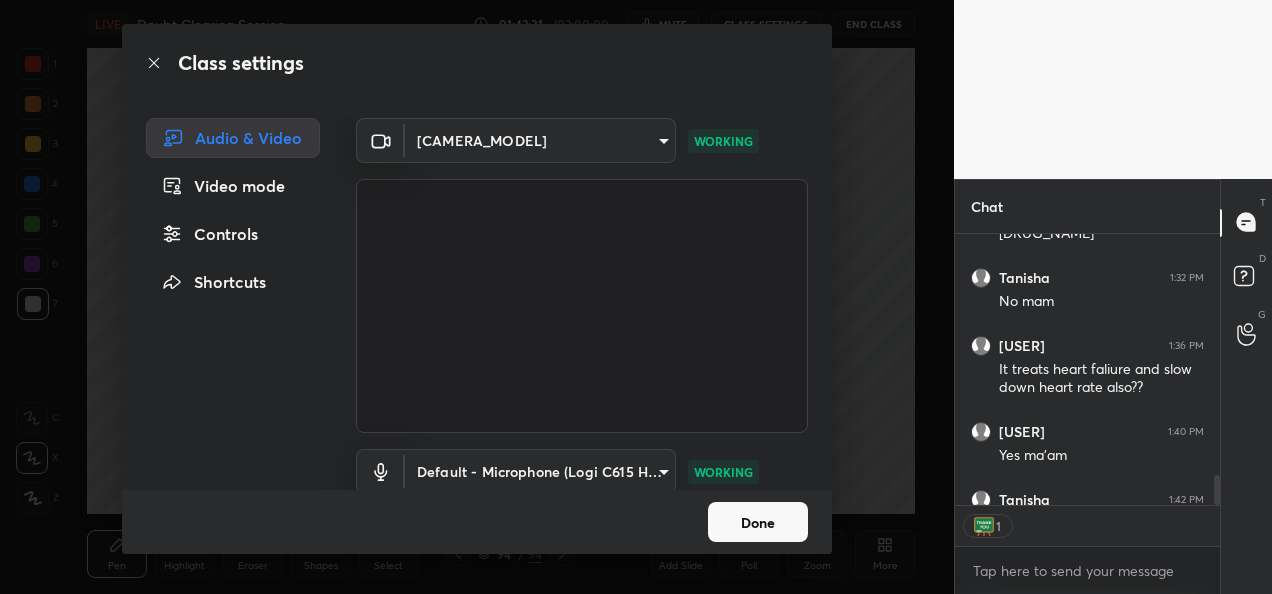 scroll, scrollTop: 6, scrollLeft: 6, axis: both 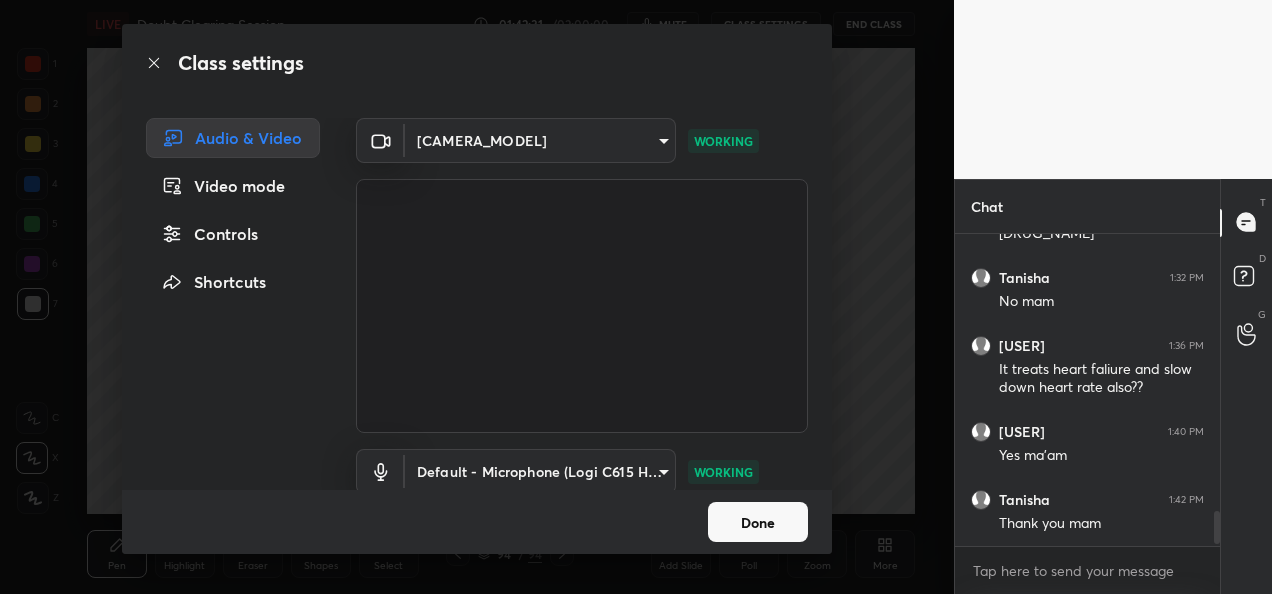 click on "Done" at bounding box center [758, 522] 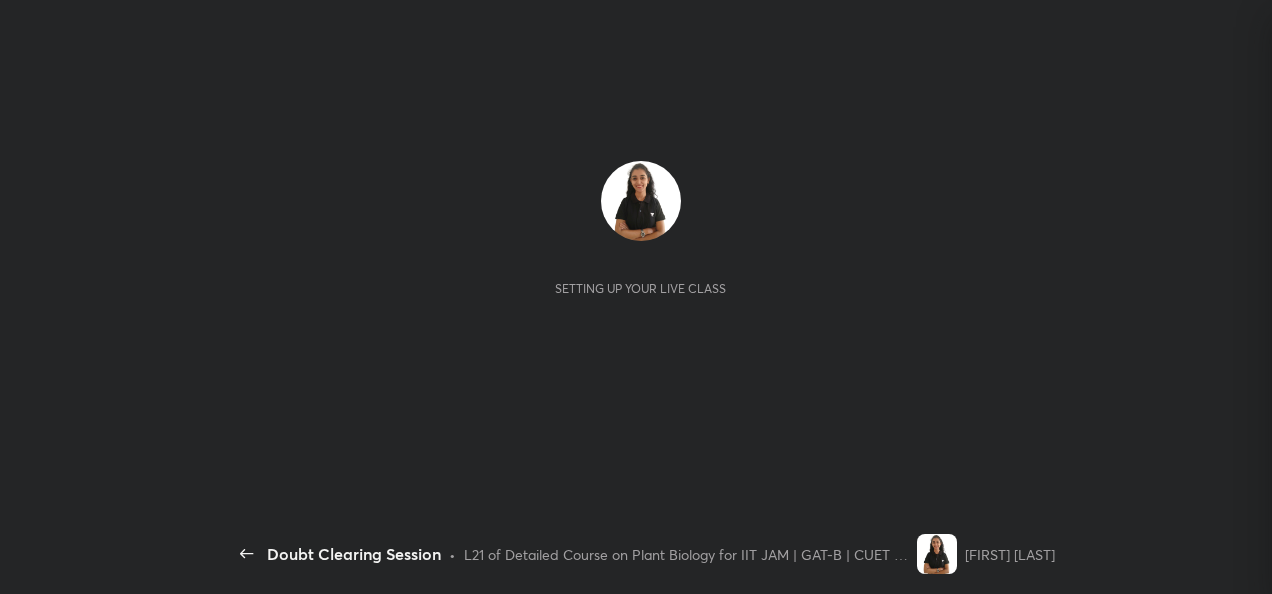 scroll, scrollTop: 0, scrollLeft: 0, axis: both 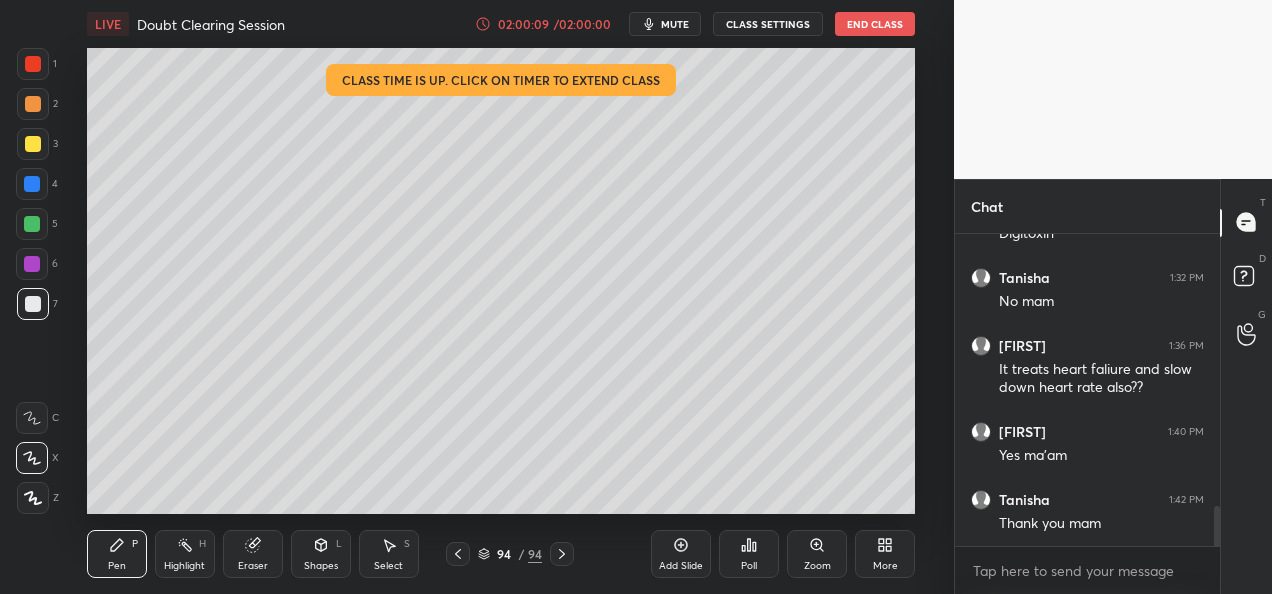 click on "End Class" at bounding box center (875, 24) 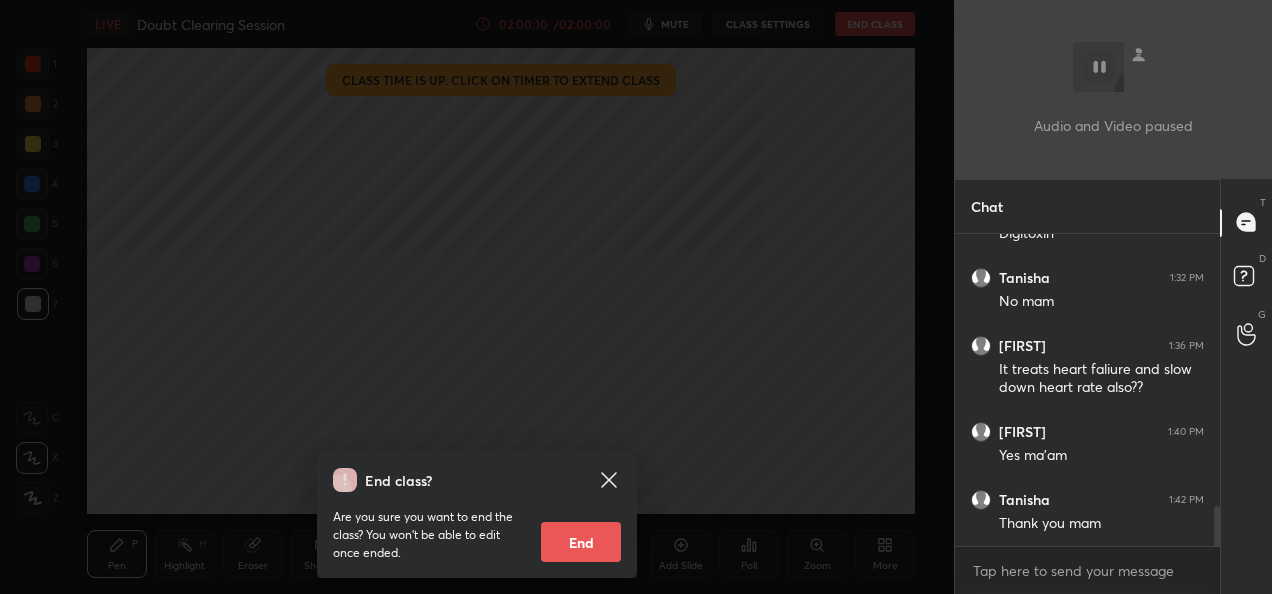 click on "End" at bounding box center (581, 542) 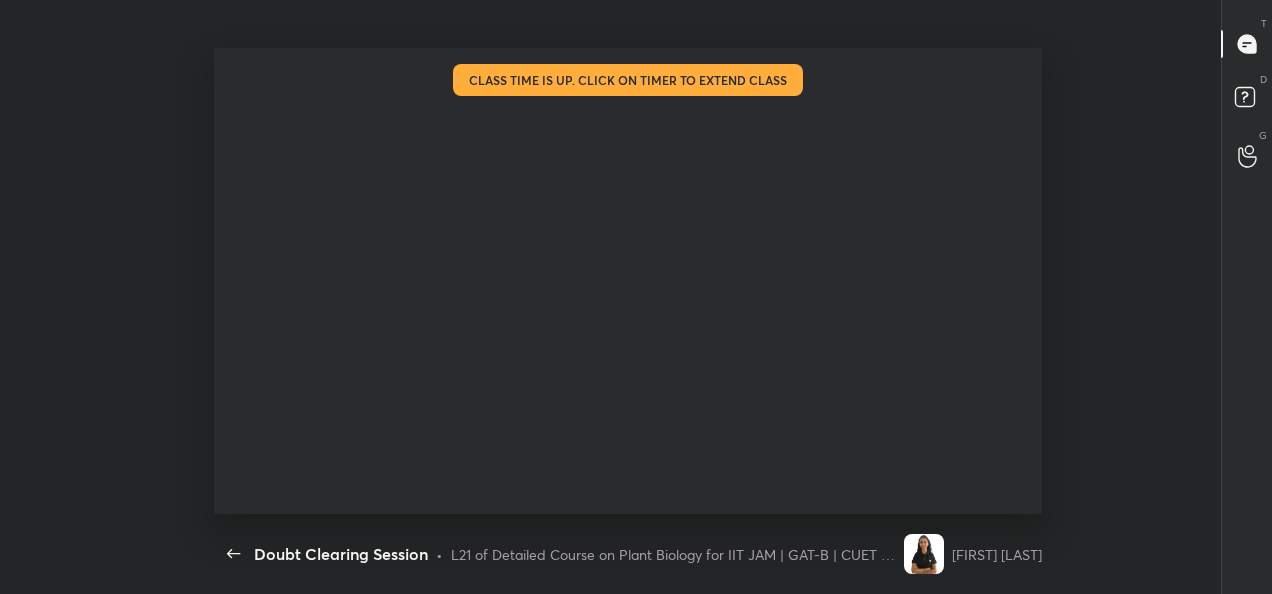 scroll, scrollTop: 99534, scrollLeft: 99036, axis: both 